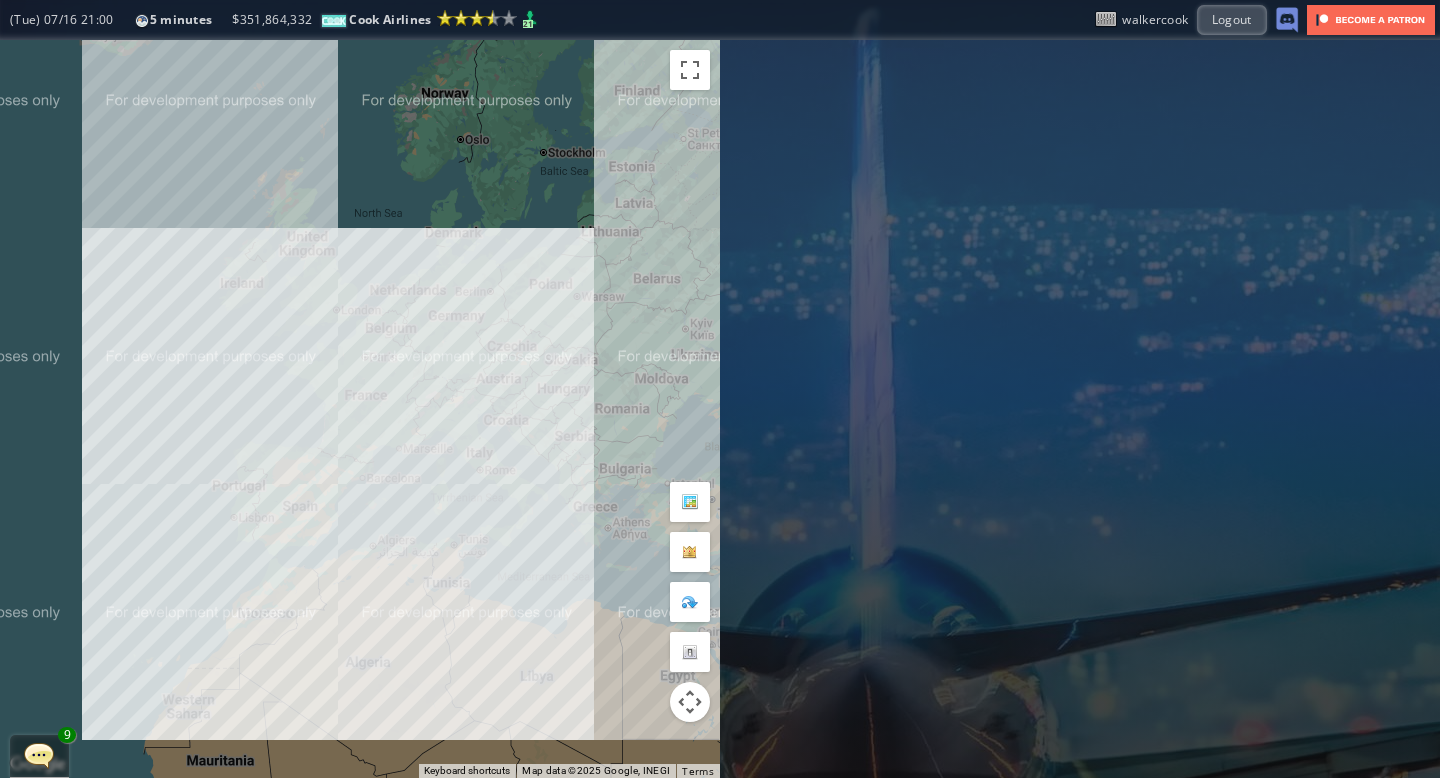 scroll, scrollTop: 0, scrollLeft: 0, axis: both 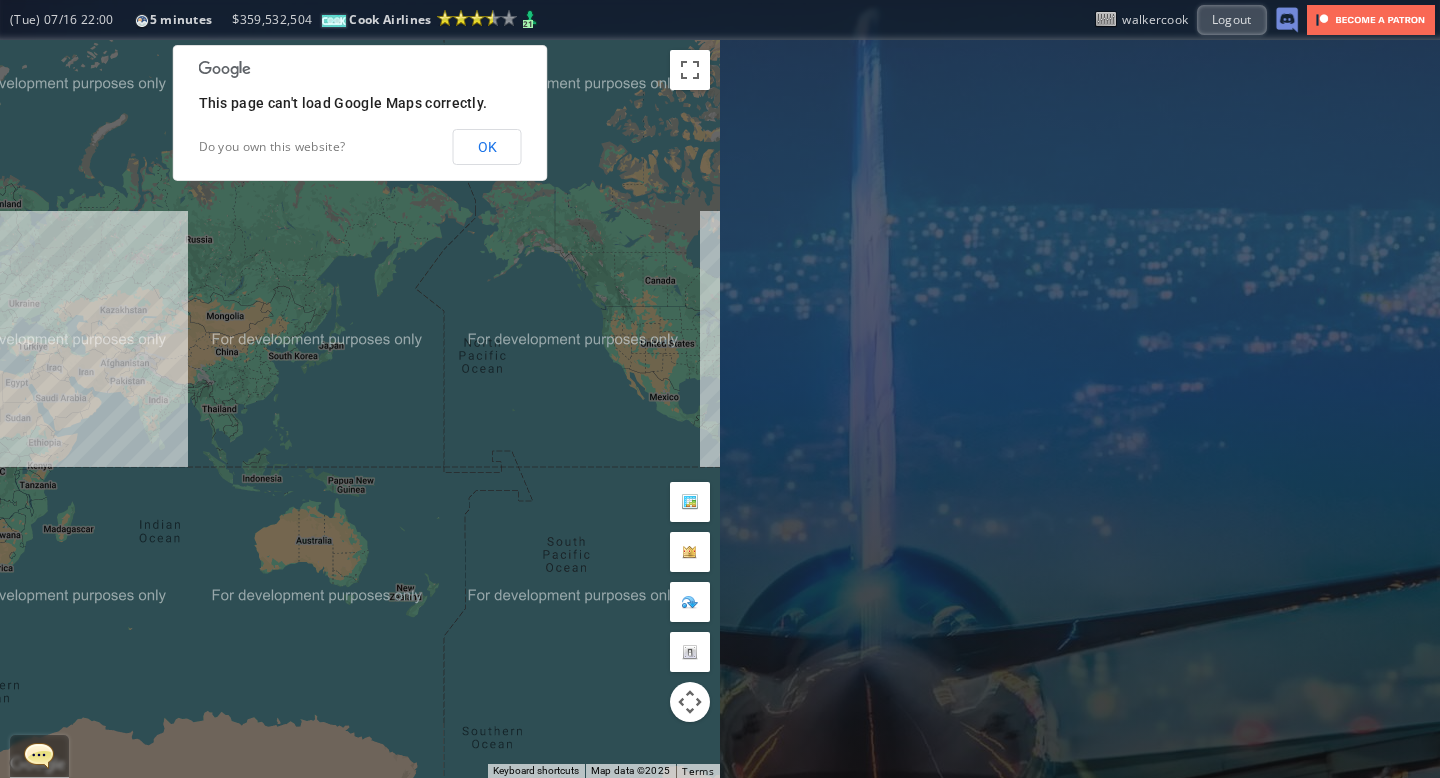 click on "OK" at bounding box center [487, 147] 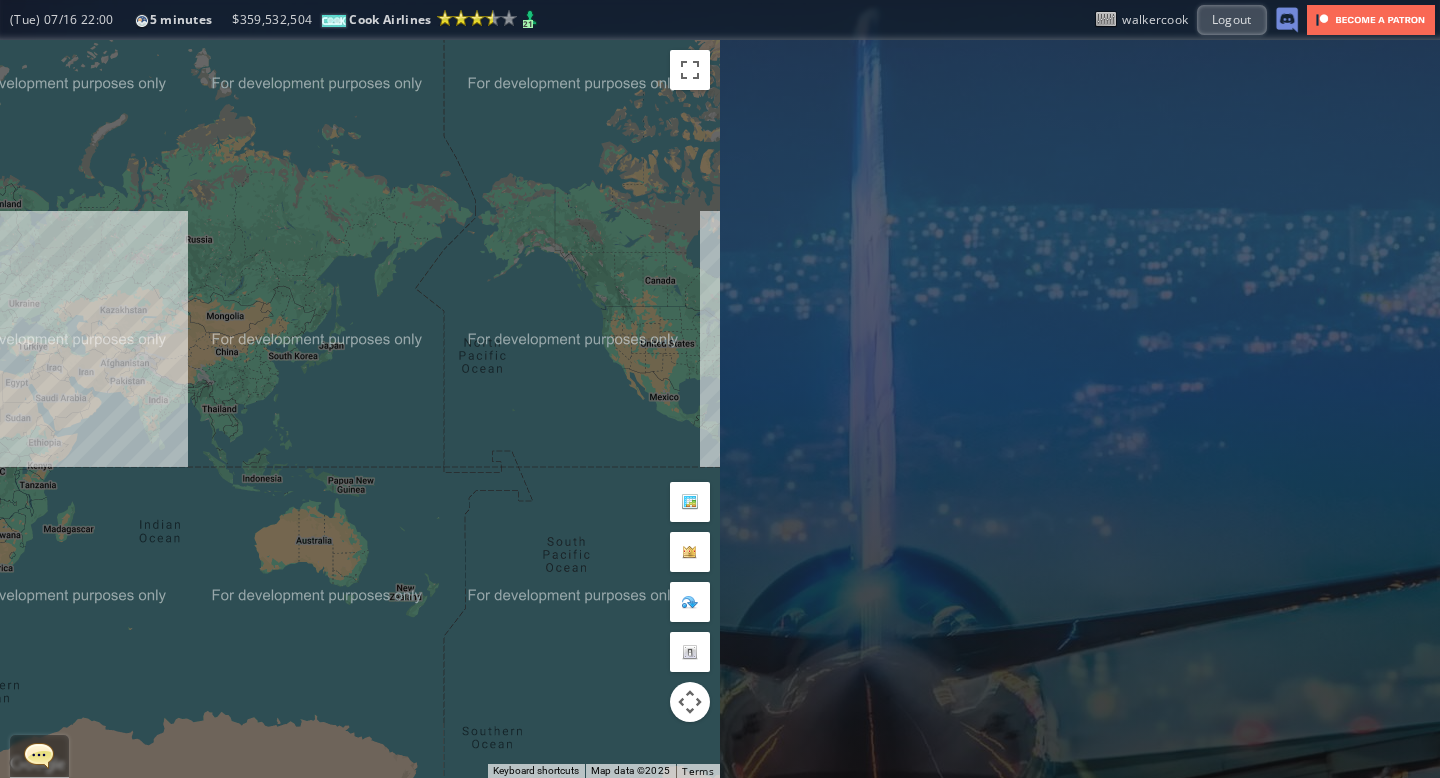 click at bounding box center (39, 755) 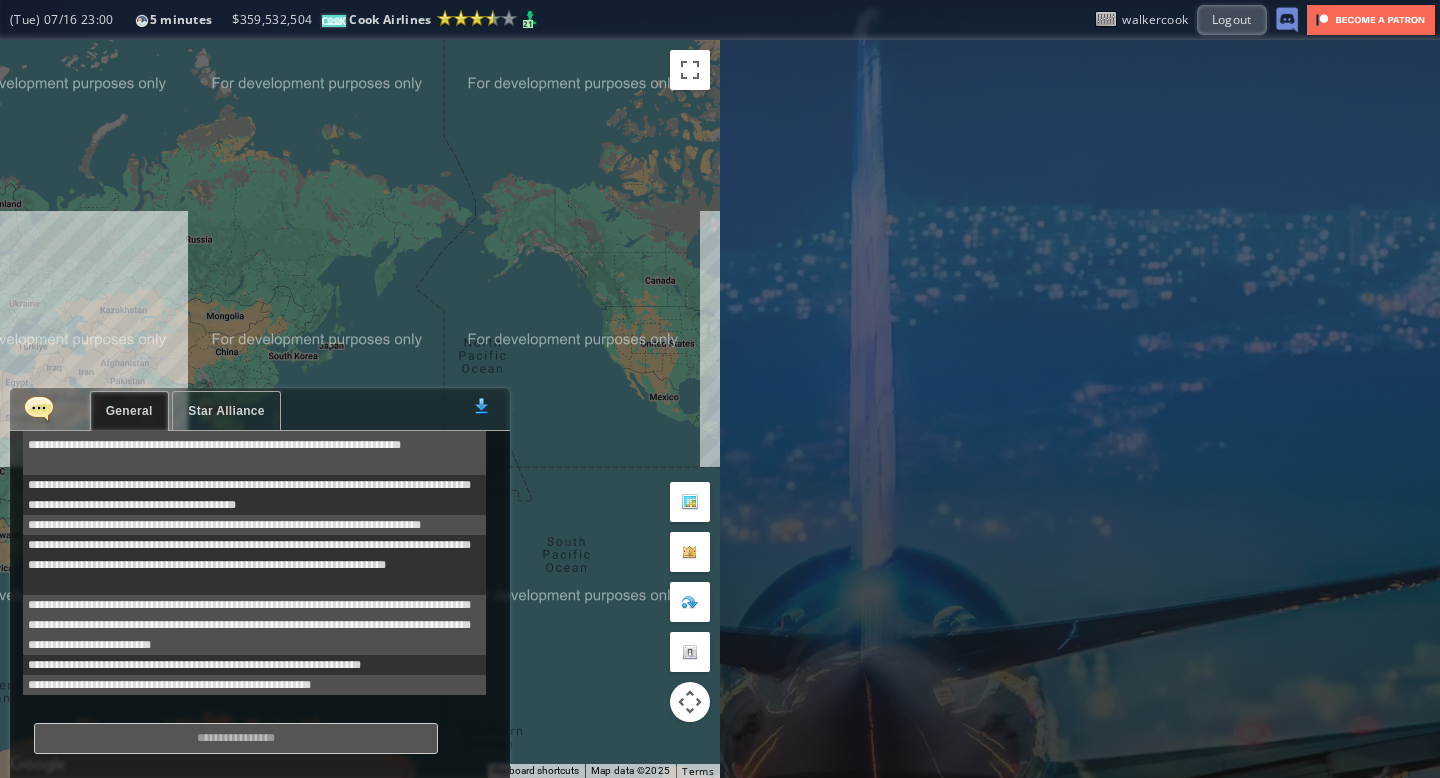 scroll, scrollTop: 638, scrollLeft: 0, axis: vertical 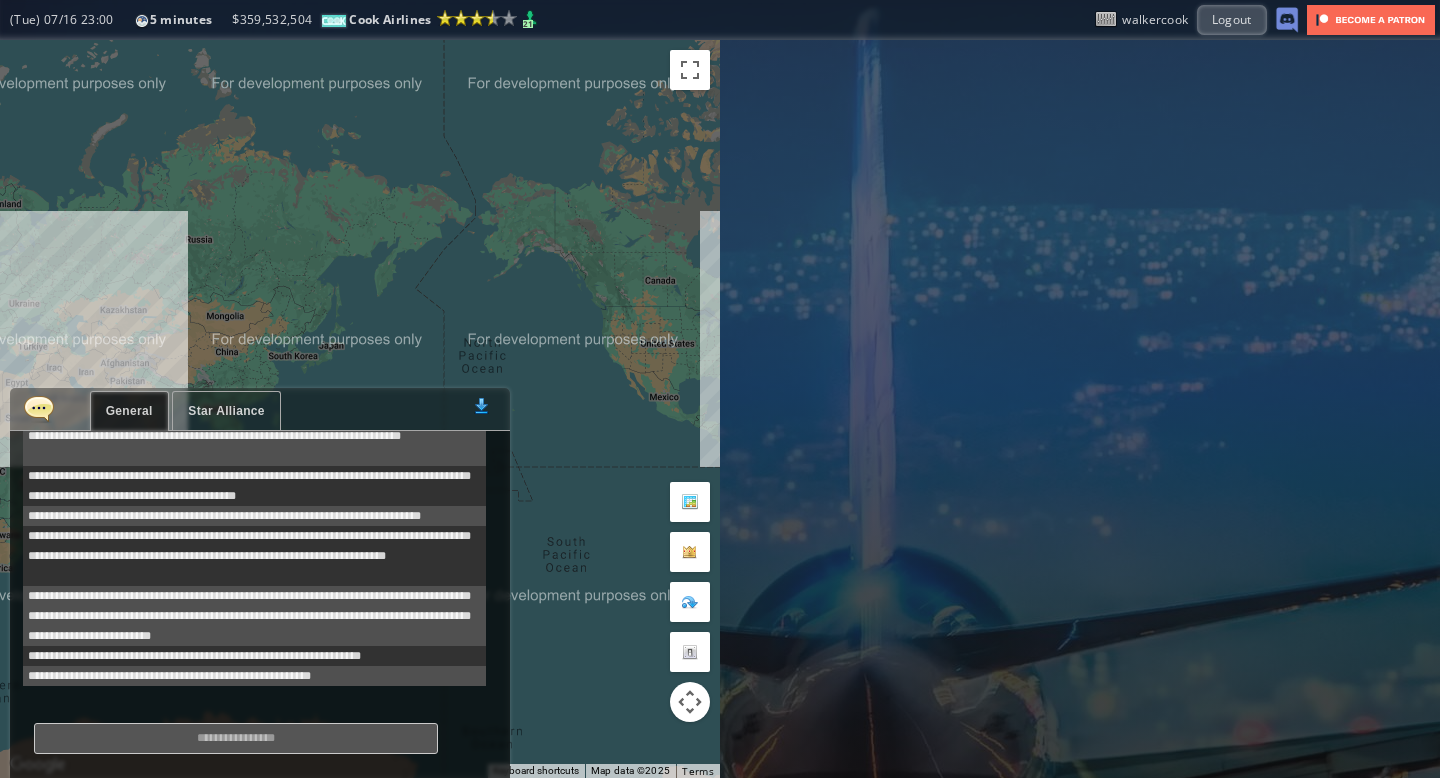 click on "Star Alliance" at bounding box center [226, 411] 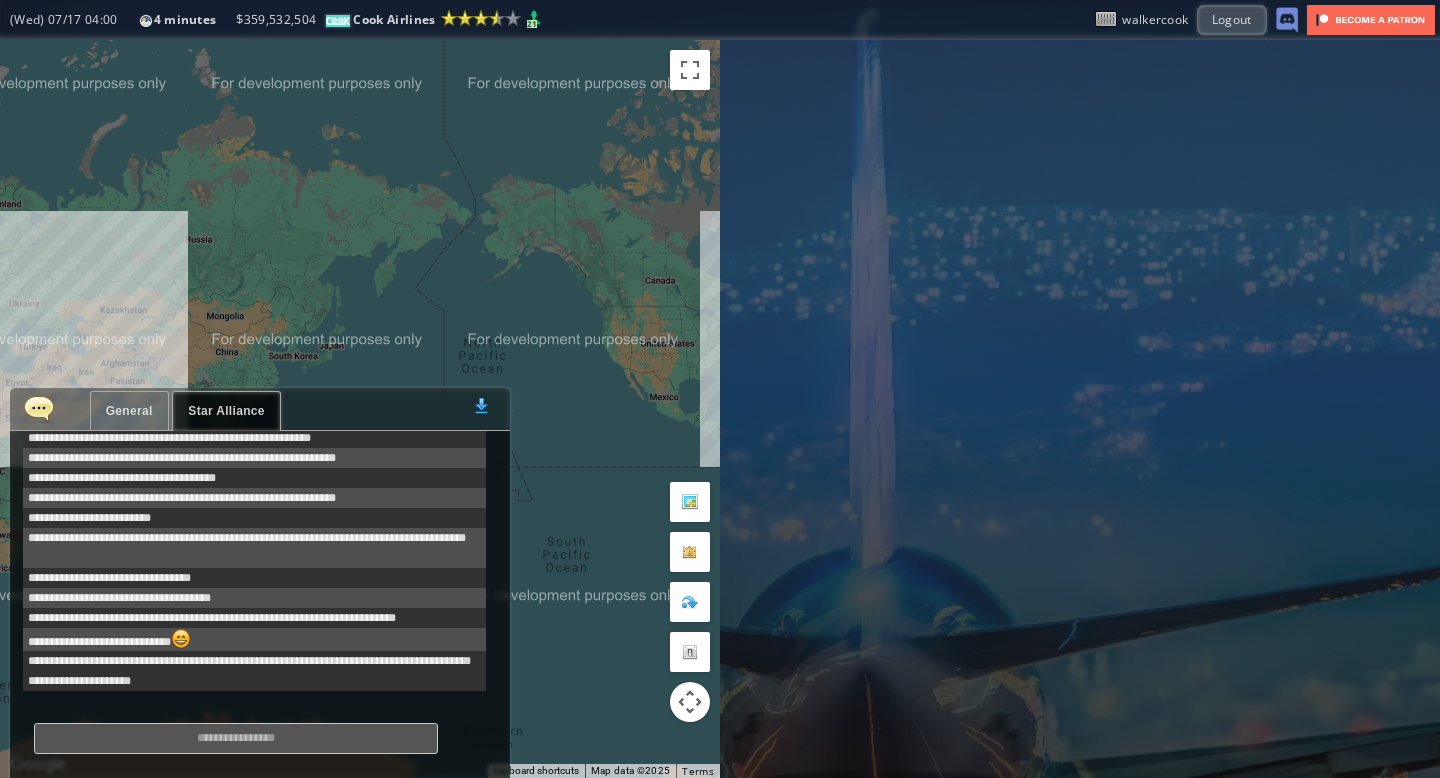scroll, scrollTop: 3298, scrollLeft: 0, axis: vertical 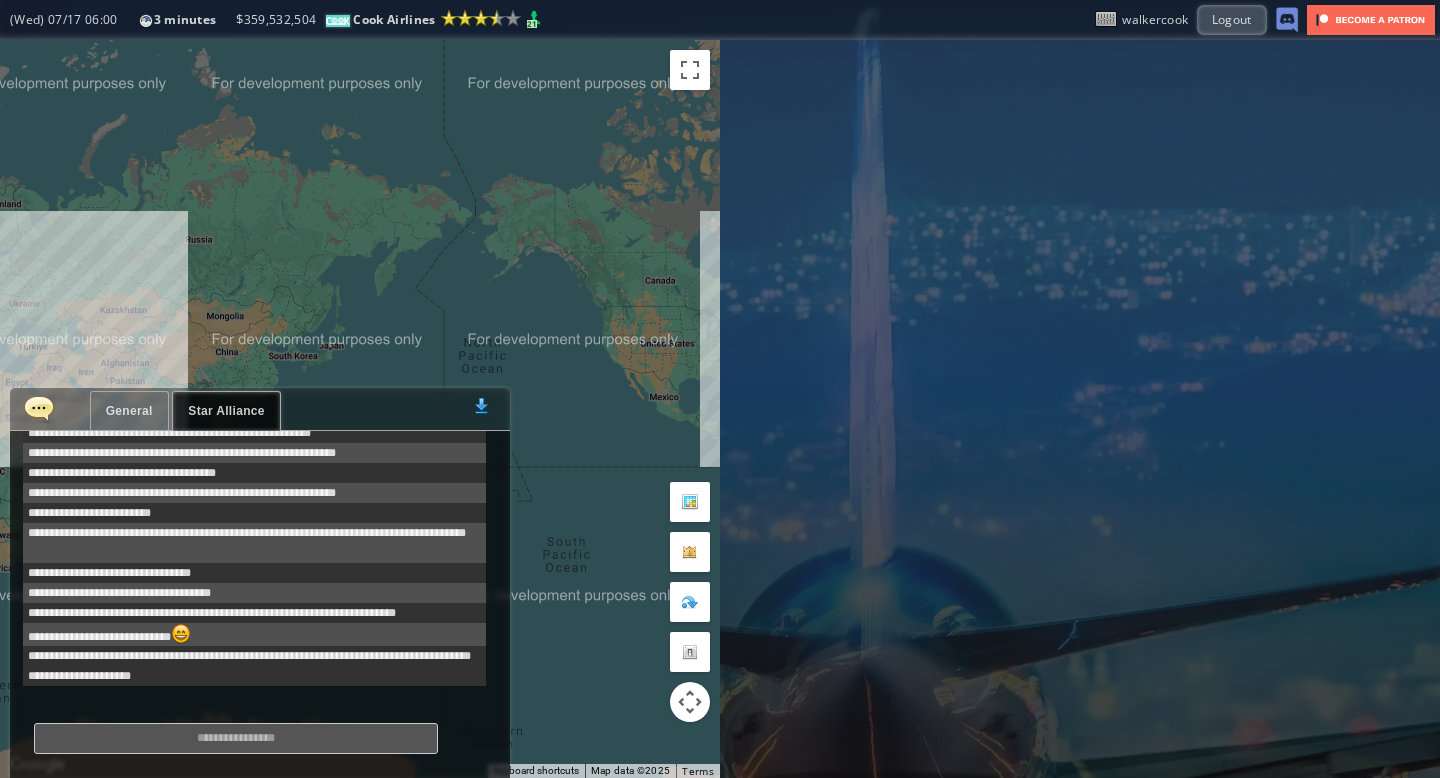click on "General" at bounding box center [129, 411] 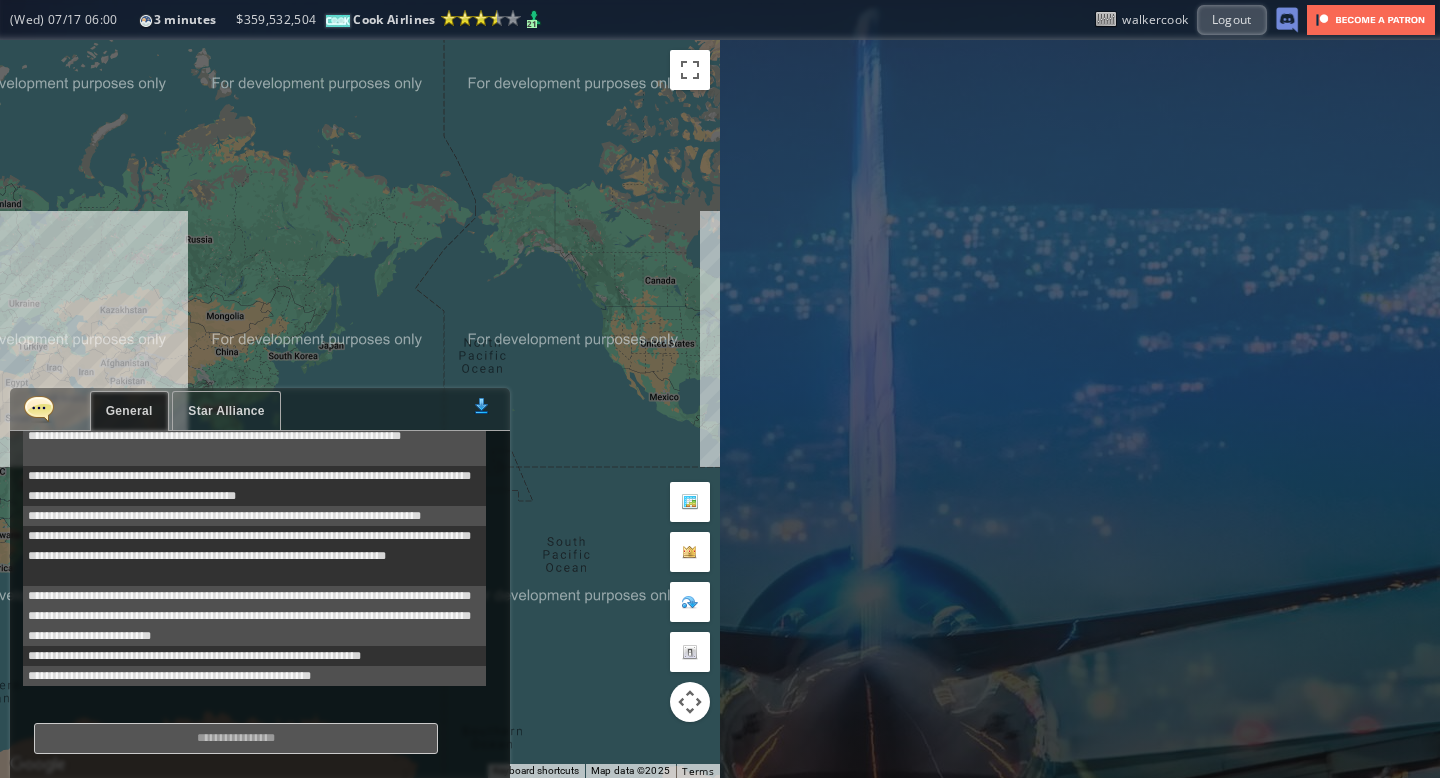 click at bounding box center [39, 408] 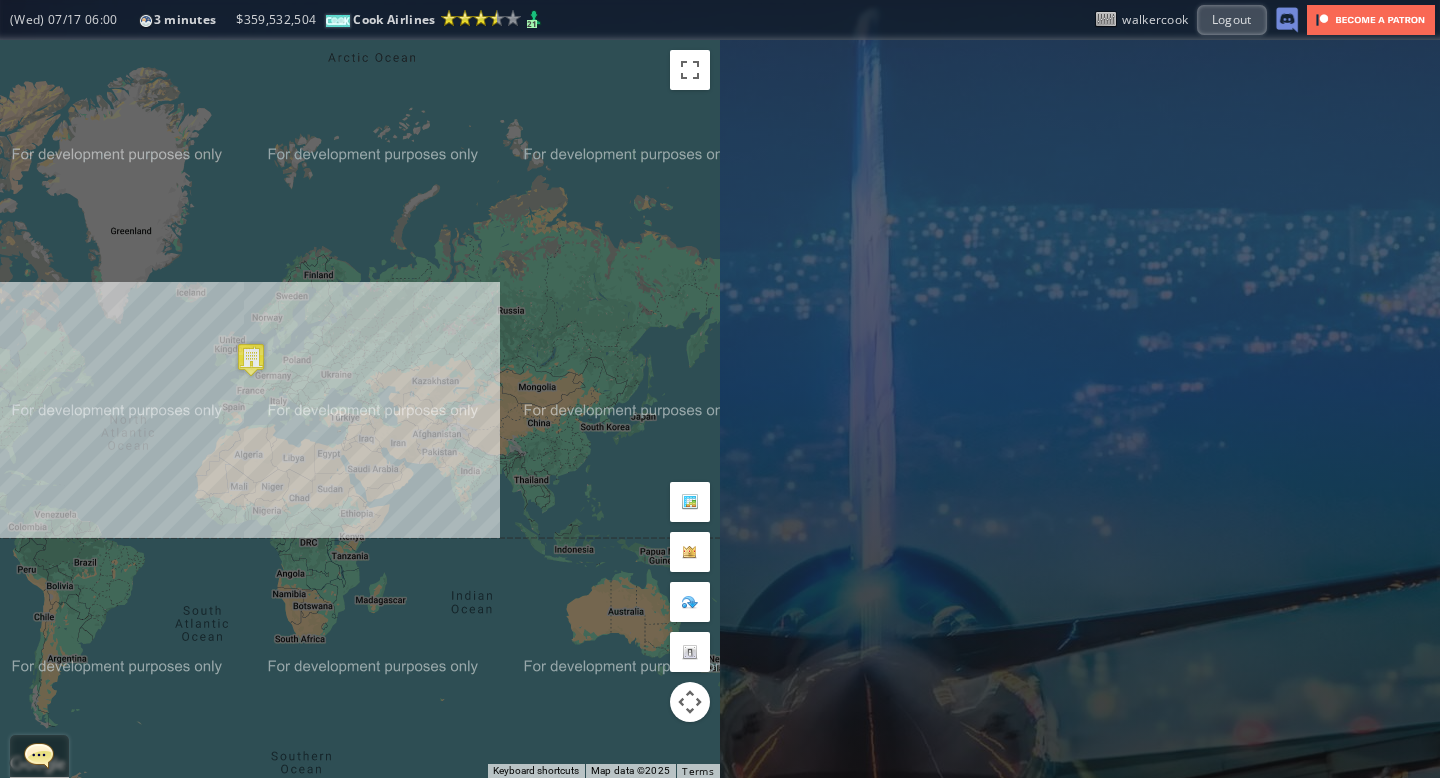 drag, startPoint x: 172, startPoint y: 375, endPoint x: 490, endPoint y: 446, distance: 325.8297 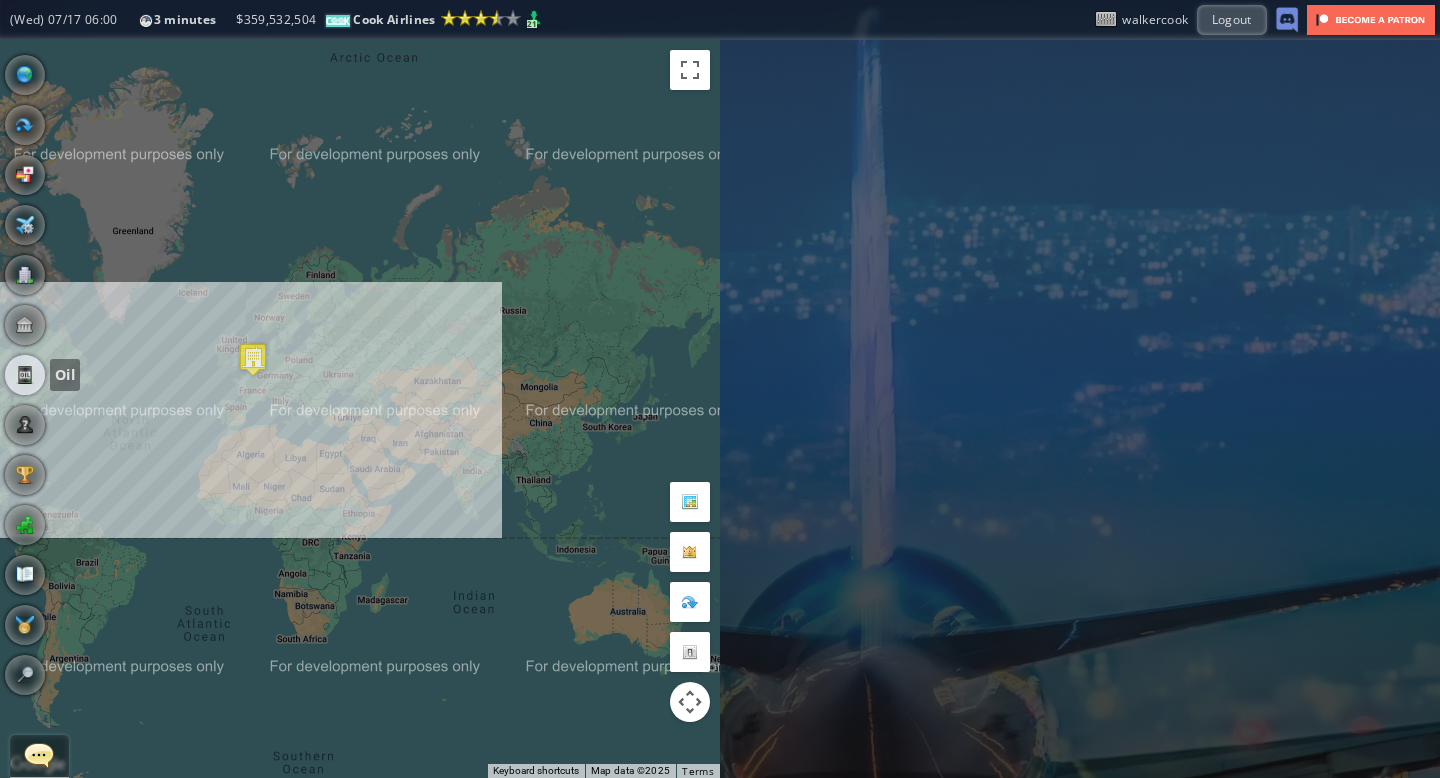 click at bounding box center (25, 375) 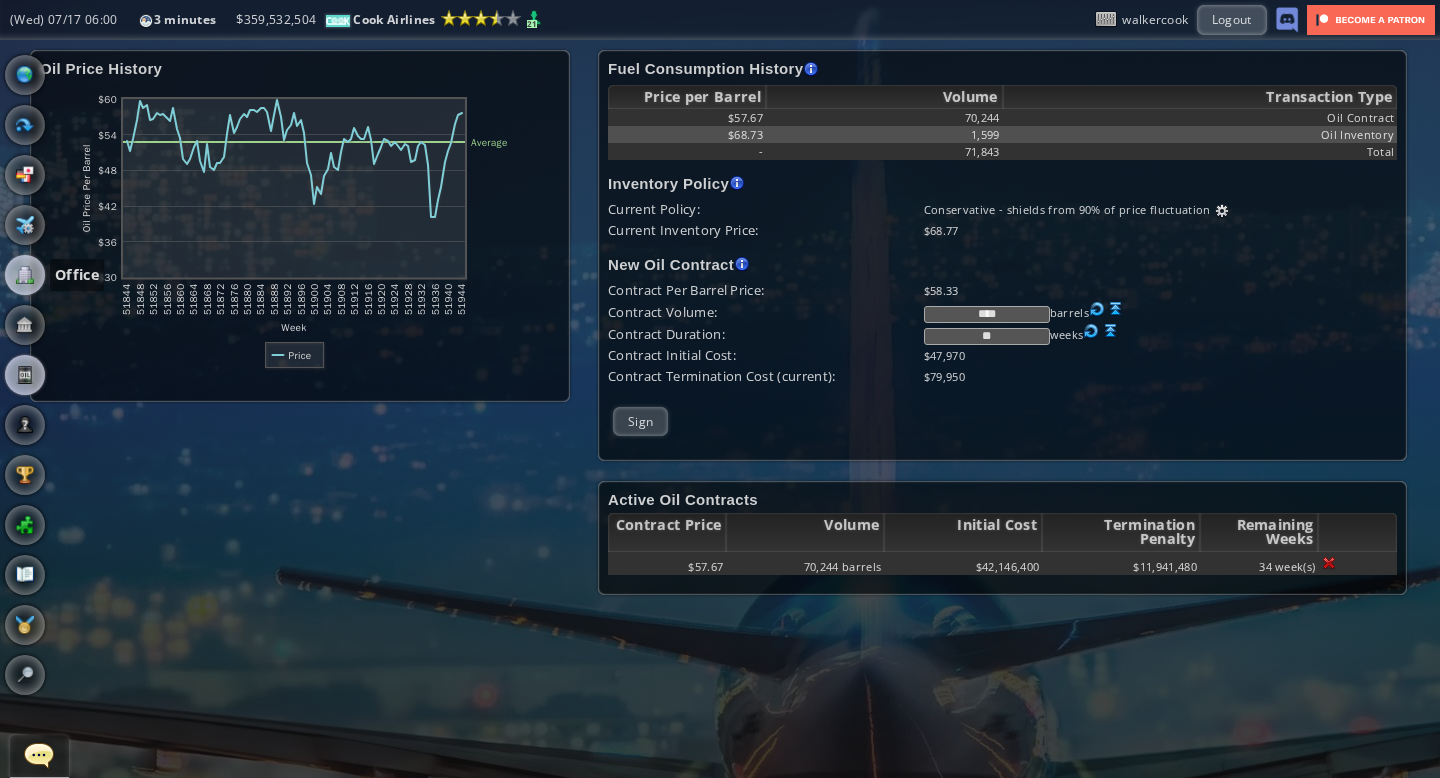 click at bounding box center [25, 275] 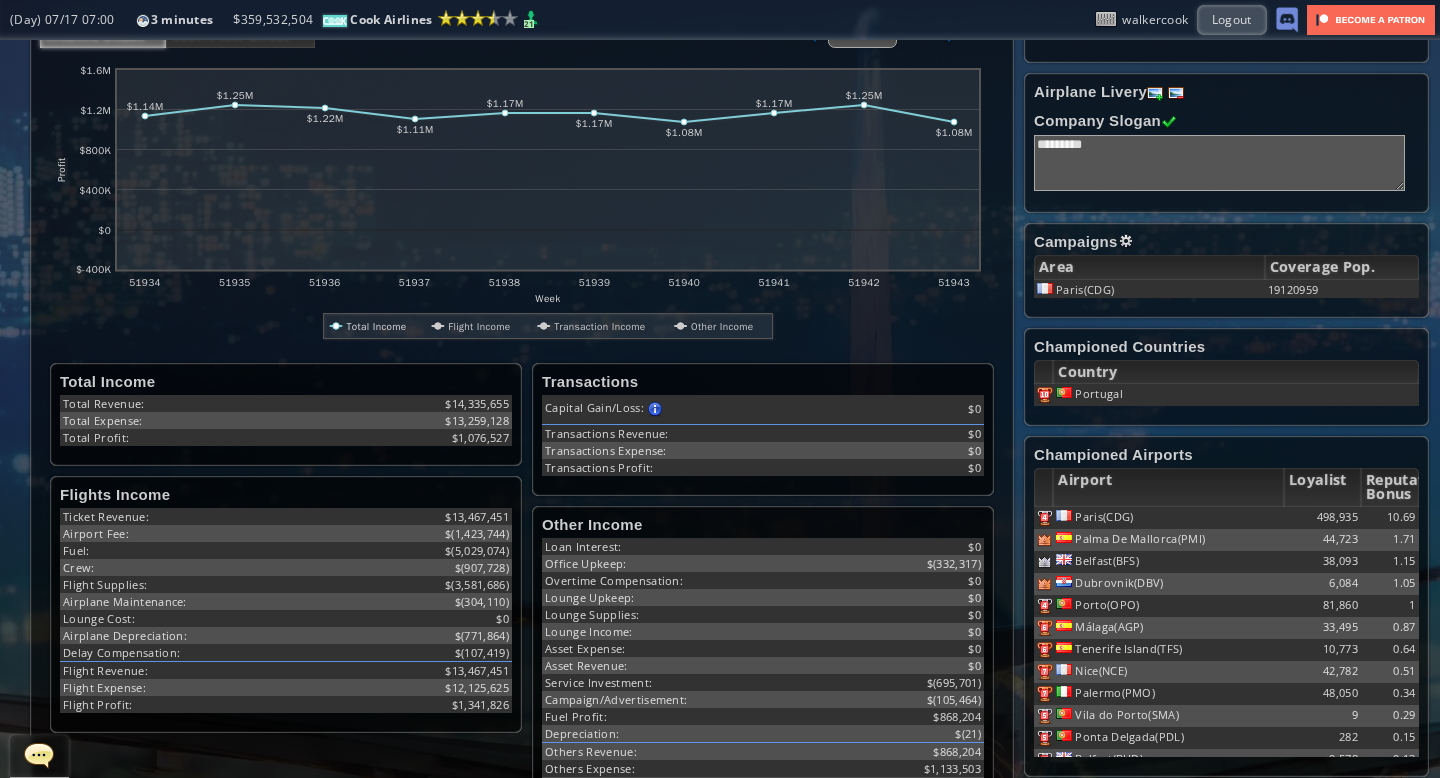 scroll, scrollTop: 0, scrollLeft: 0, axis: both 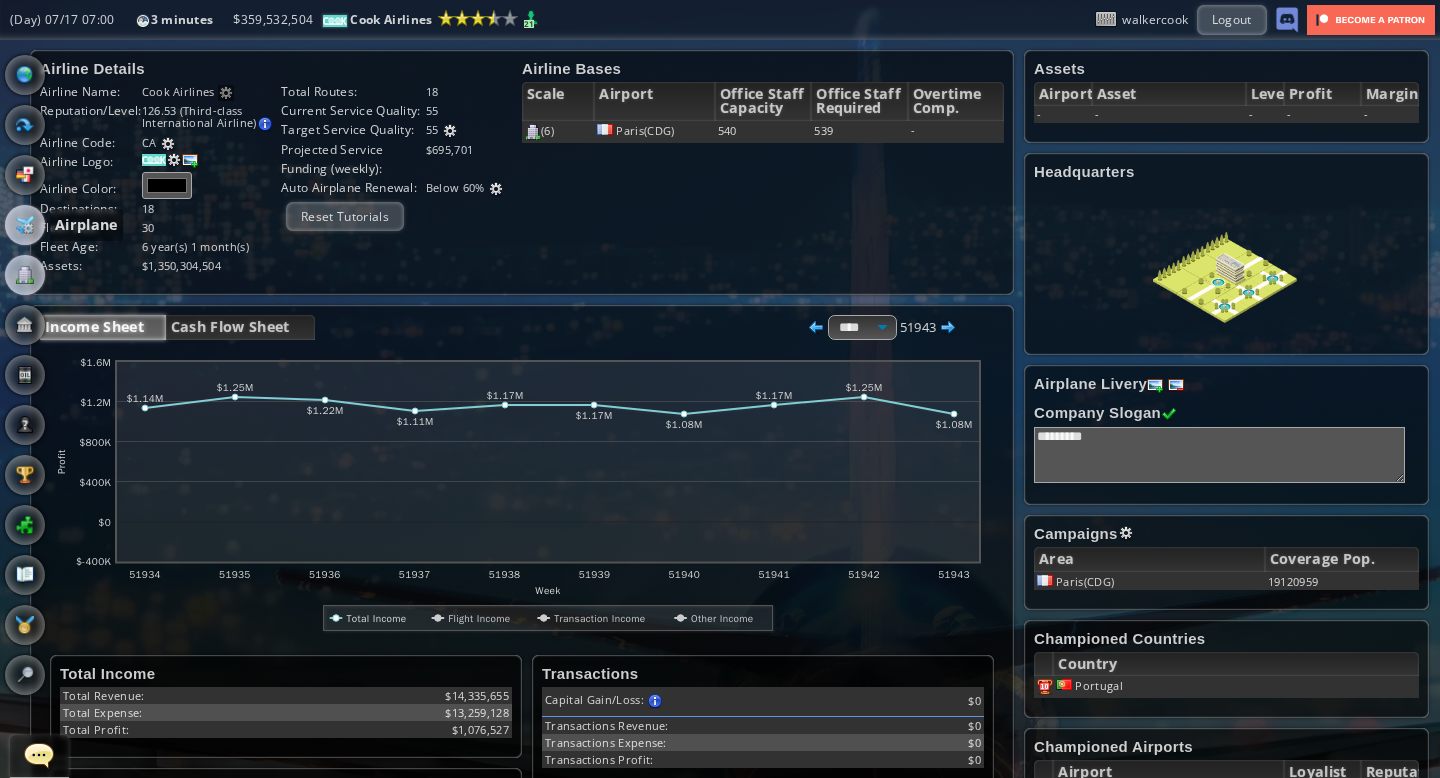 click at bounding box center [25, 225] 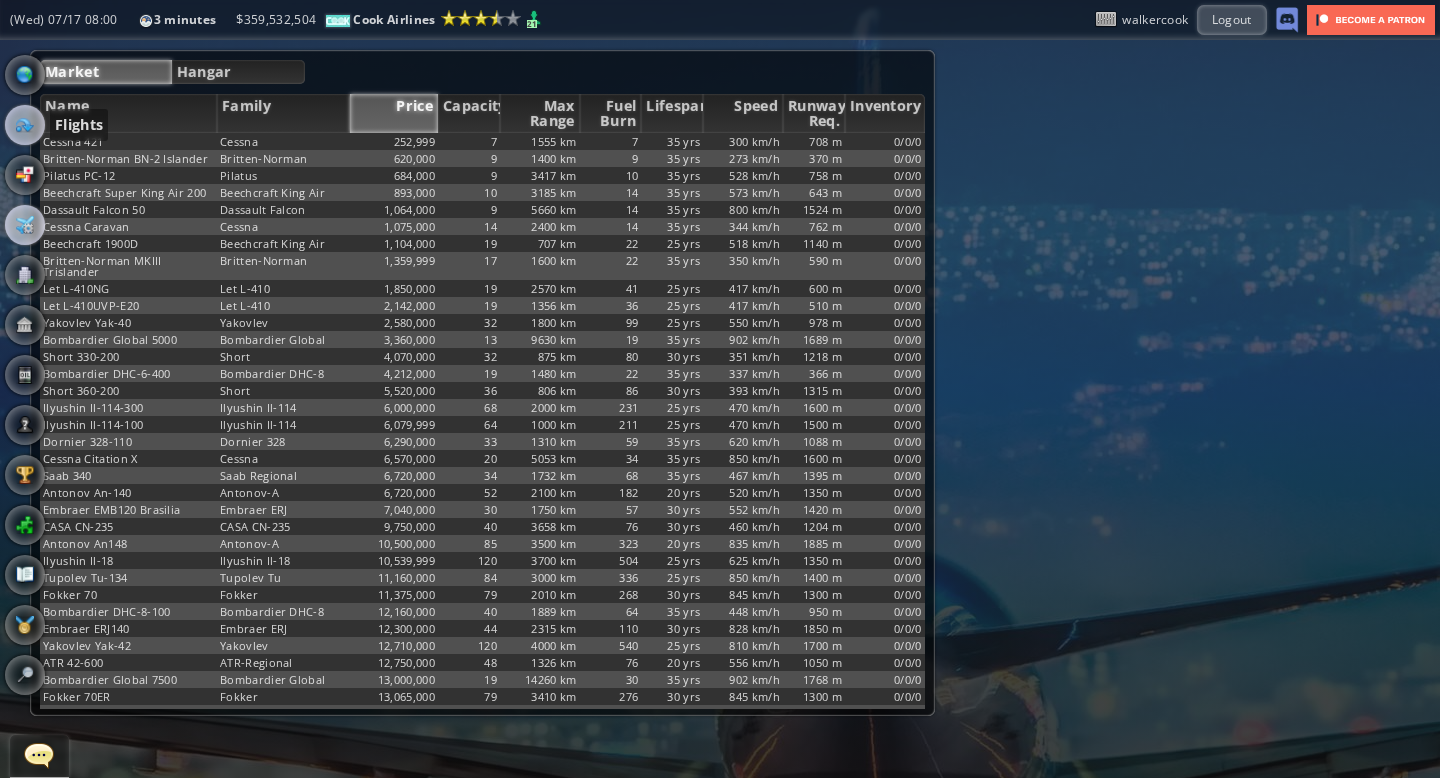 click at bounding box center (25, 125) 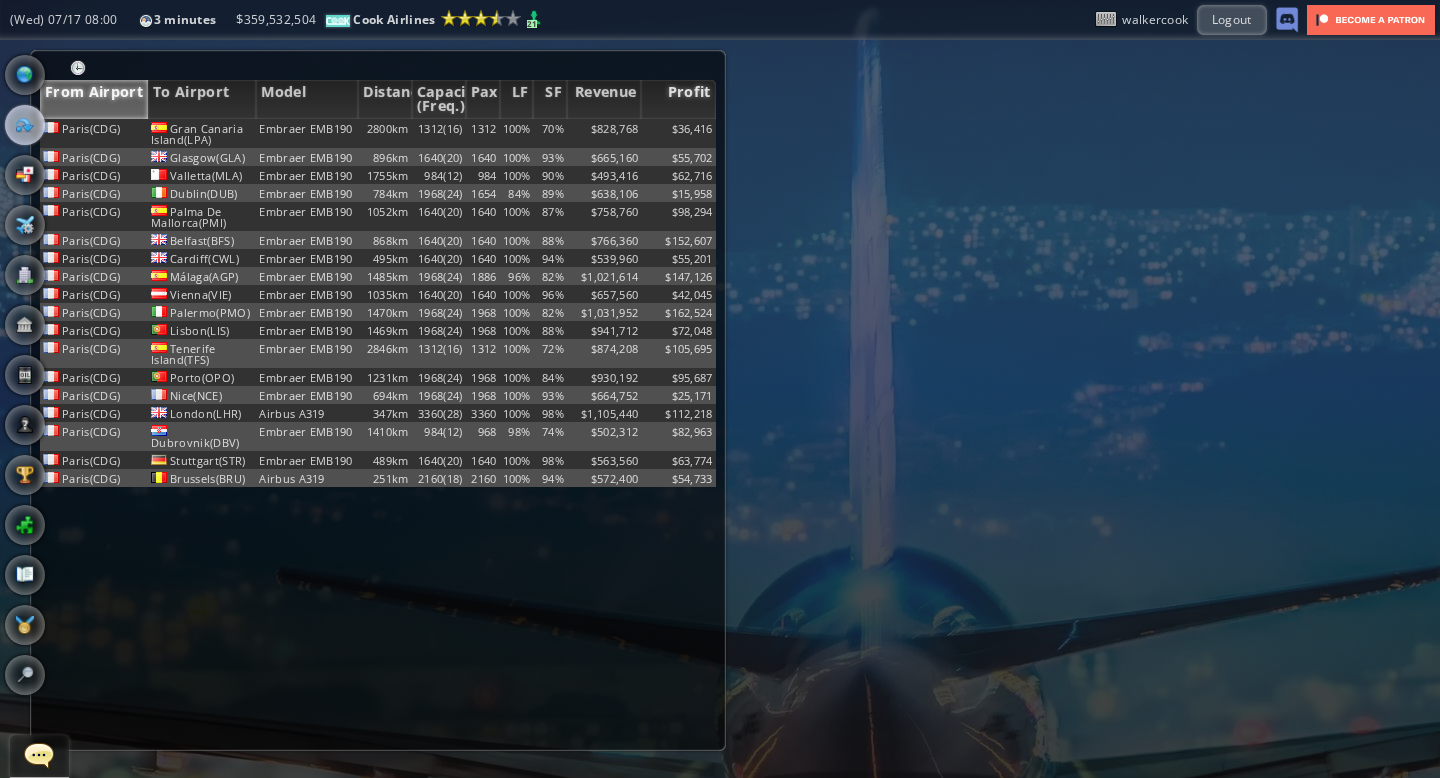 click on "Profit" at bounding box center [678, 99] 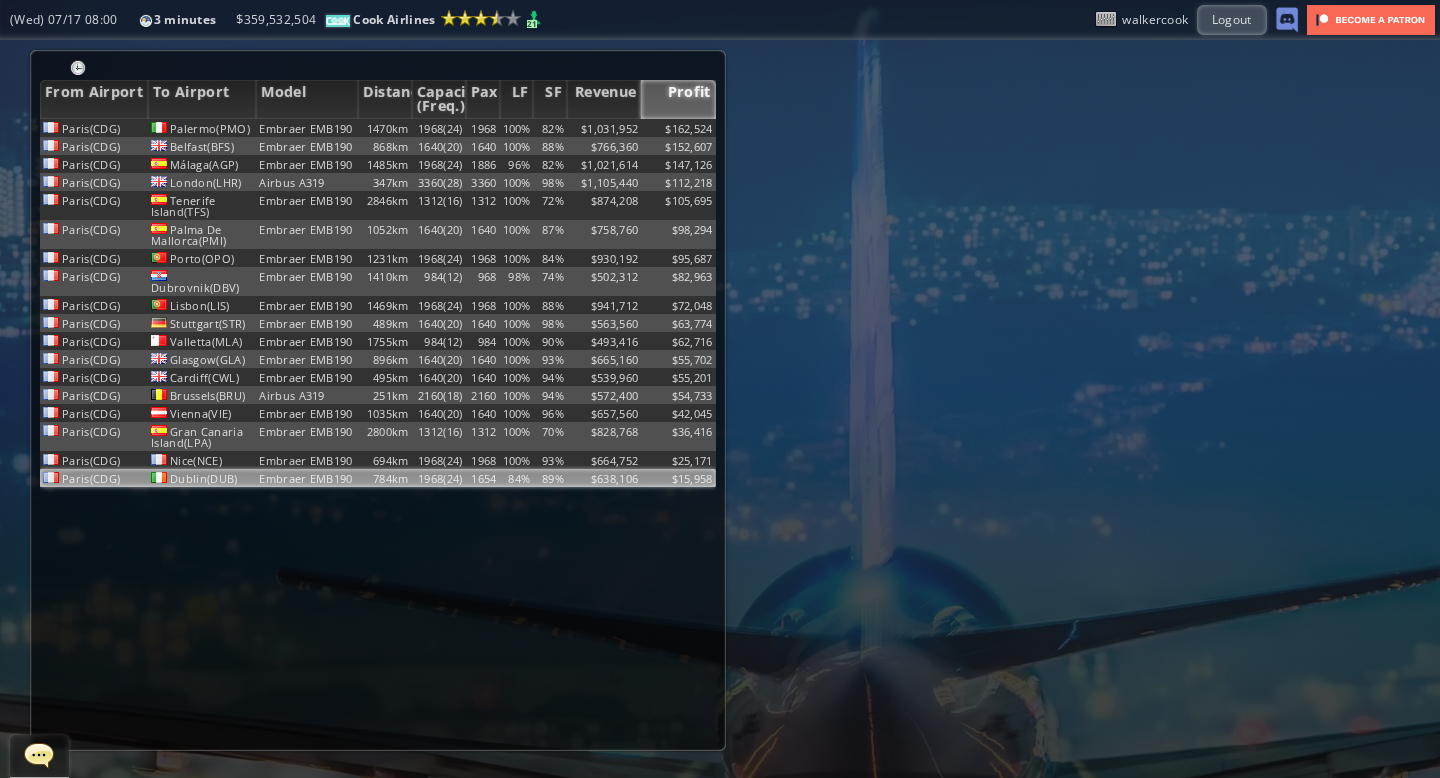 click on "$[NUMBER]" at bounding box center [604, 128] 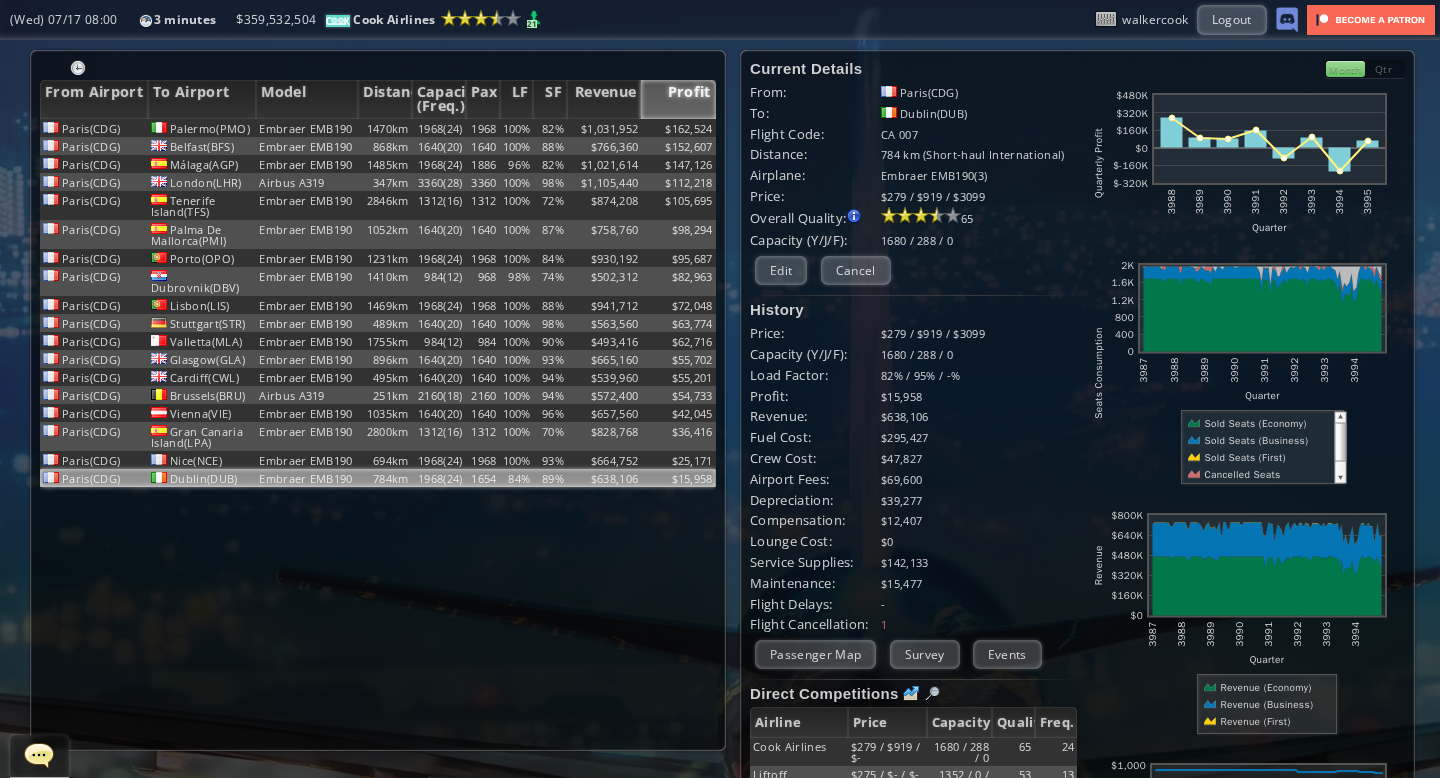 click on "Month" at bounding box center (1345, 69) 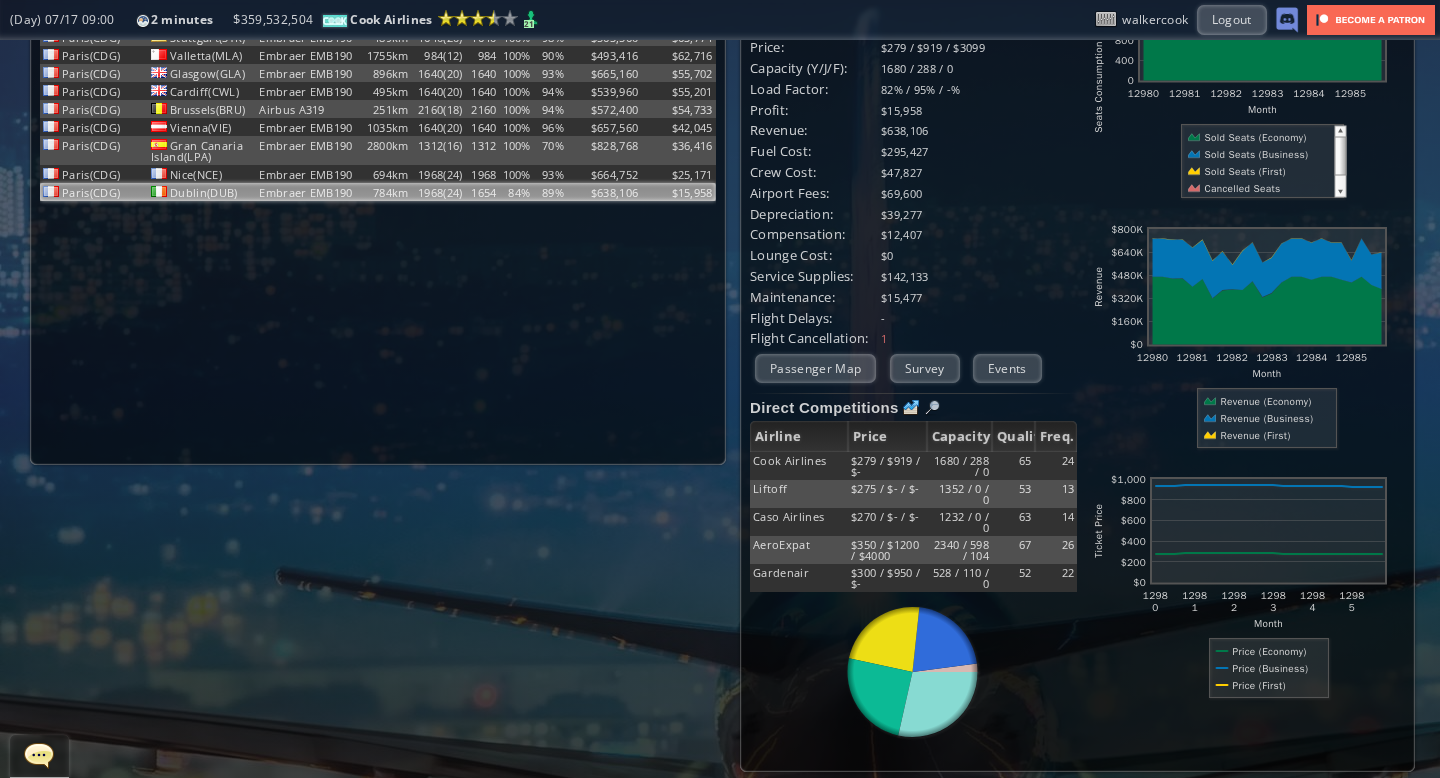 scroll, scrollTop: 281, scrollLeft: 0, axis: vertical 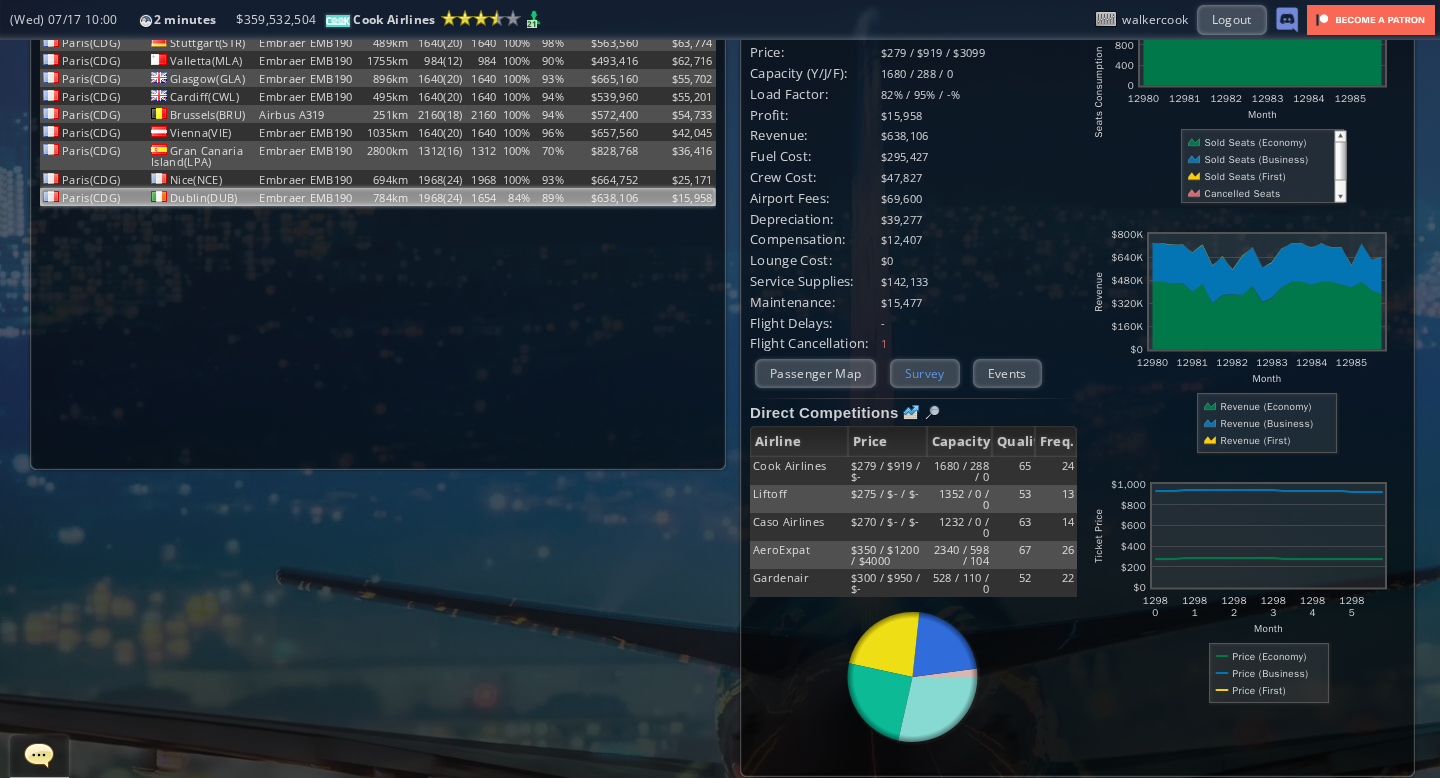 click on "Survey" at bounding box center [925, 373] 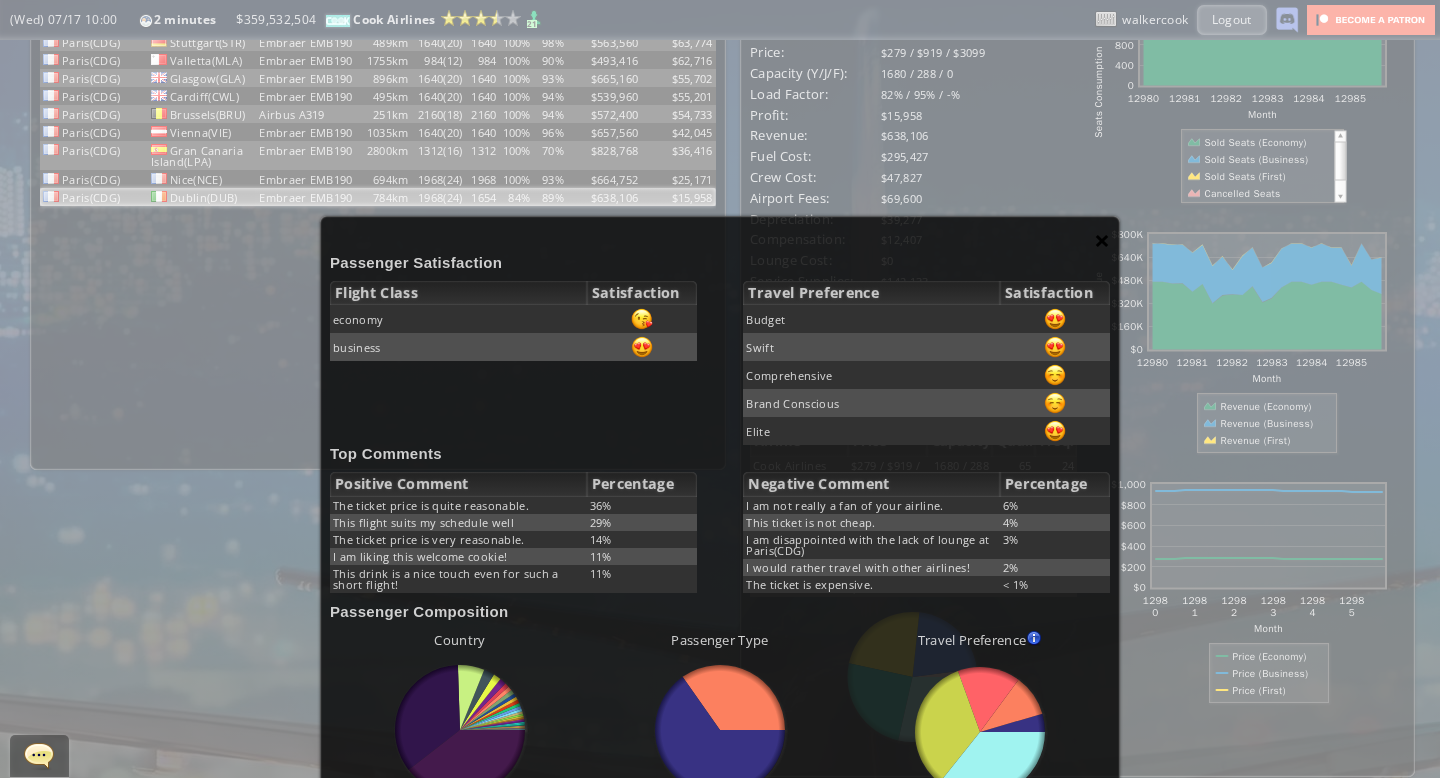 click on "×" at bounding box center [1102, 240] 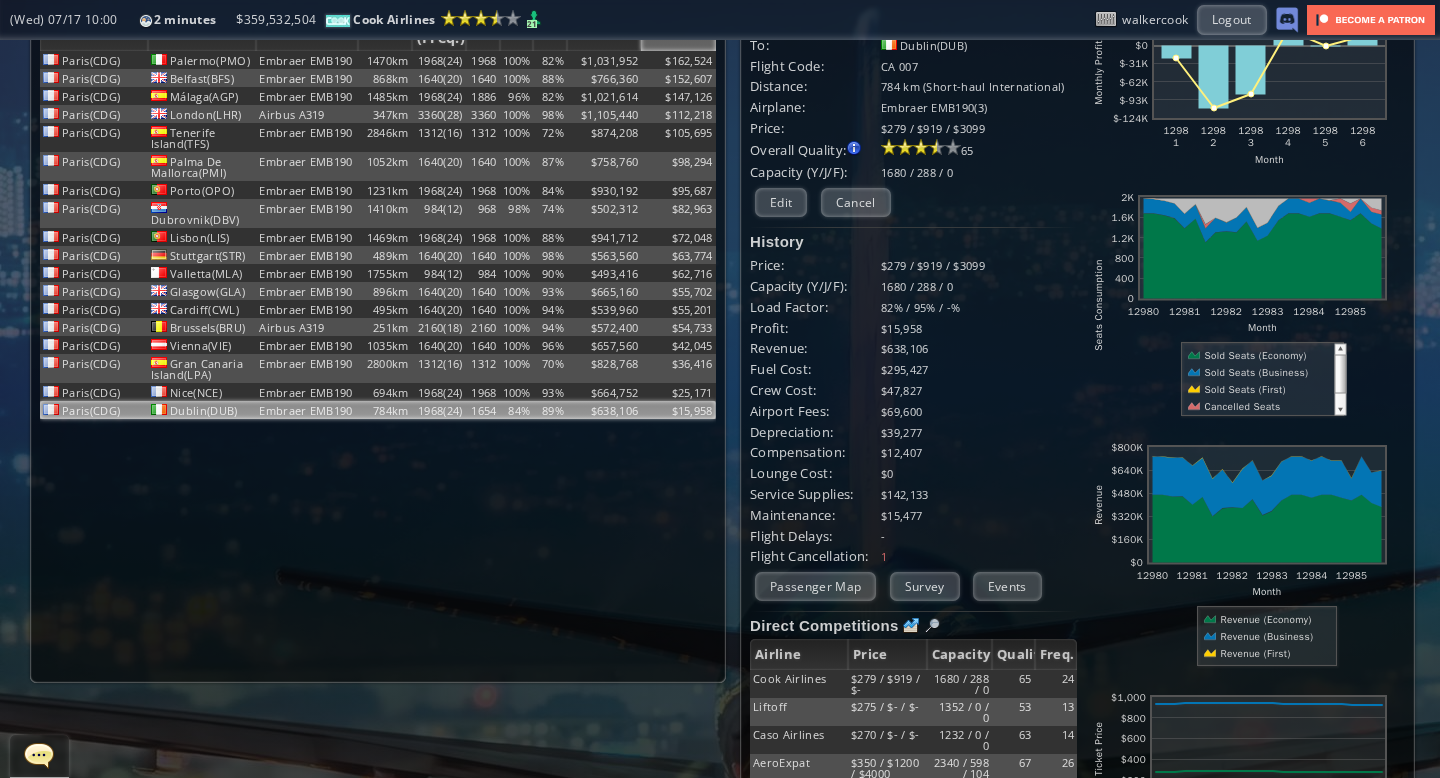 scroll, scrollTop: 66, scrollLeft: 0, axis: vertical 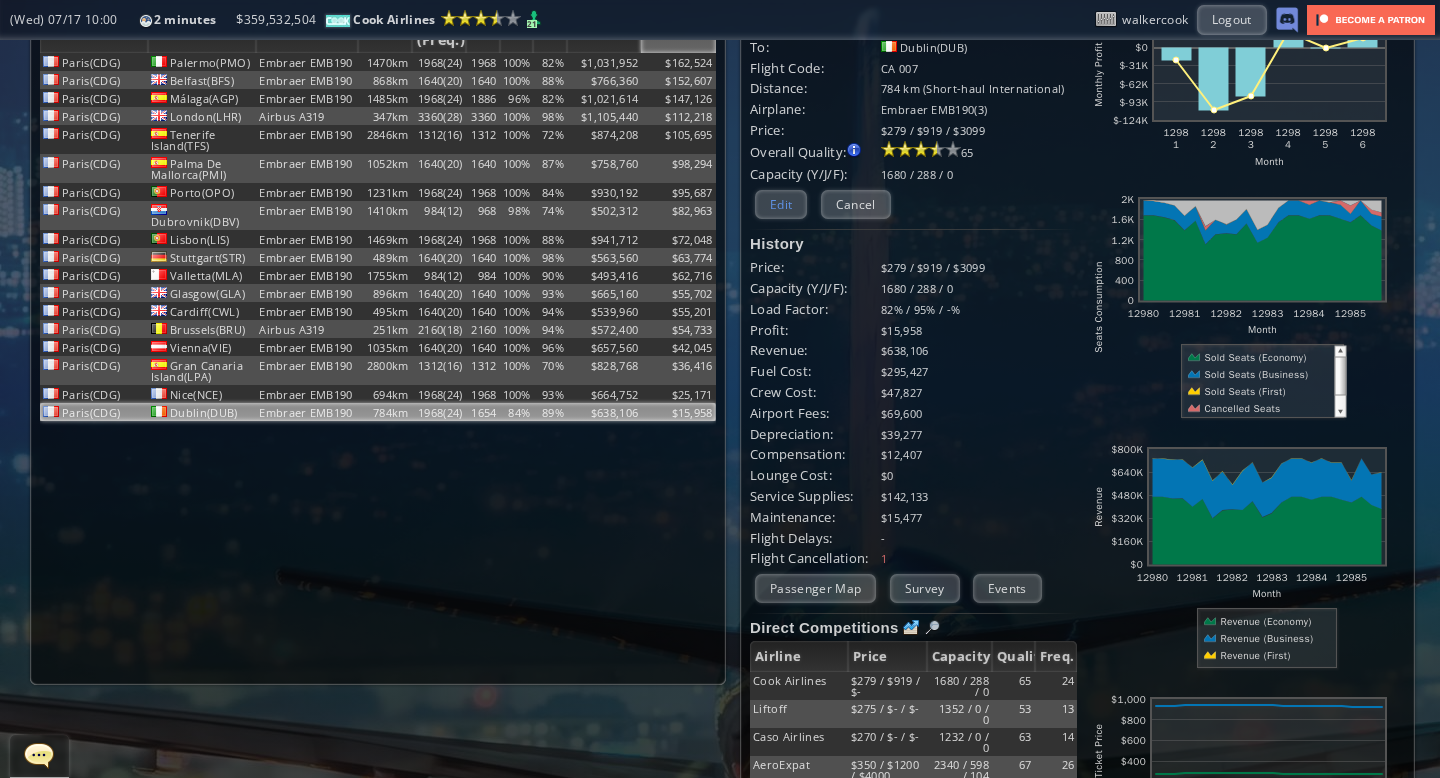 click on "Edit" at bounding box center [781, 204] 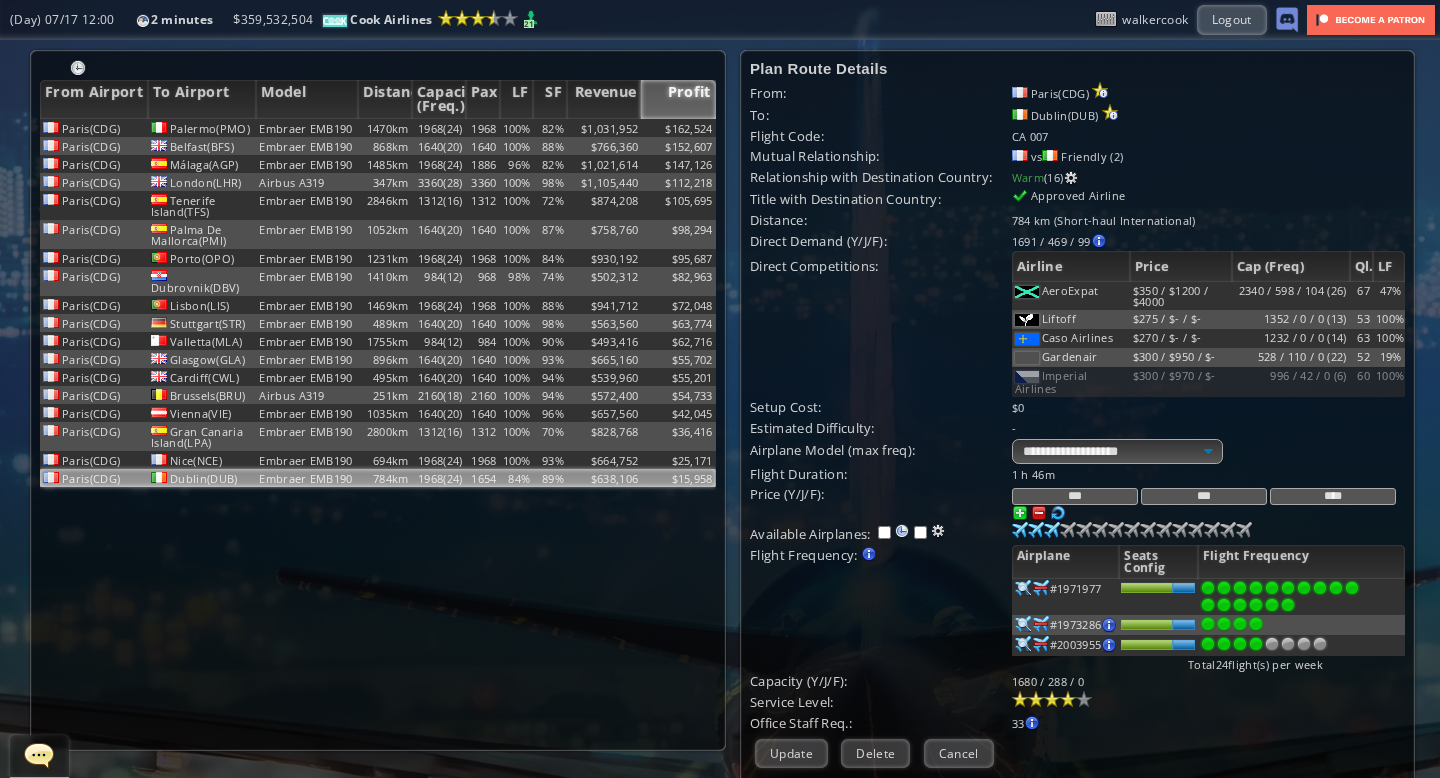 scroll, scrollTop: 116, scrollLeft: 0, axis: vertical 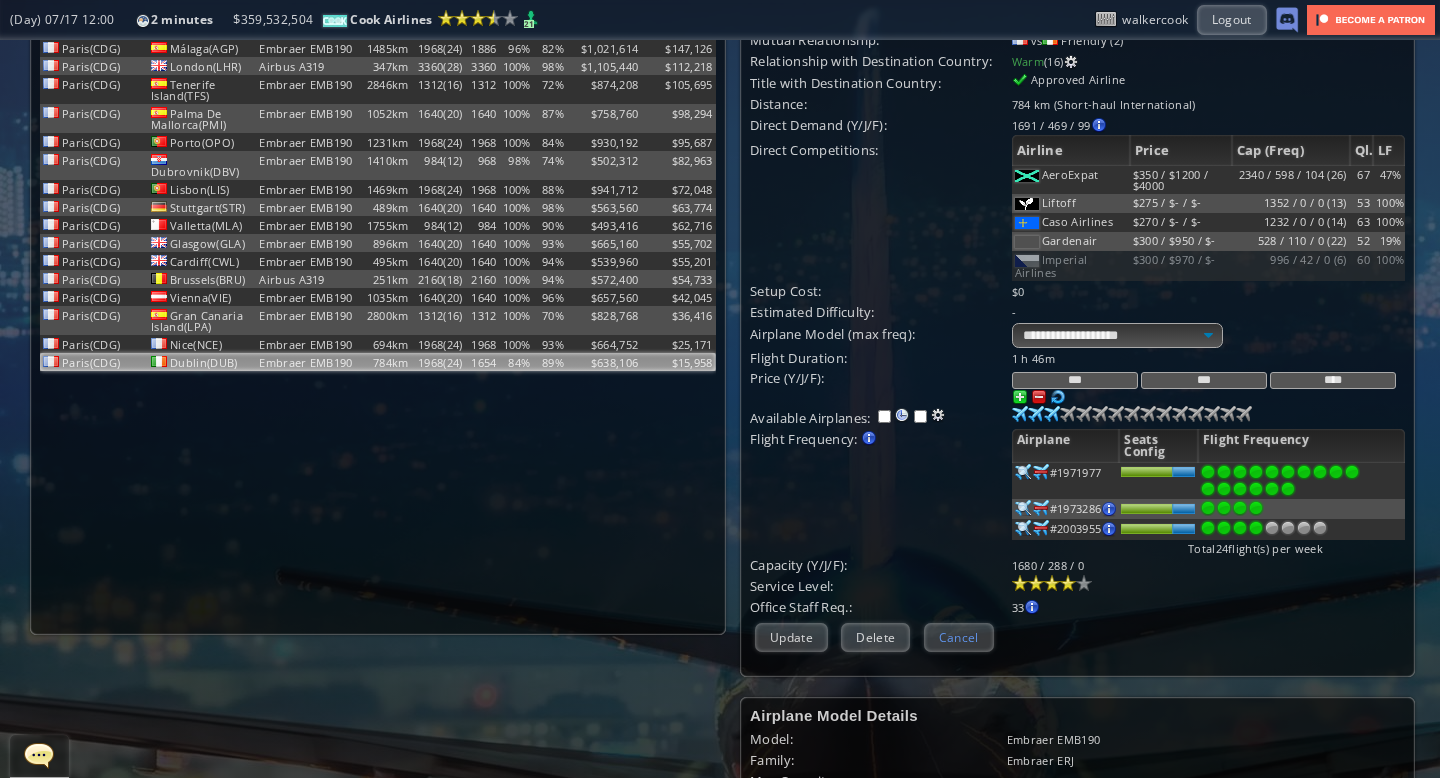 click on "Cancel" at bounding box center [959, 637] 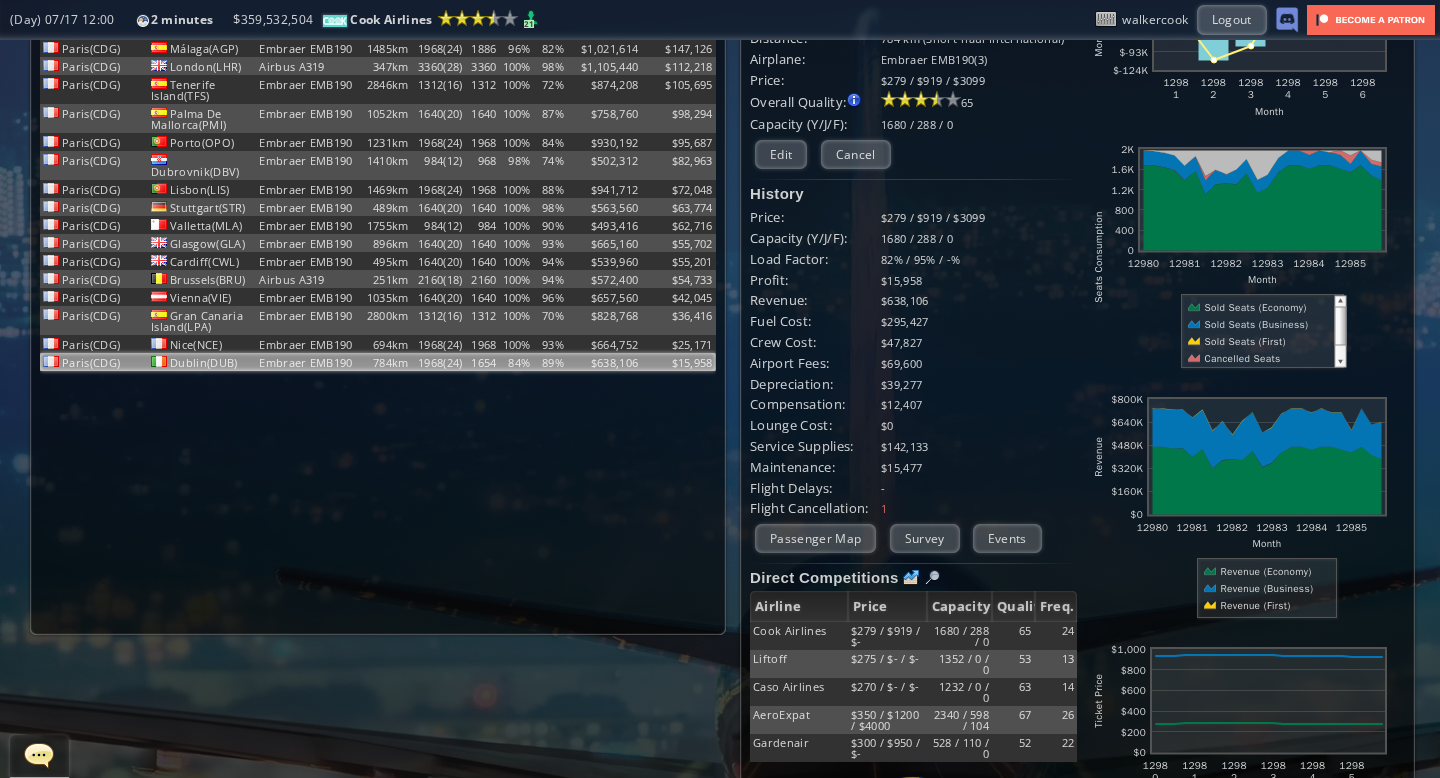 scroll, scrollTop: 0, scrollLeft: 0, axis: both 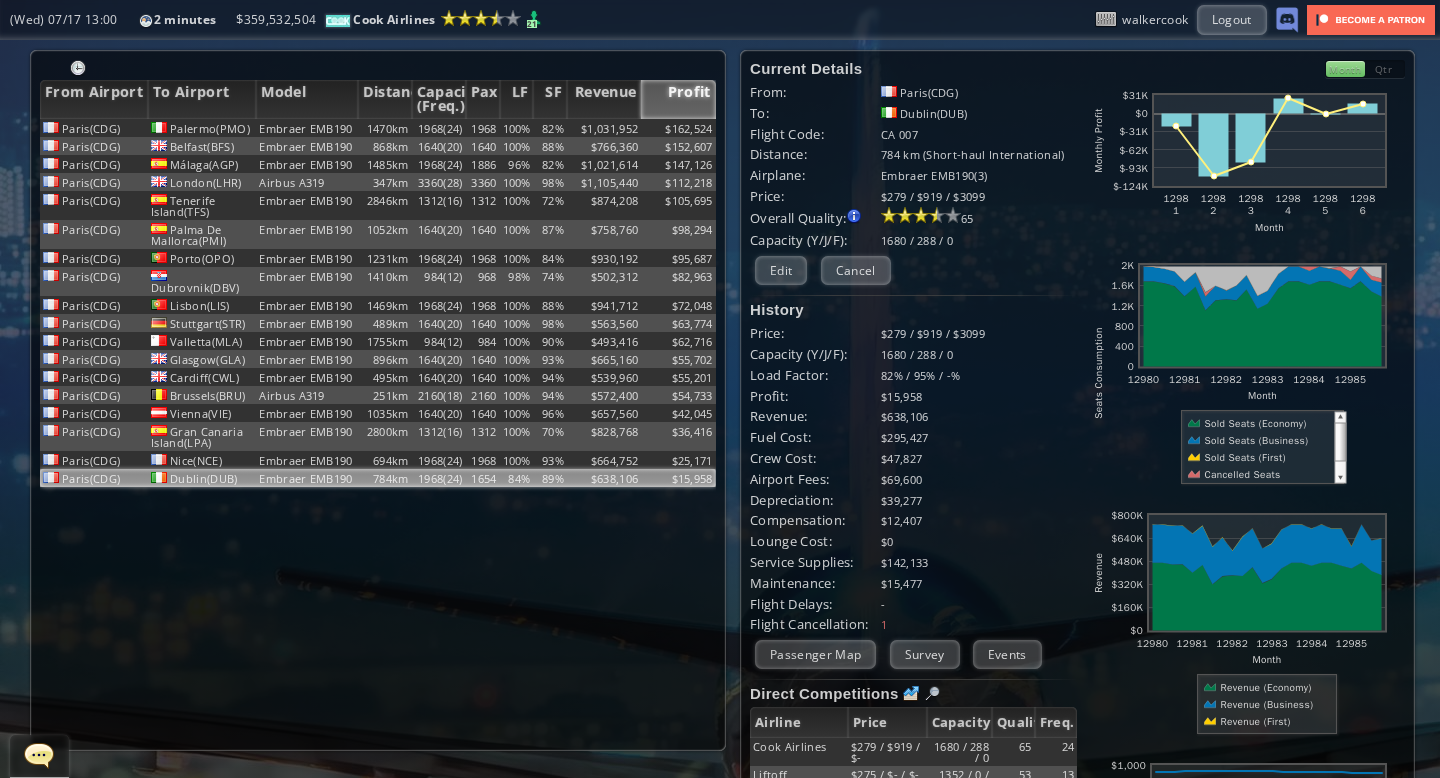 click on "Dublin(DUB)" at bounding box center (979, 92) 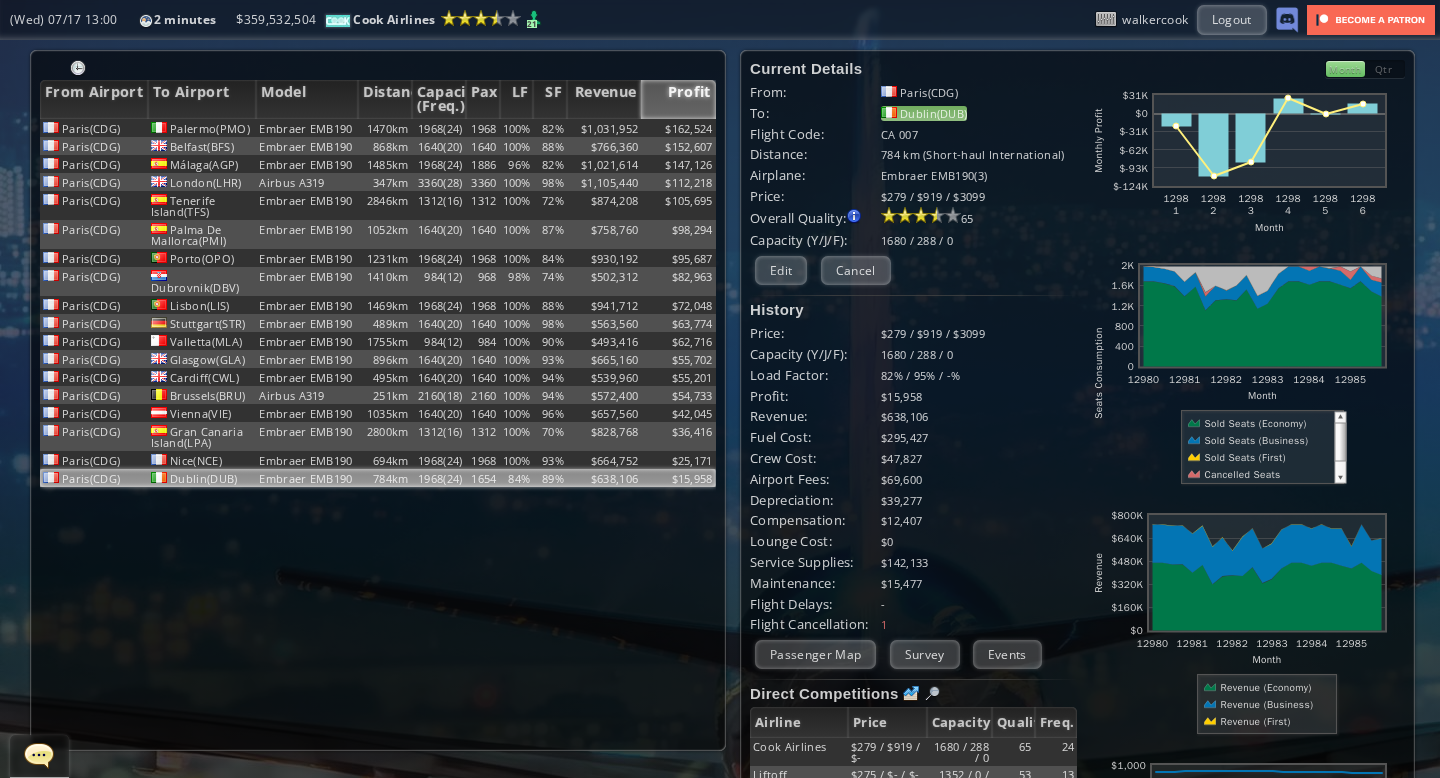 click on "Dublin(DUB)" at bounding box center [924, 113] 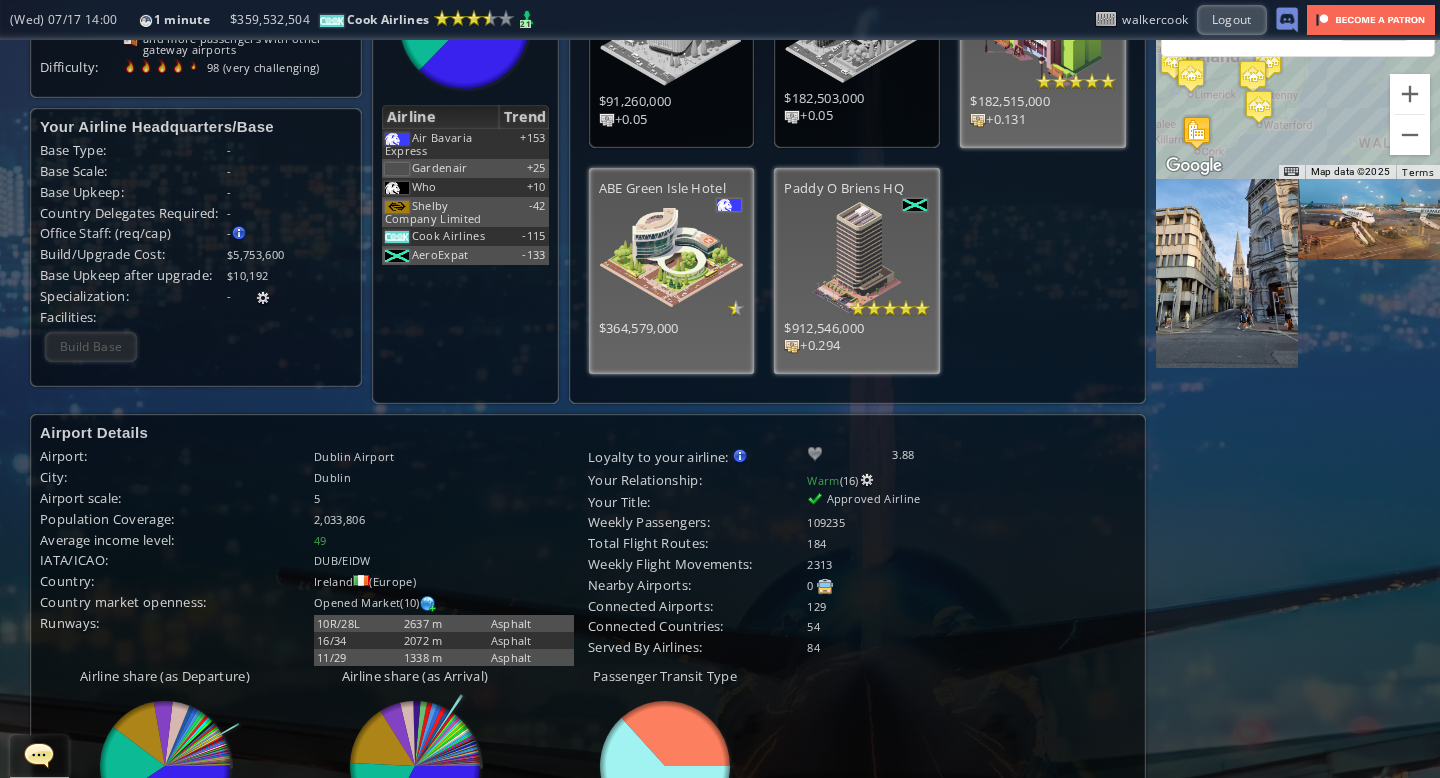 scroll, scrollTop: 0, scrollLeft: 0, axis: both 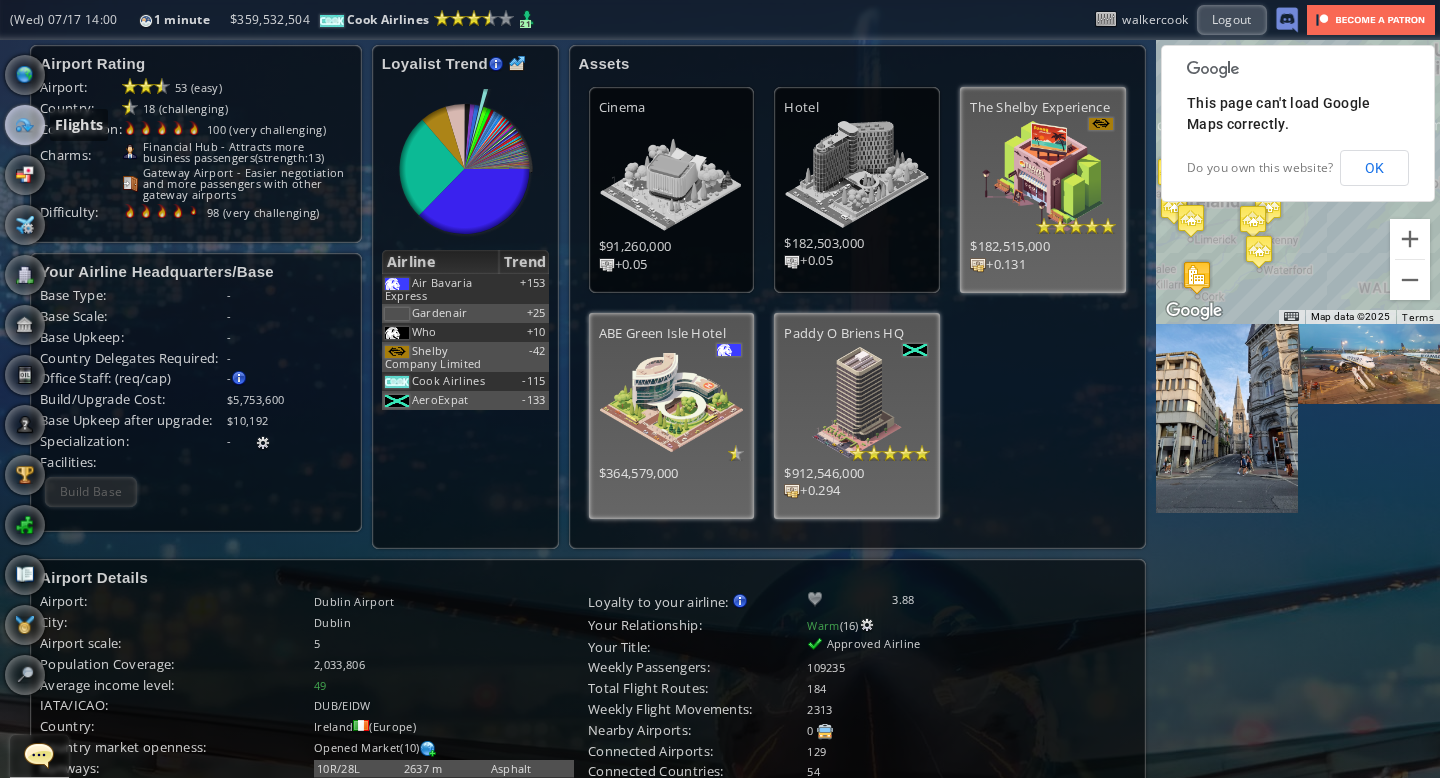 click at bounding box center (25, 125) 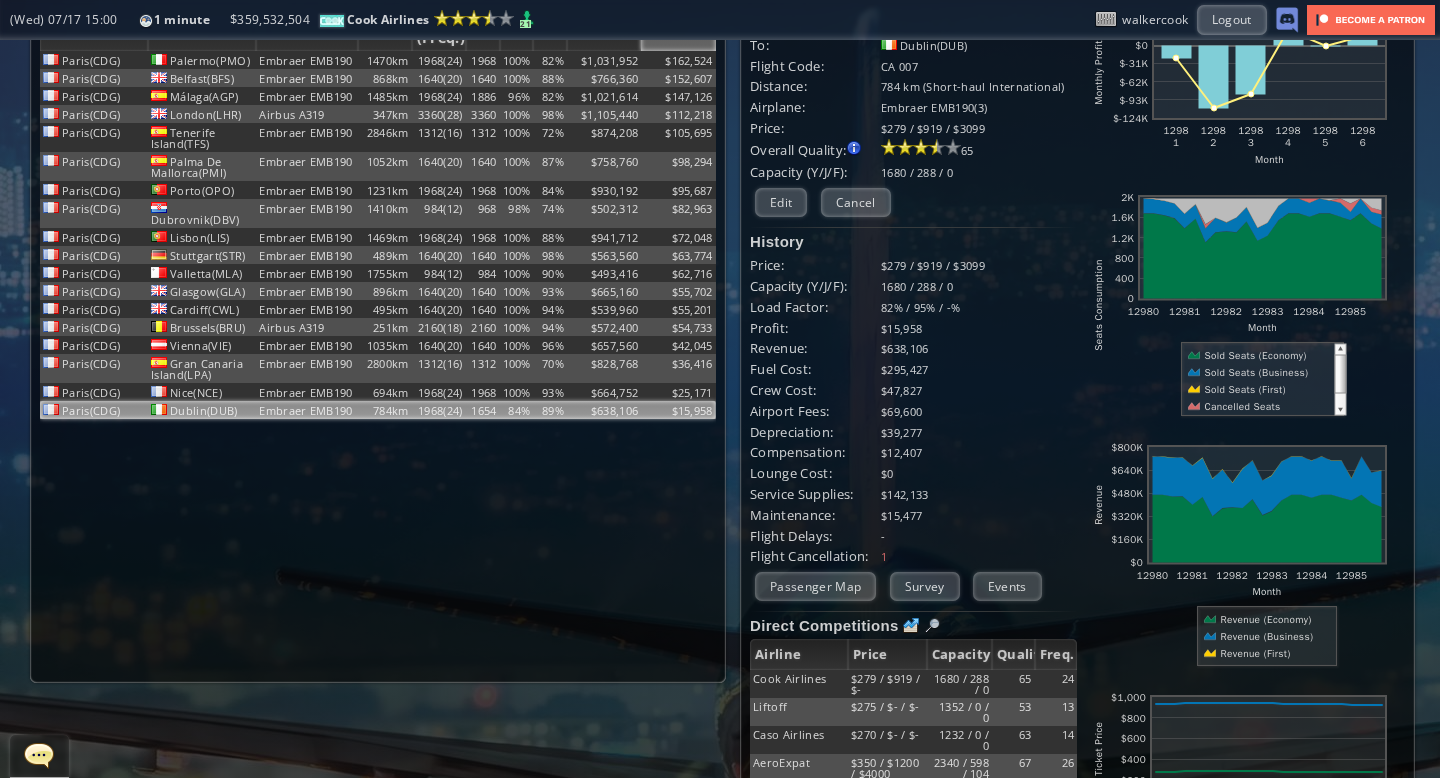 scroll, scrollTop: 0, scrollLeft: 0, axis: both 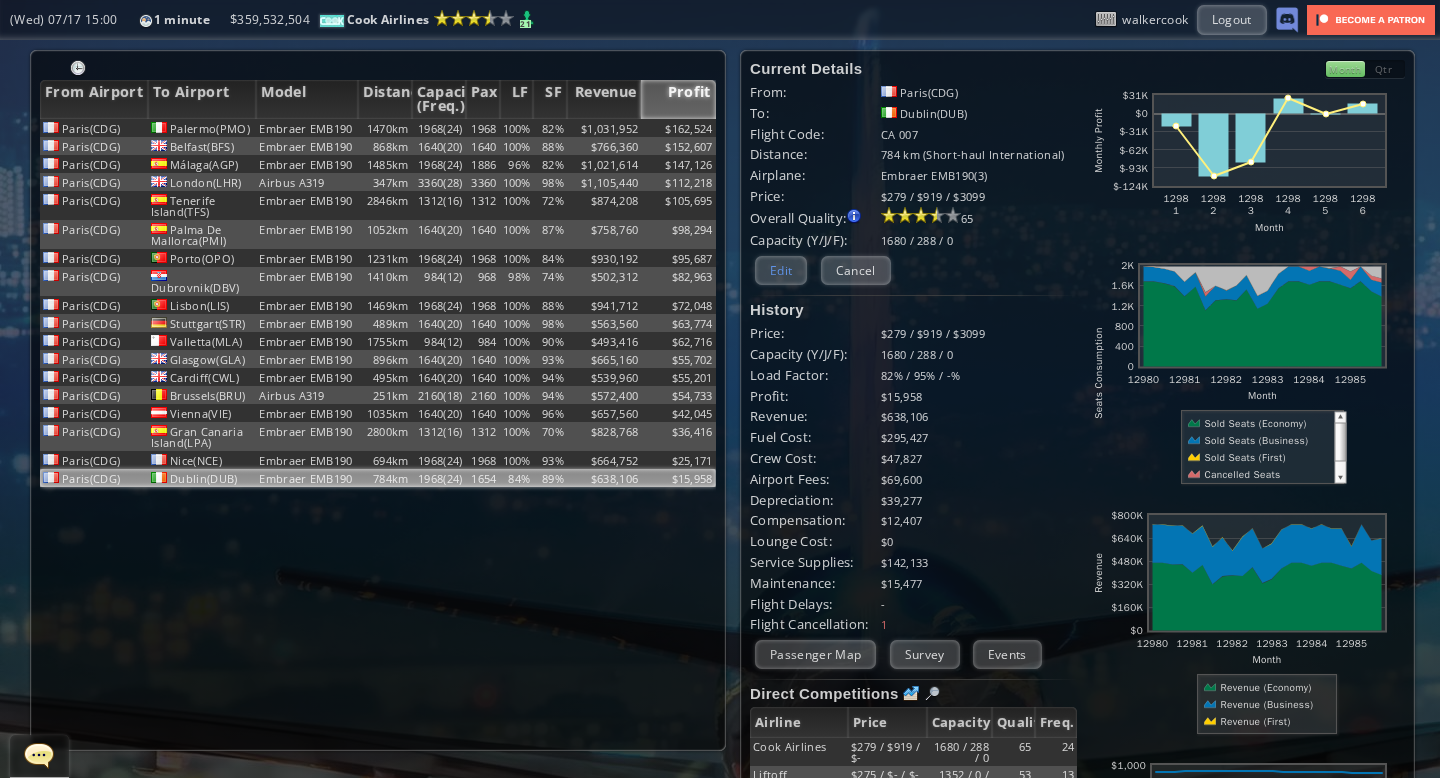 click on "Edit" at bounding box center (781, 270) 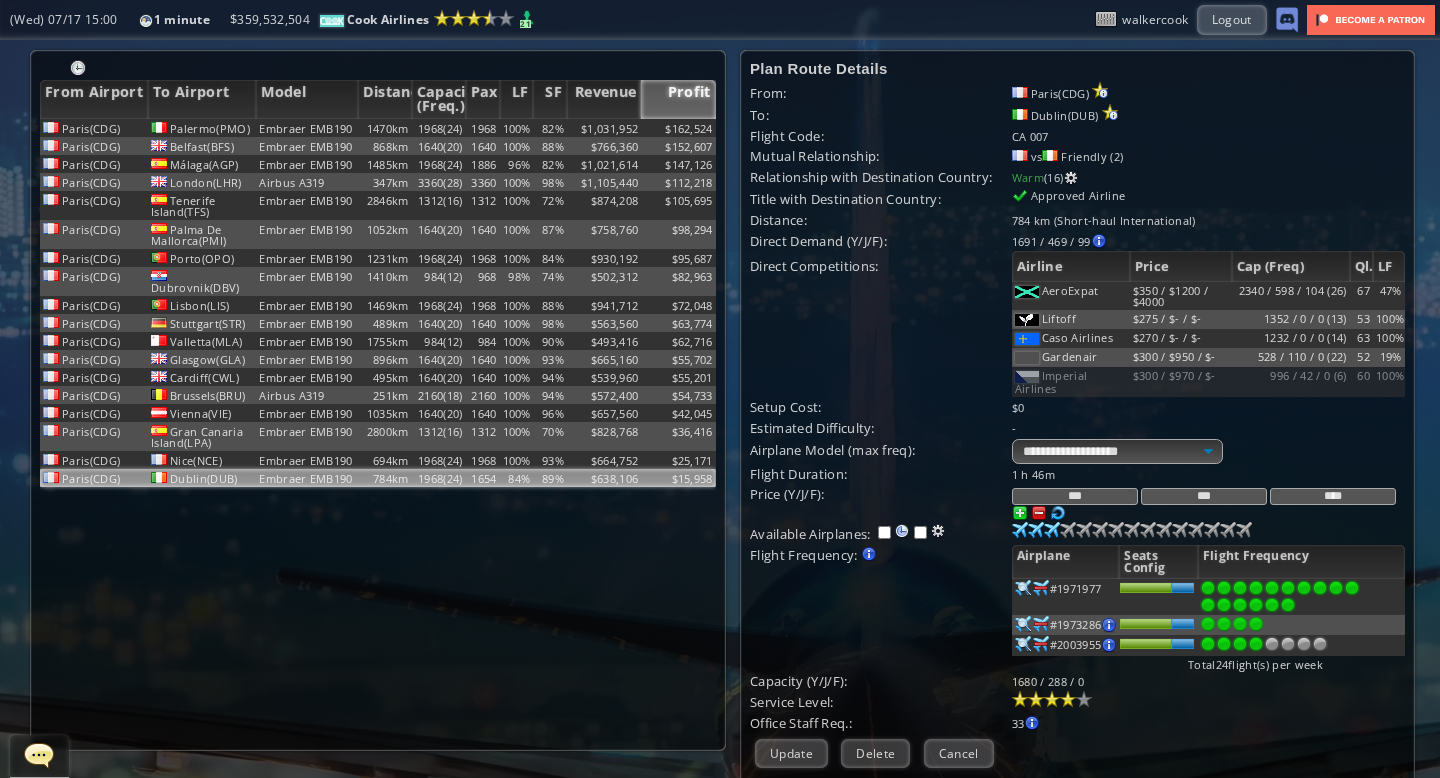 click on "***" at bounding box center (1075, 496) 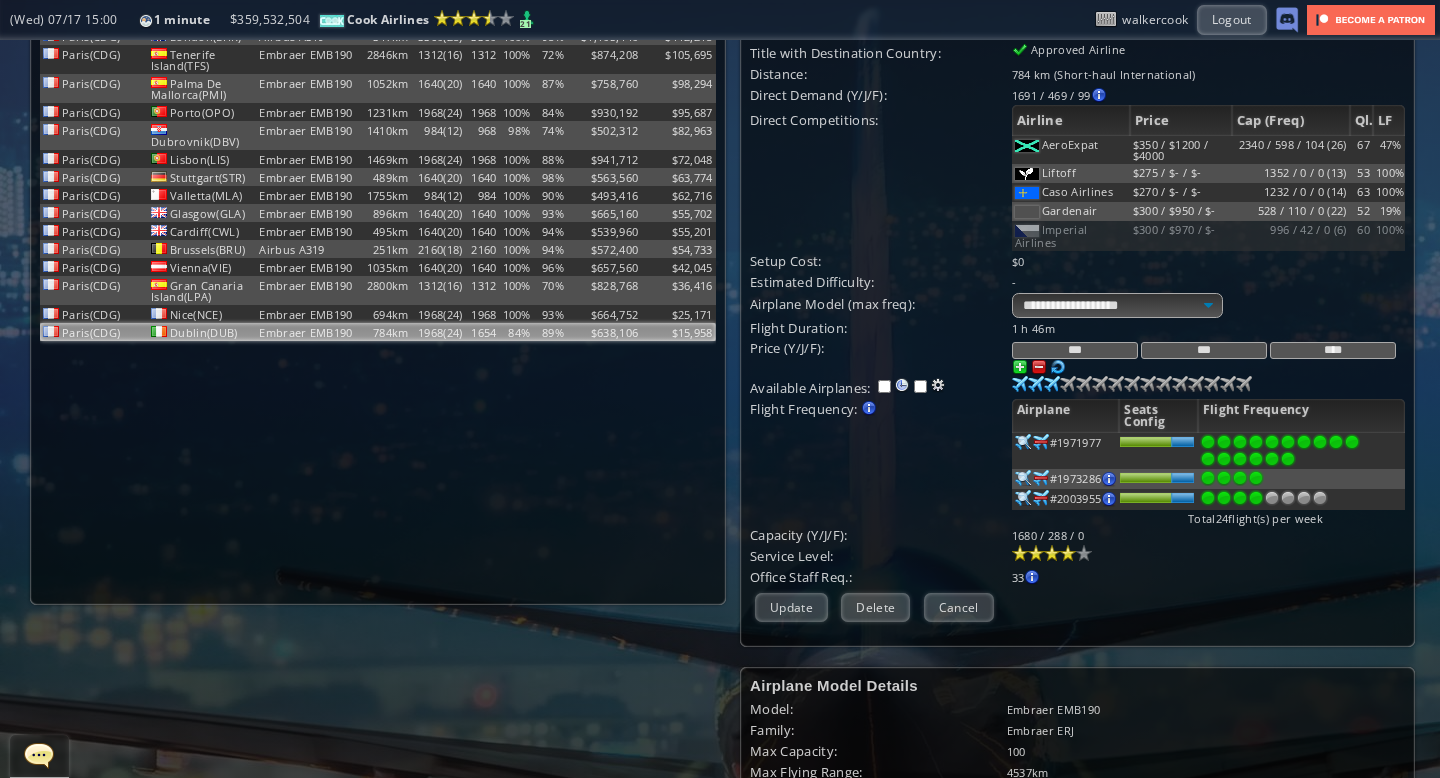 scroll, scrollTop: 145, scrollLeft: 0, axis: vertical 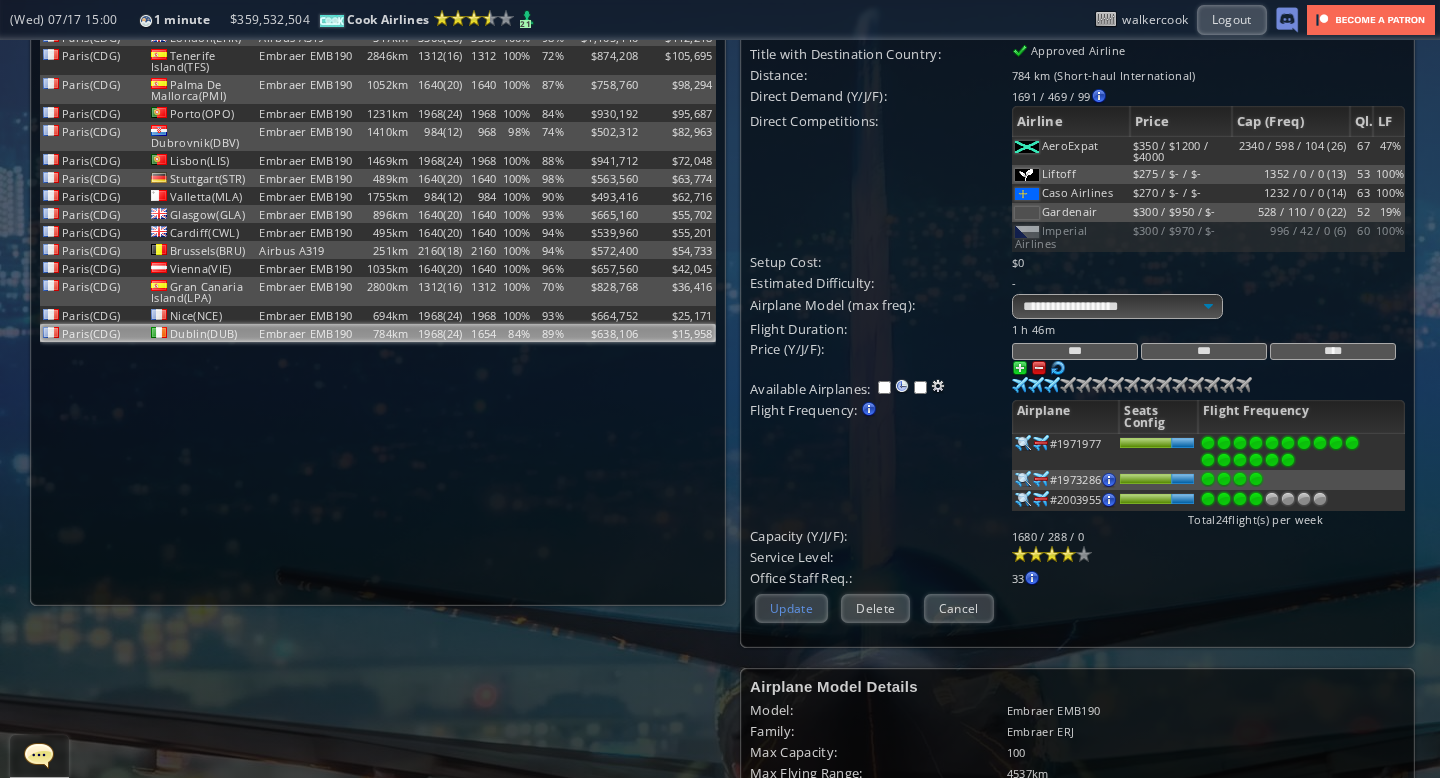 type on "***" 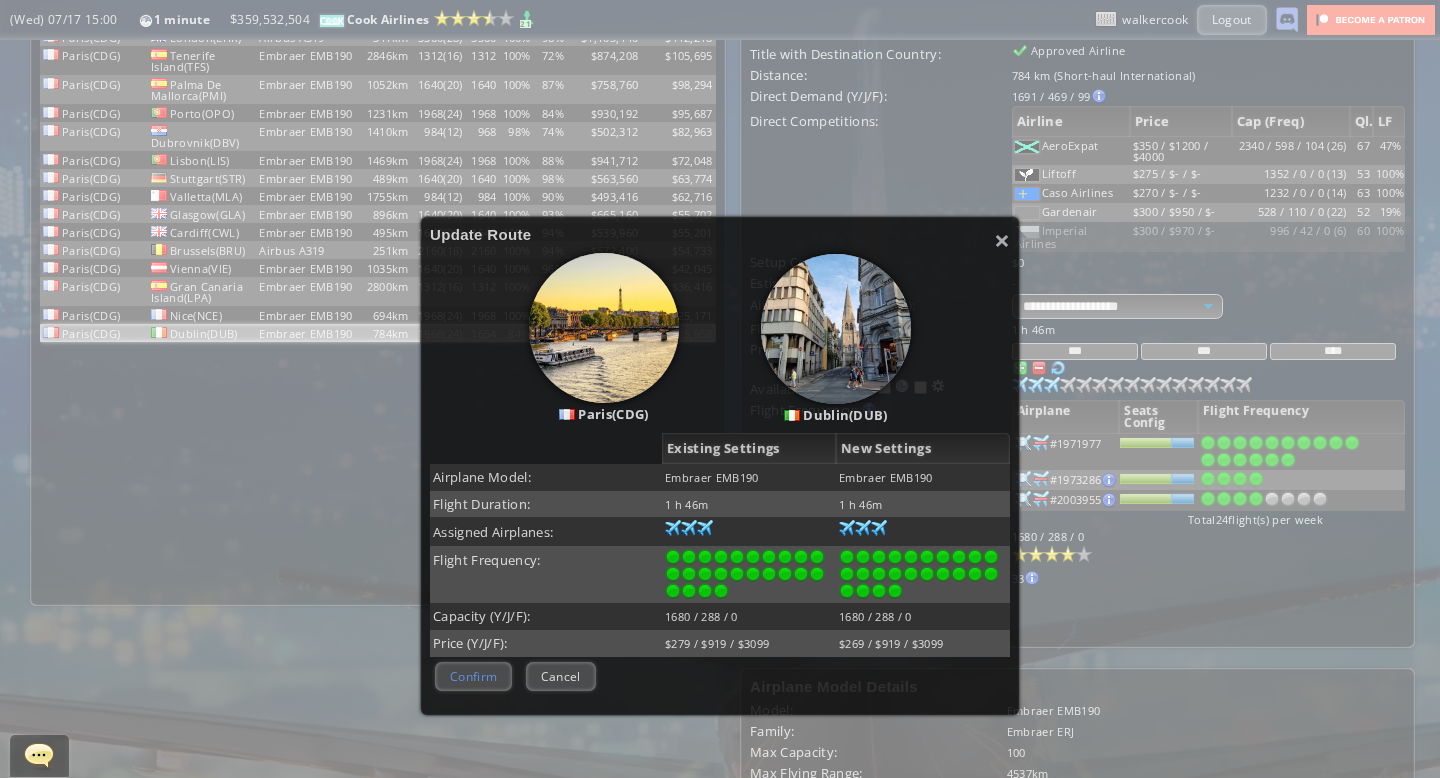 click on "Confirm" at bounding box center (473, 676) 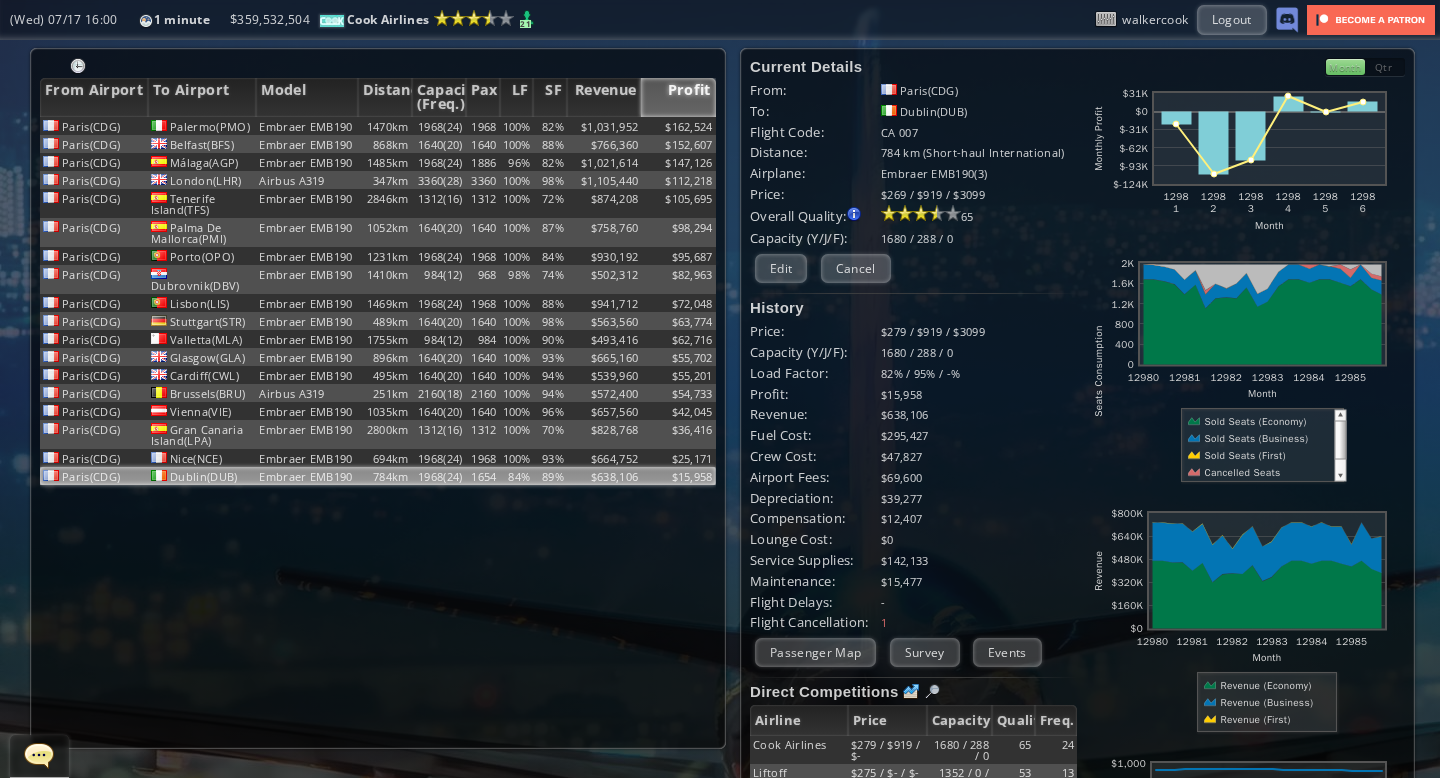 scroll, scrollTop: 0, scrollLeft: 0, axis: both 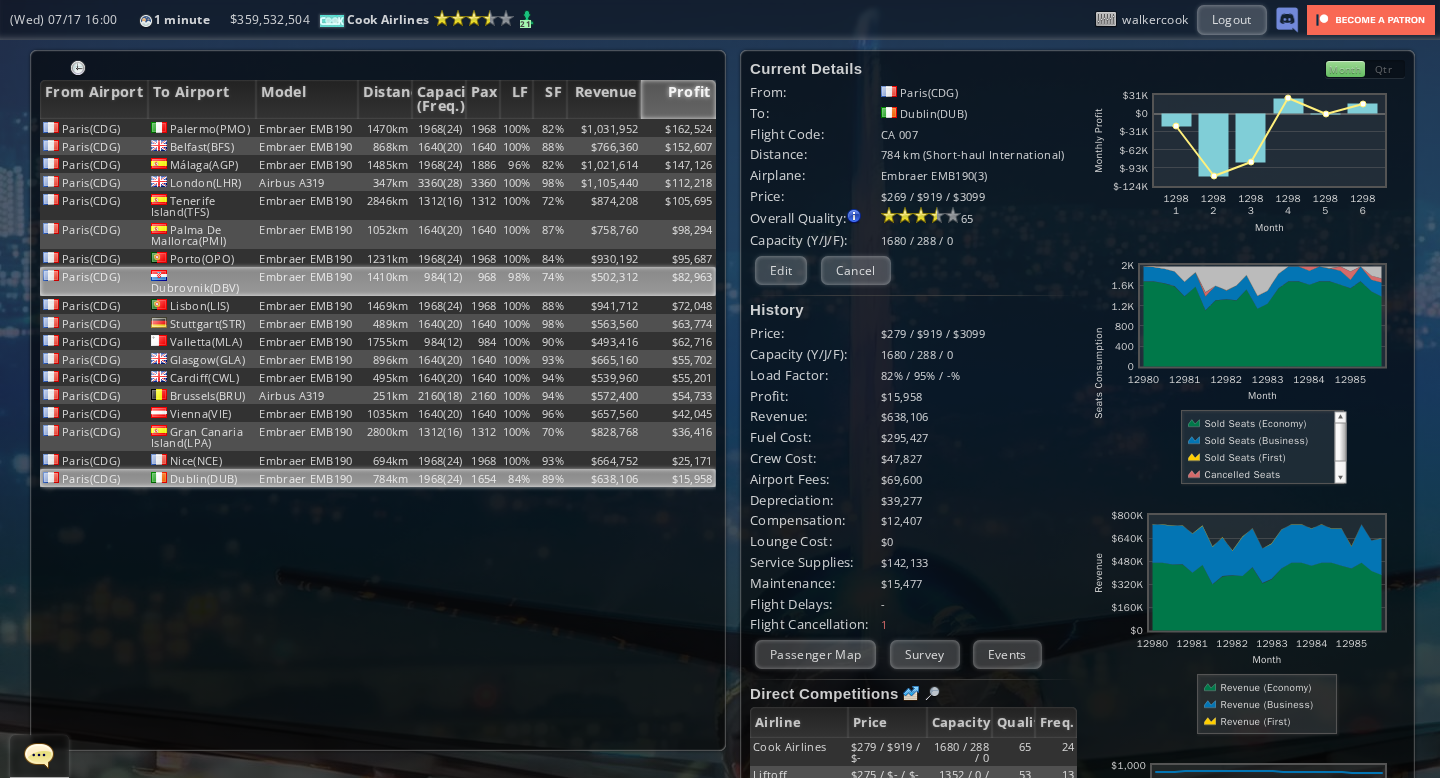 click on "98%" at bounding box center (517, 128) 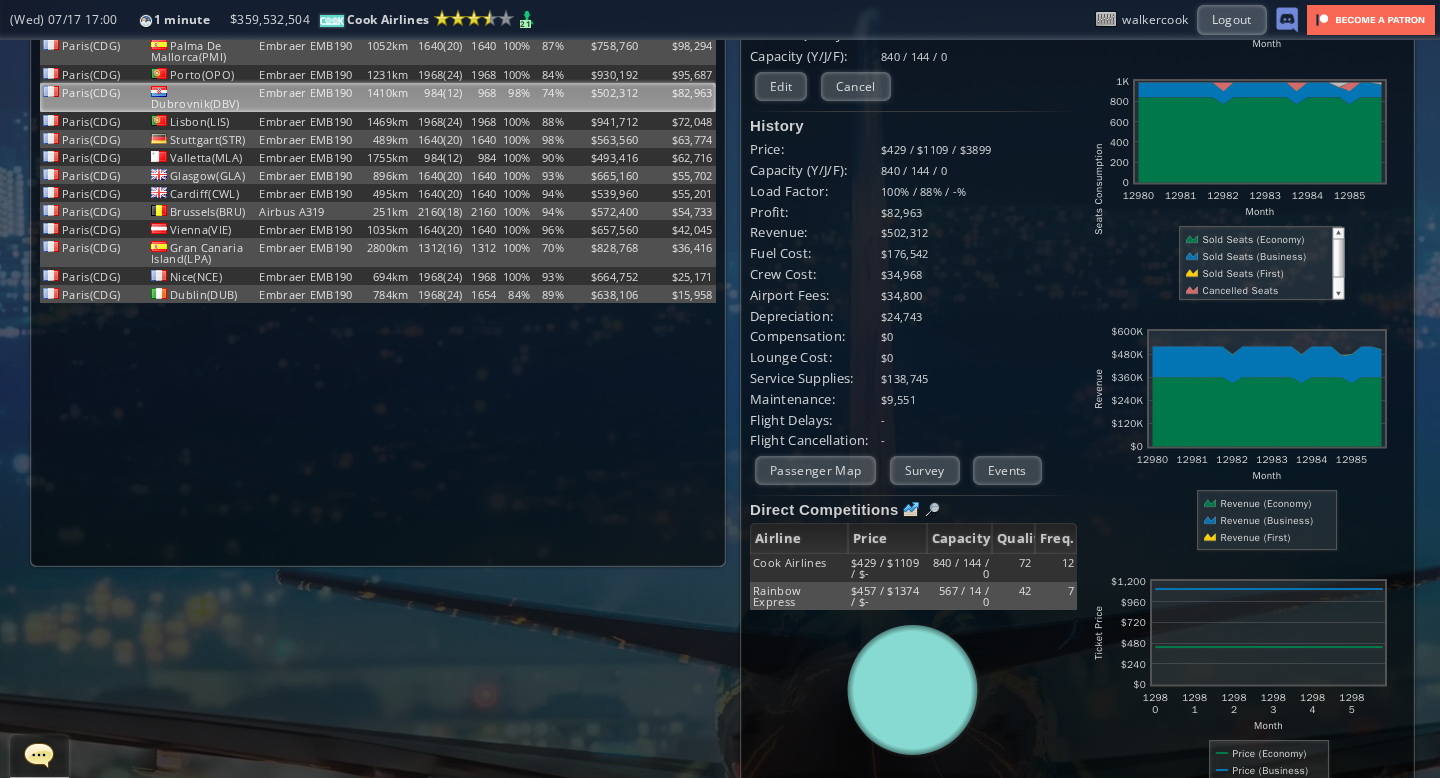 scroll, scrollTop: 0, scrollLeft: 0, axis: both 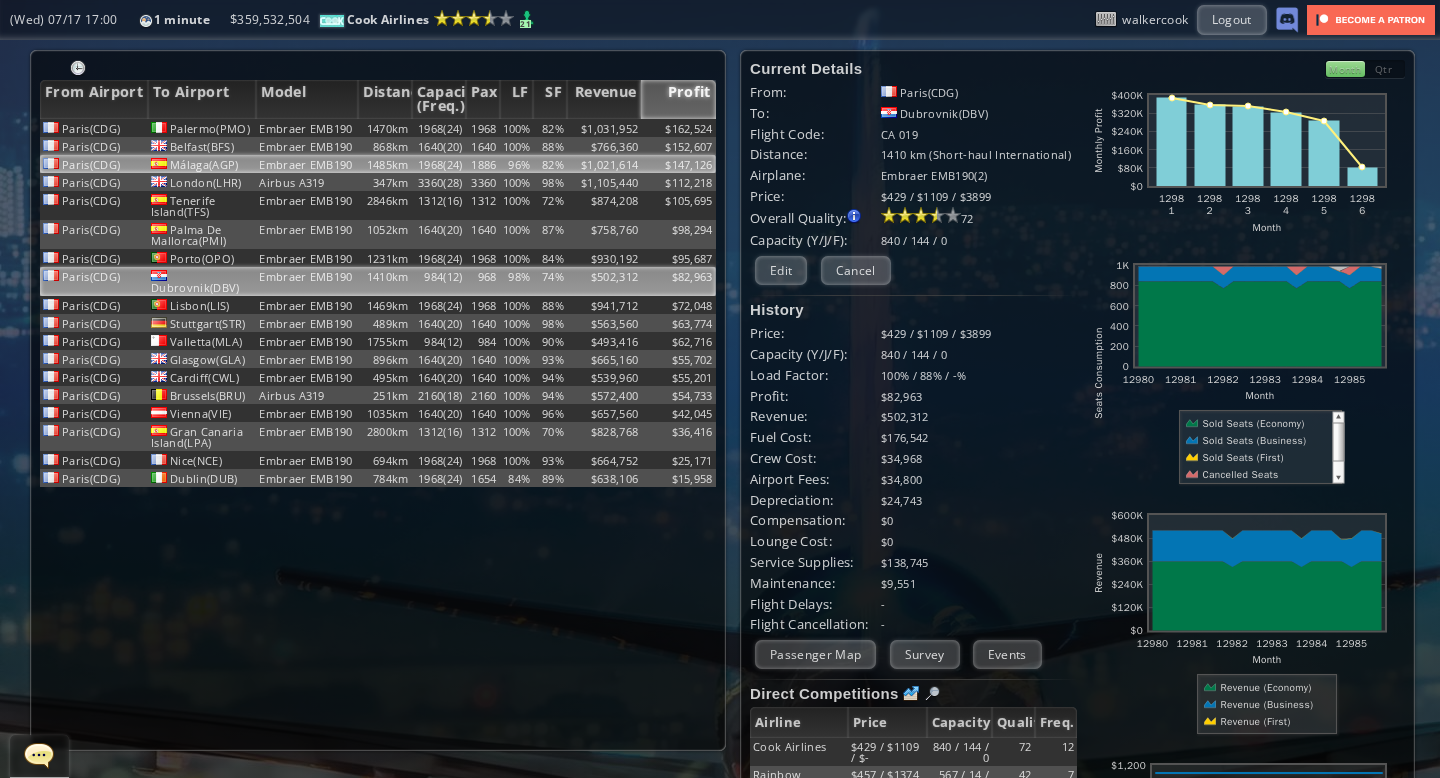 click on "96%" at bounding box center (517, 128) 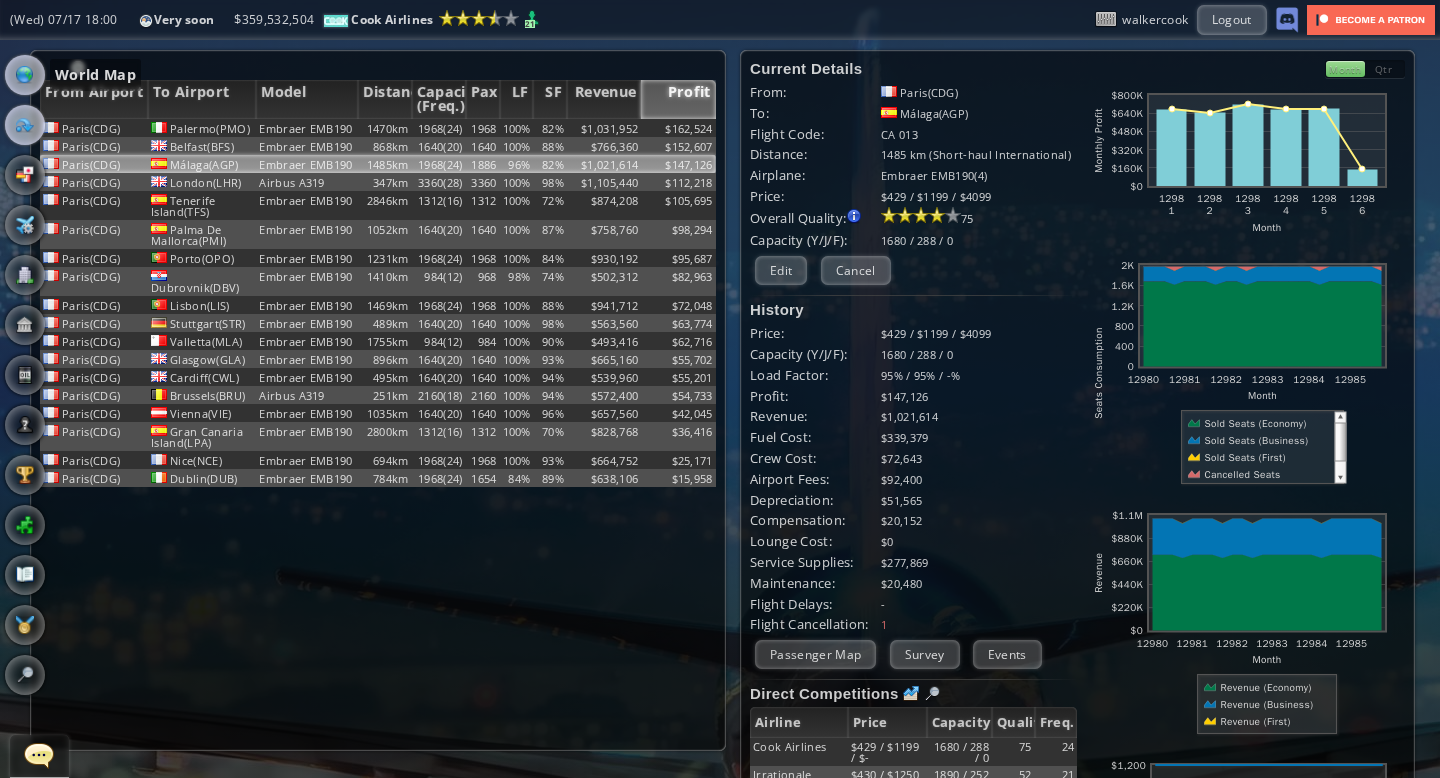 click at bounding box center [25, 75] 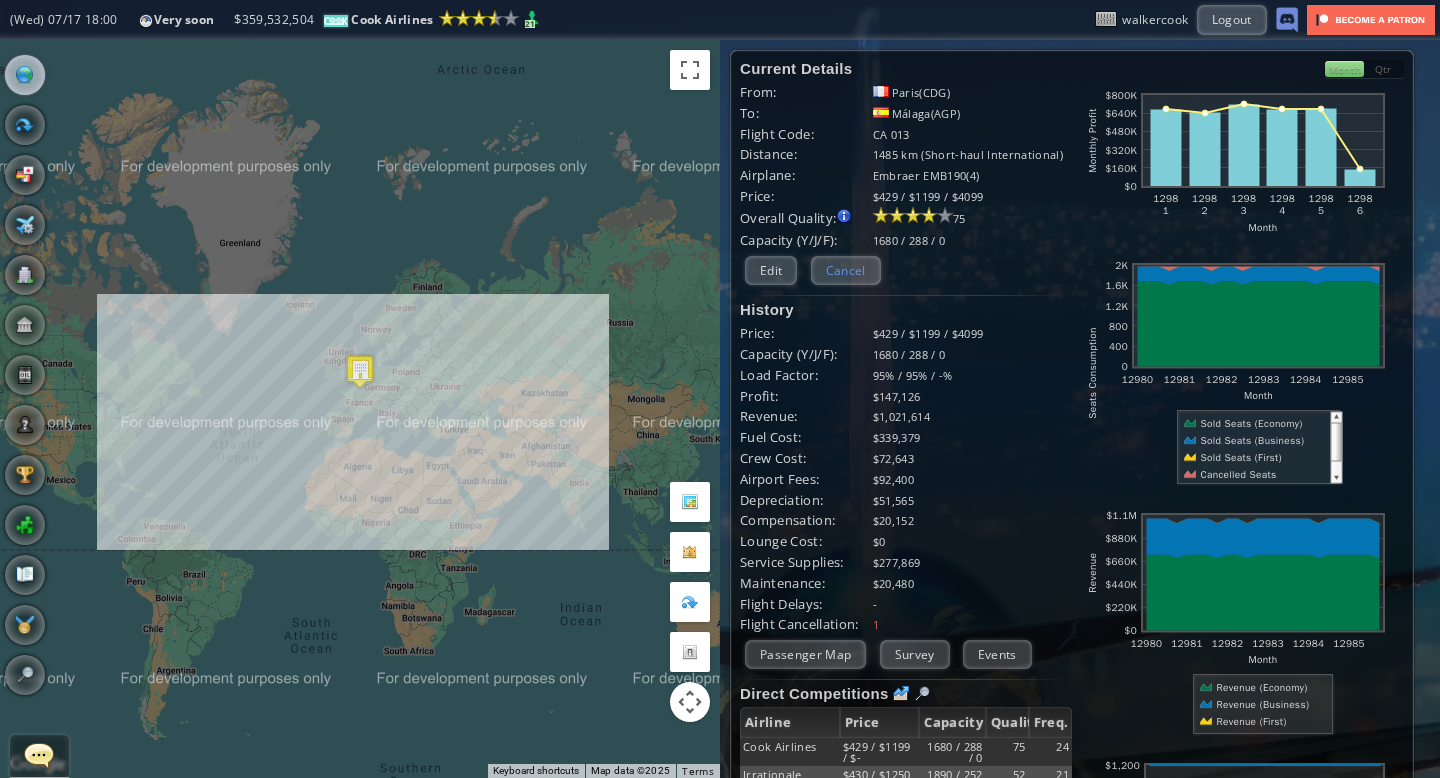 click on "Cancel" at bounding box center (846, 270) 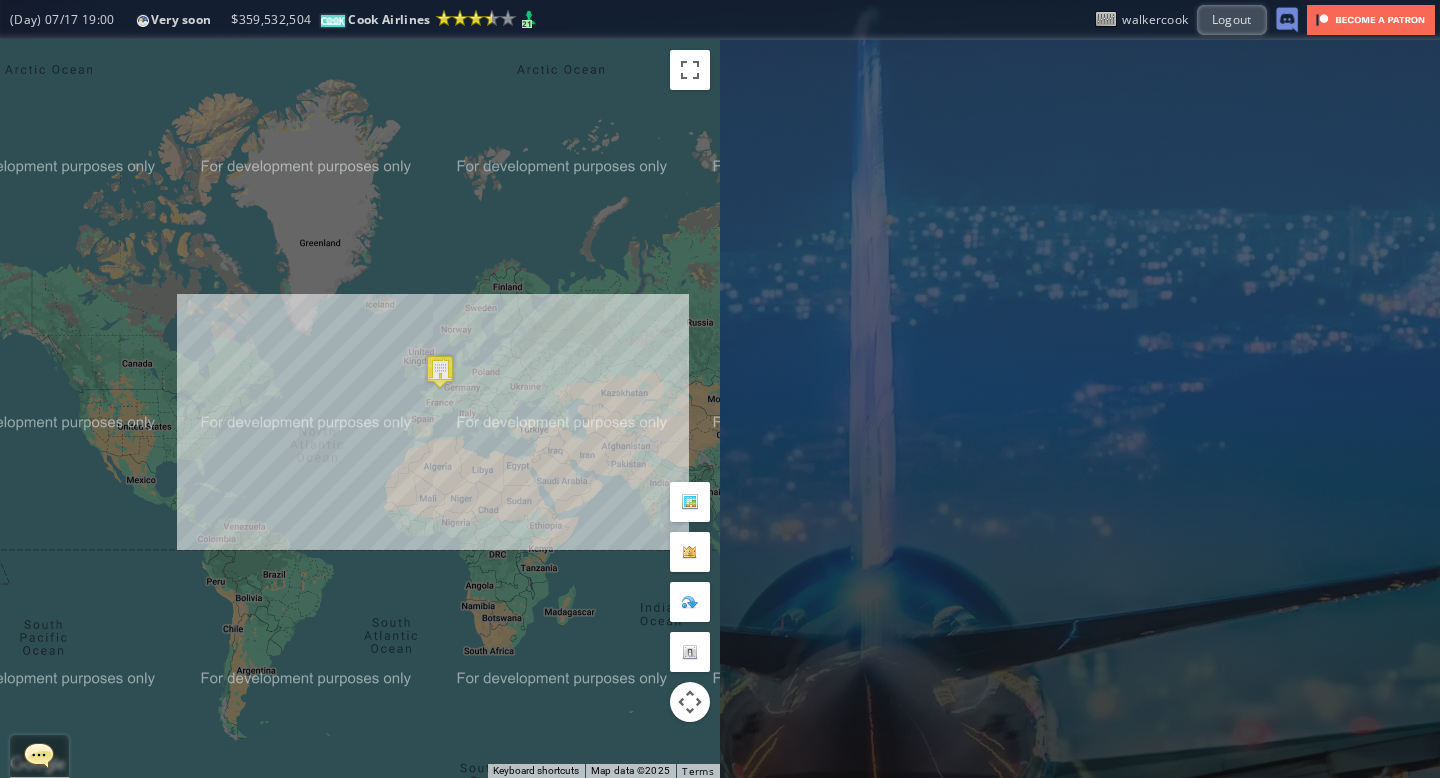 drag, startPoint x: 433, startPoint y: 301, endPoint x: 515, endPoint y: 329, distance: 86.64872 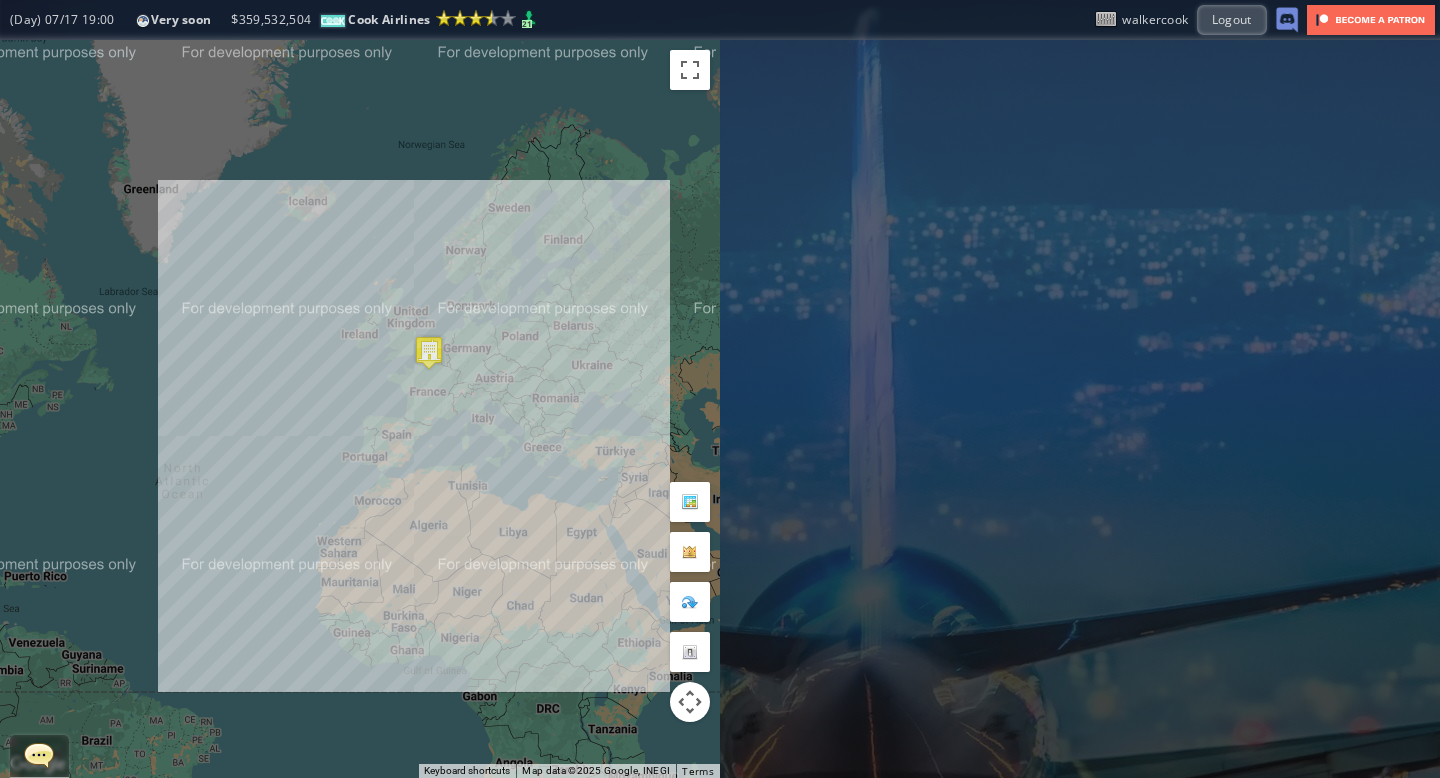 drag, startPoint x: 457, startPoint y: 356, endPoint x: 524, endPoint y: 274, distance: 105.89146 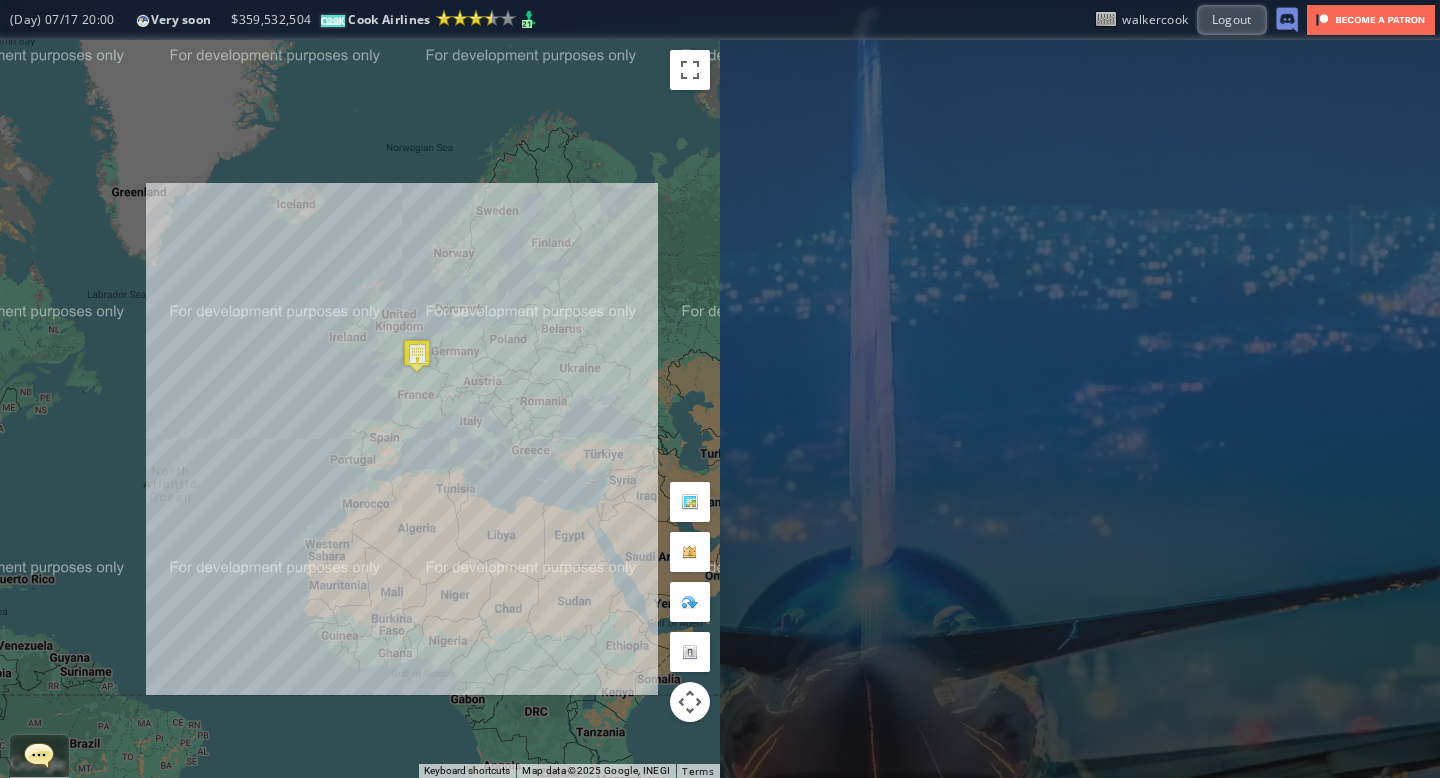 drag, startPoint x: 298, startPoint y: 395, endPoint x: 285, endPoint y: 400, distance: 13.928389 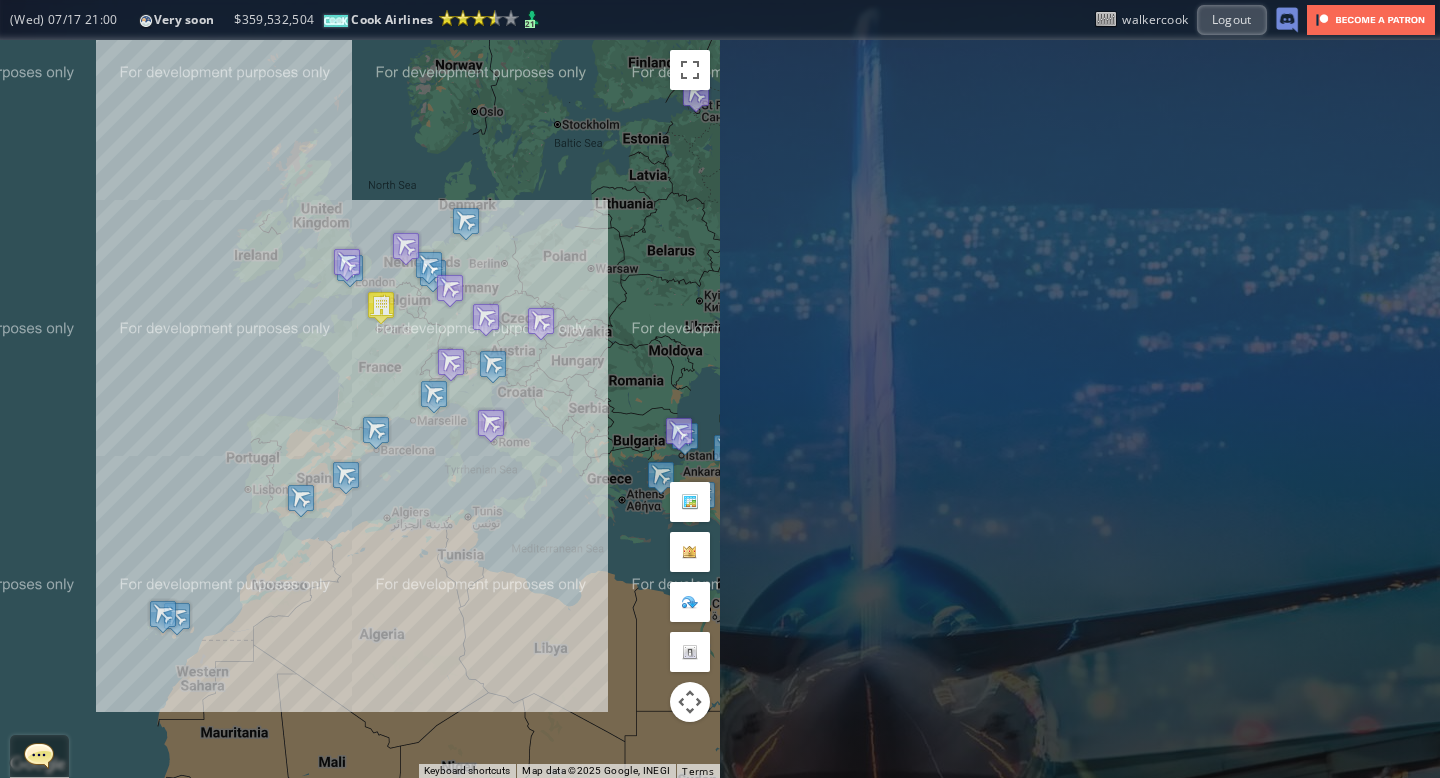 drag, startPoint x: 322, startPoint y: 397, endPoint x: 157, endPoint y: 377, distance: 166.2077 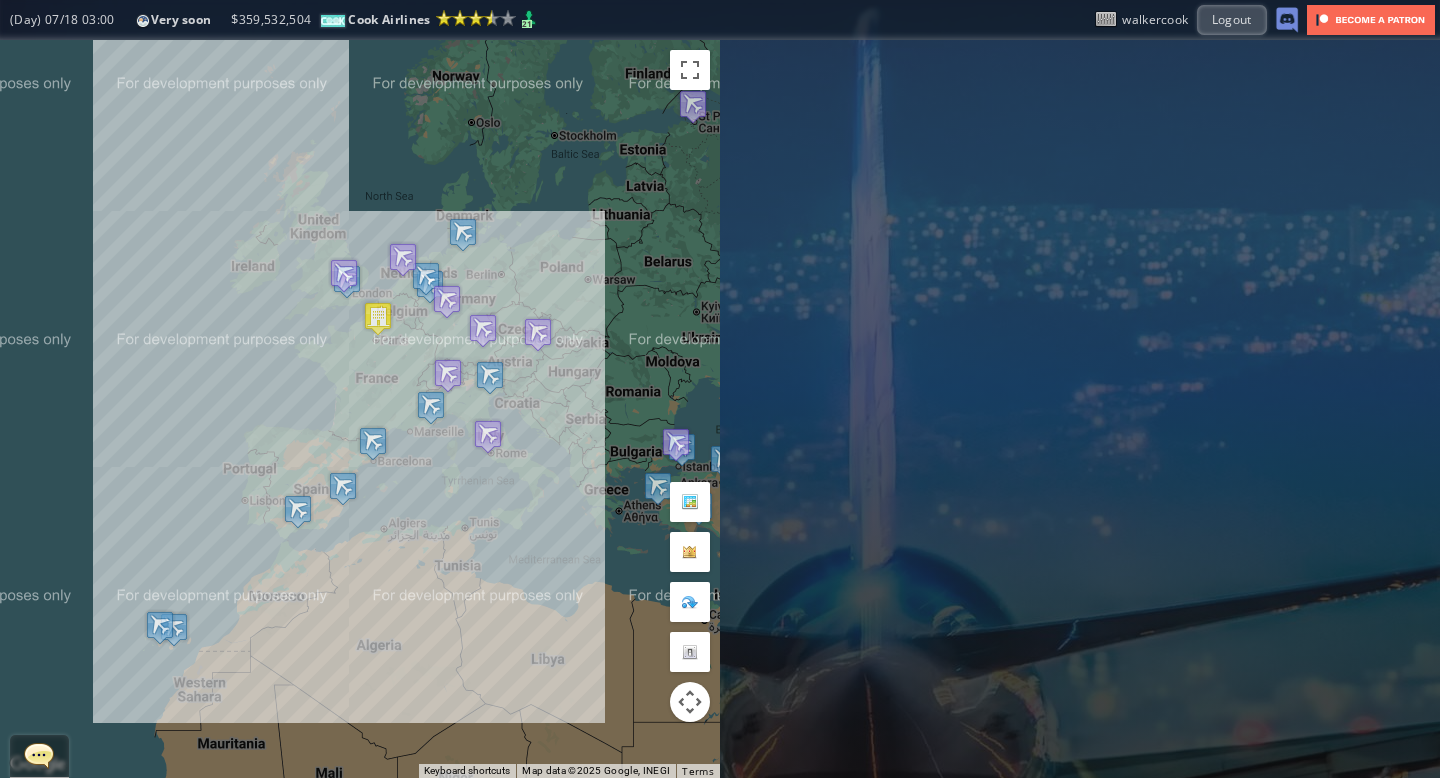 drag, startPoint x: 190, startPoint y: 204, endPoint x: 186, endPoint y: 214, distance: 10.770329 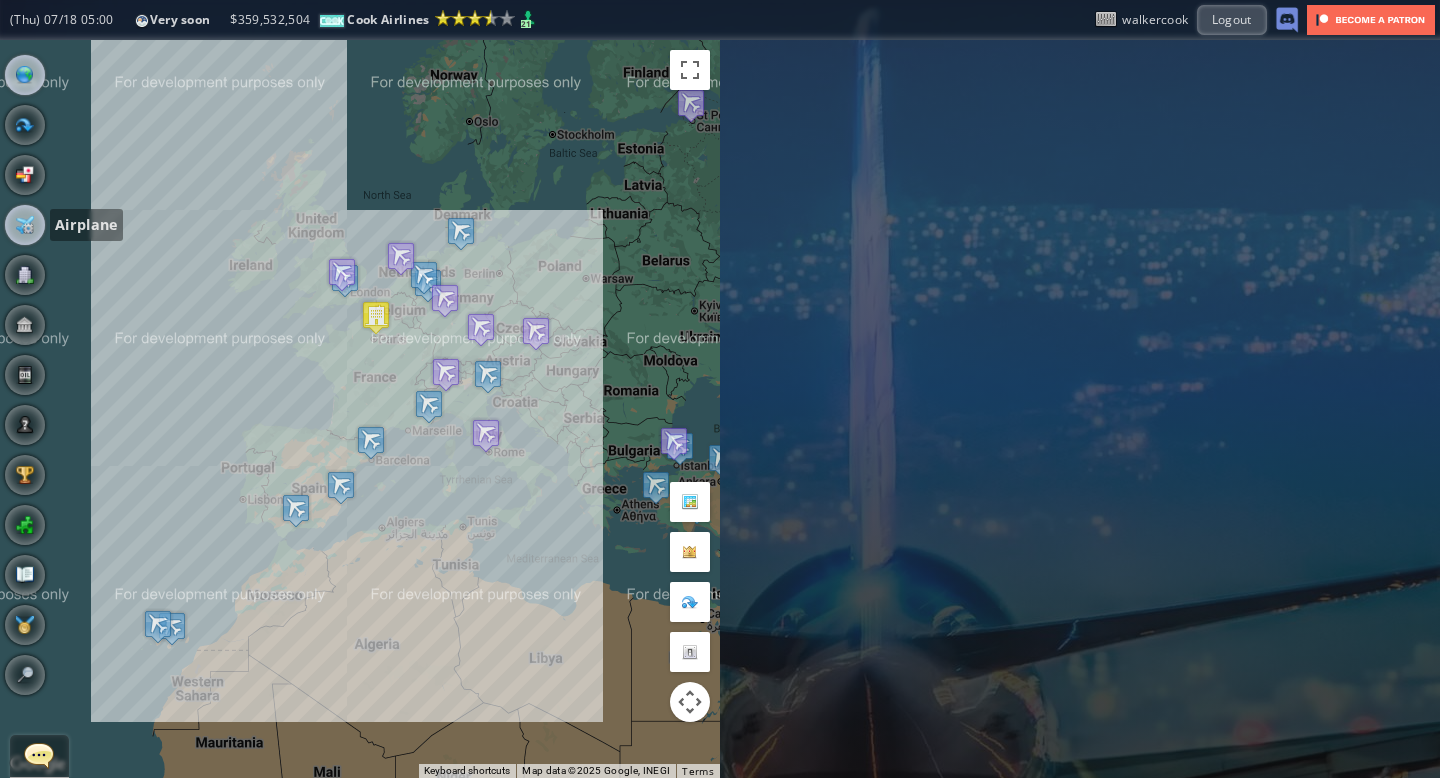 click at bounding box center [25, 225] 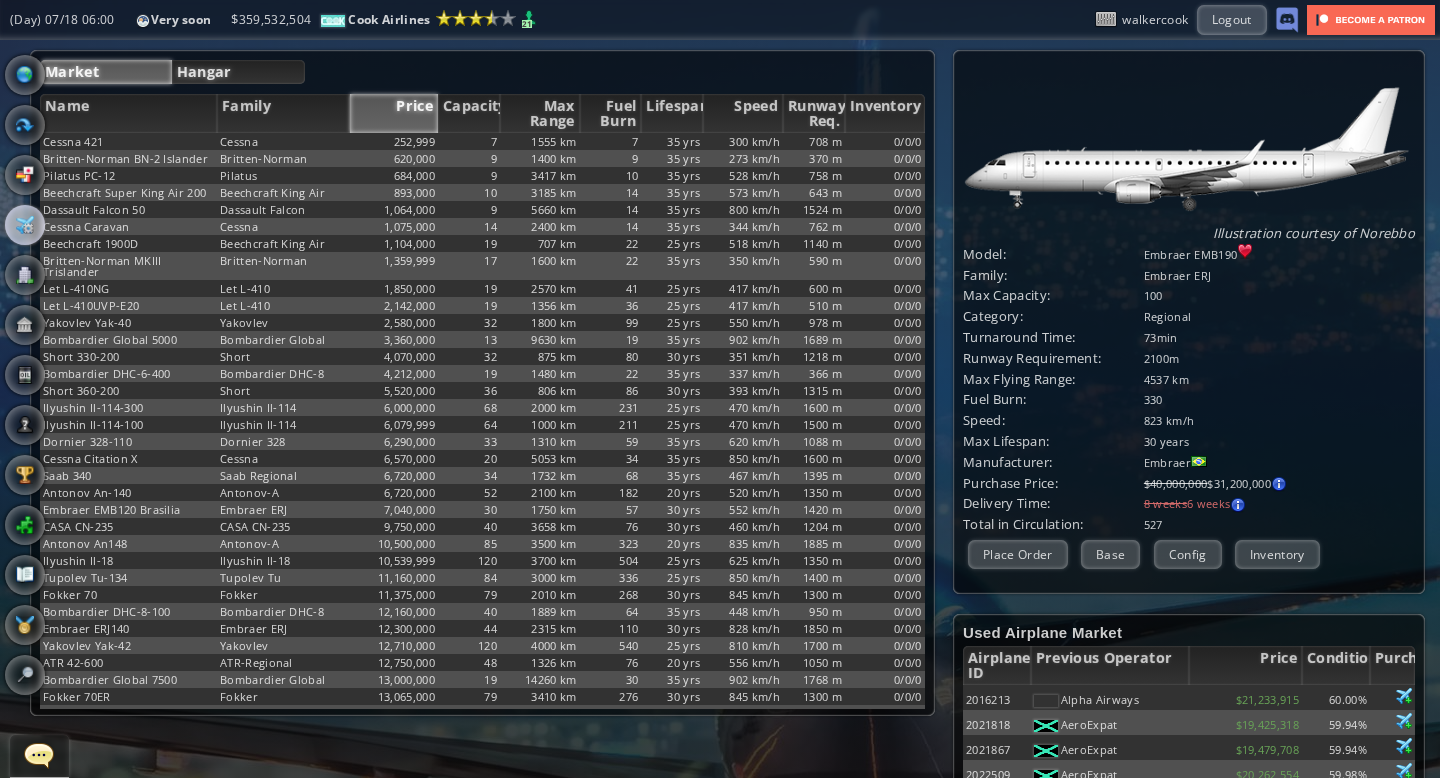 click on "Hangar" at bounding box center (239, 72) 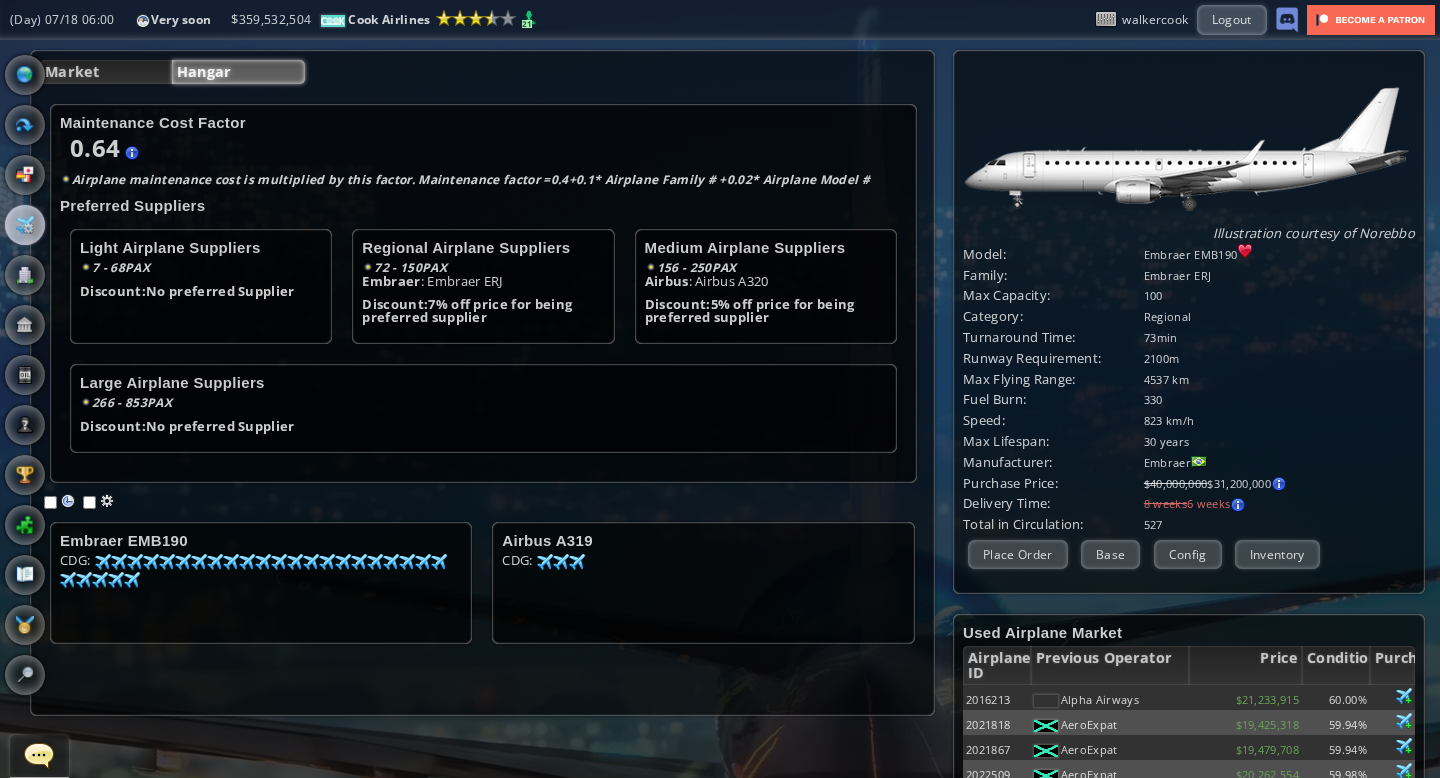 click at bounding box center (7, 389) 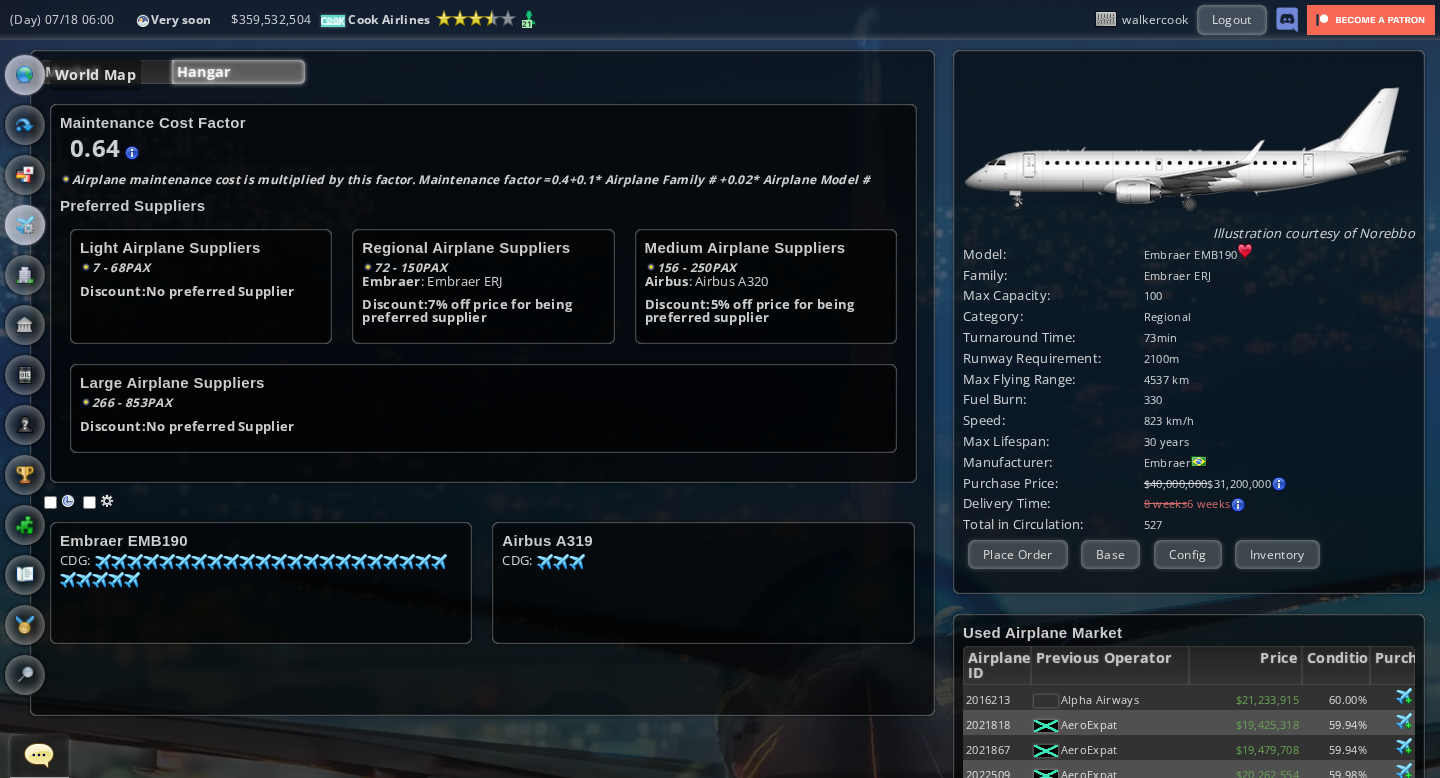 click at bounding box center [25, 75] 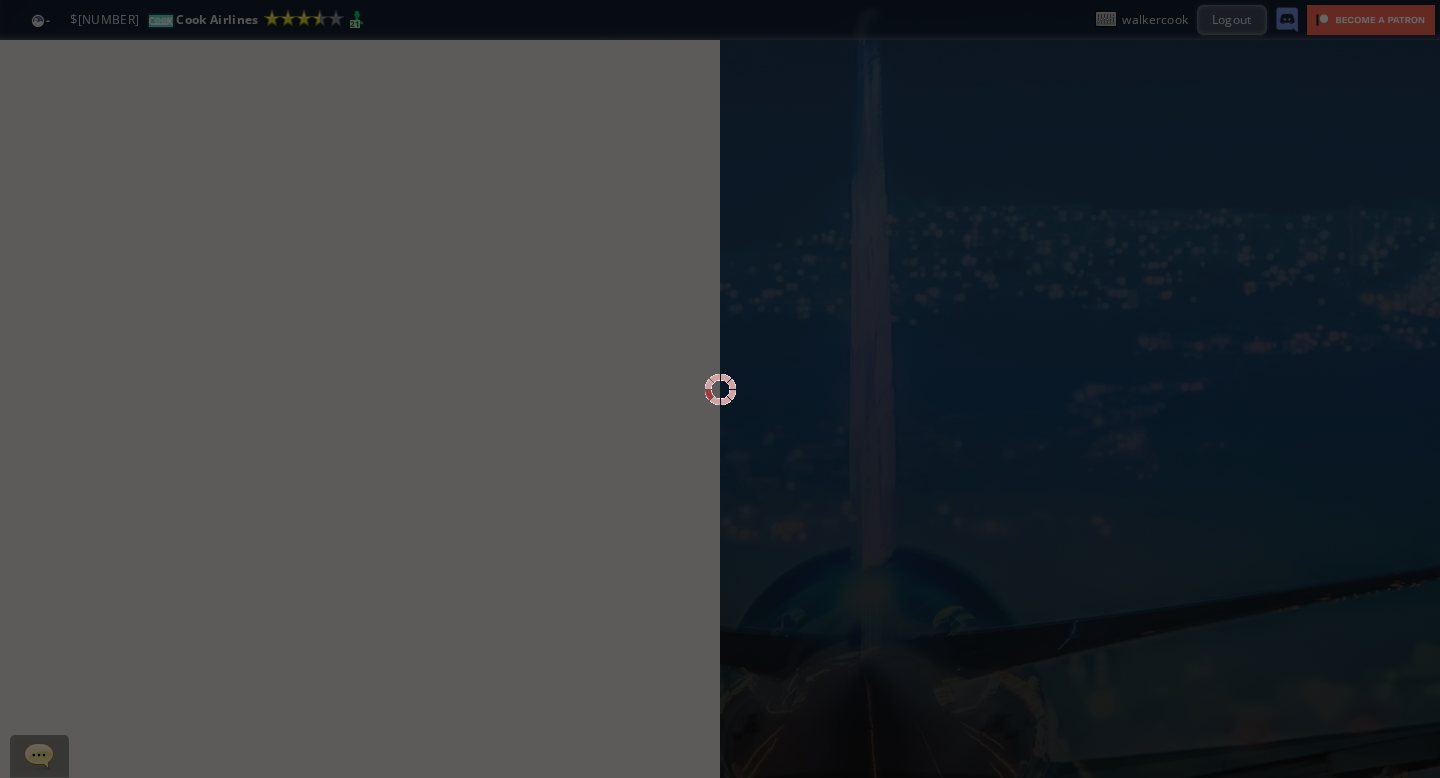 scroll, scrollTop: 0, scrollLeft: 0, axis: both 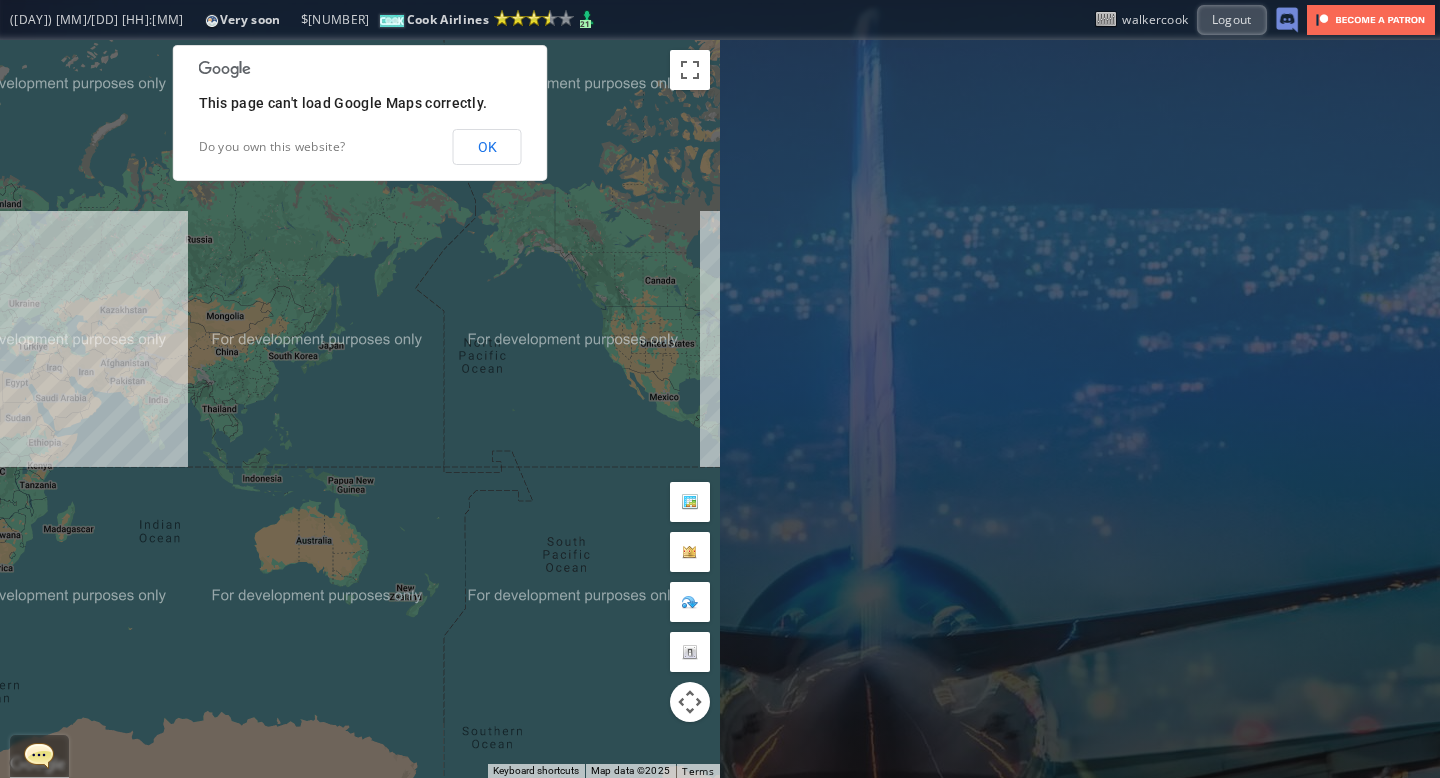 click on "OK" at bounding box center [487, 147] 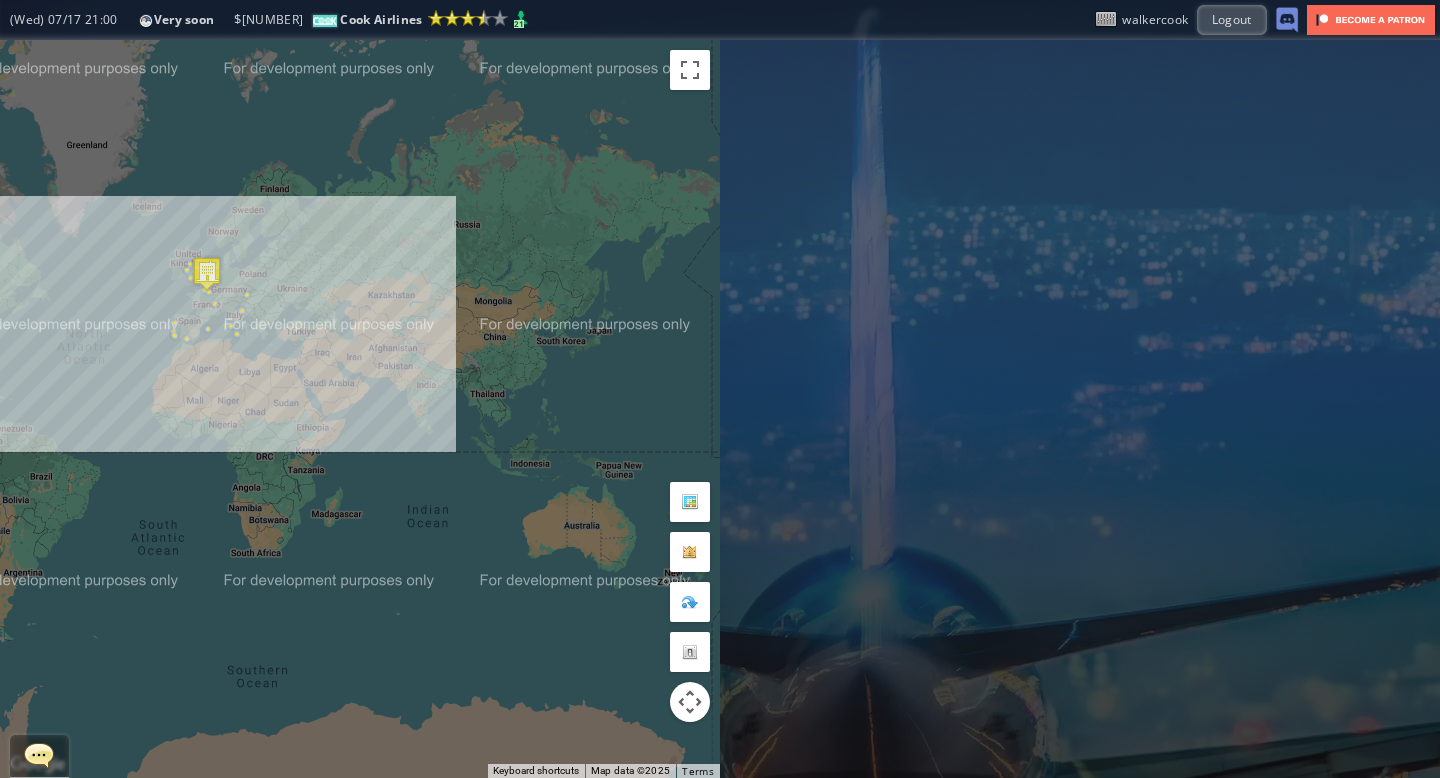 drag, startPoint x: 426, startPoint y: 299, endPoint x: 700, endPoint y: 285, distance: 274.35742 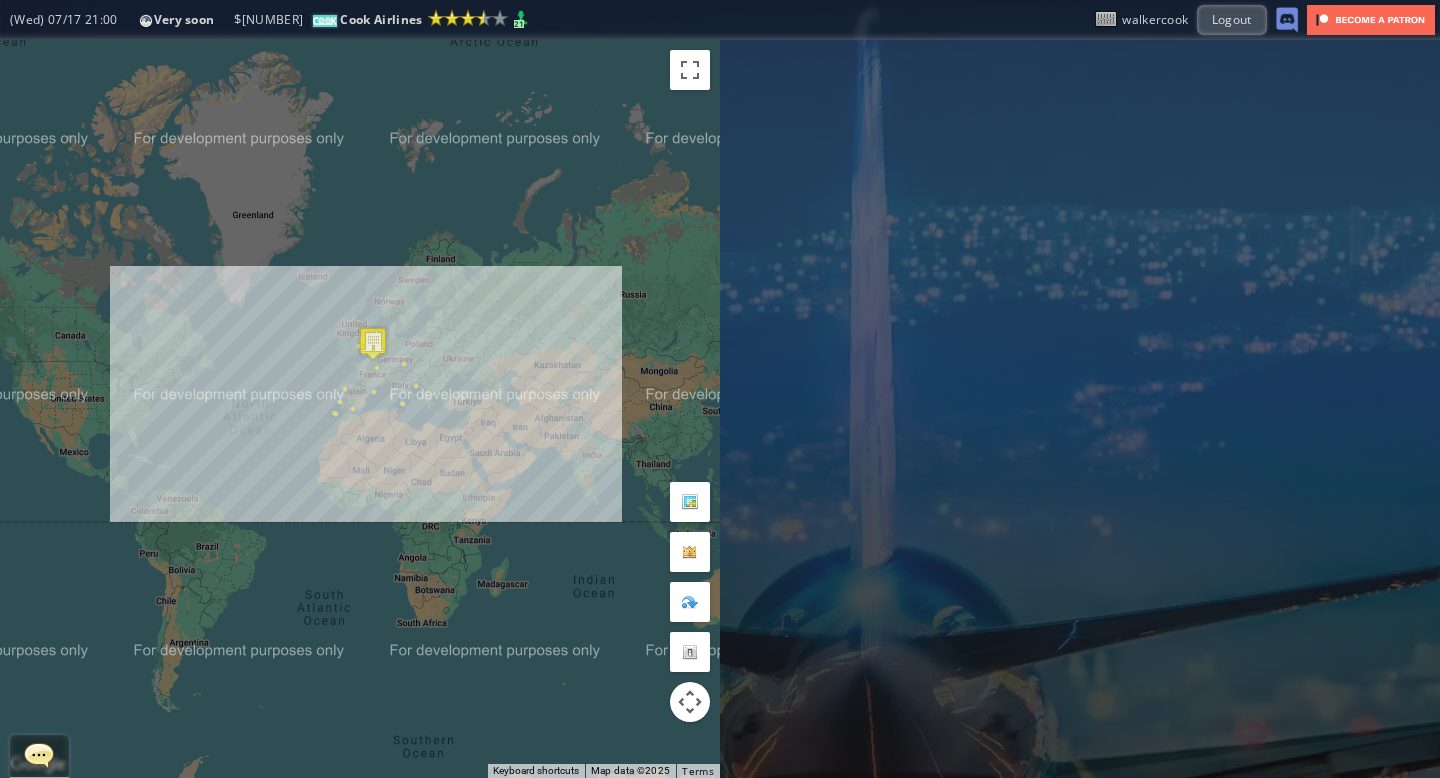 drag, startPoint x: 322, startPoint y: 221, endPoint x: 491, endPoint y: 290, distance: 182.54315 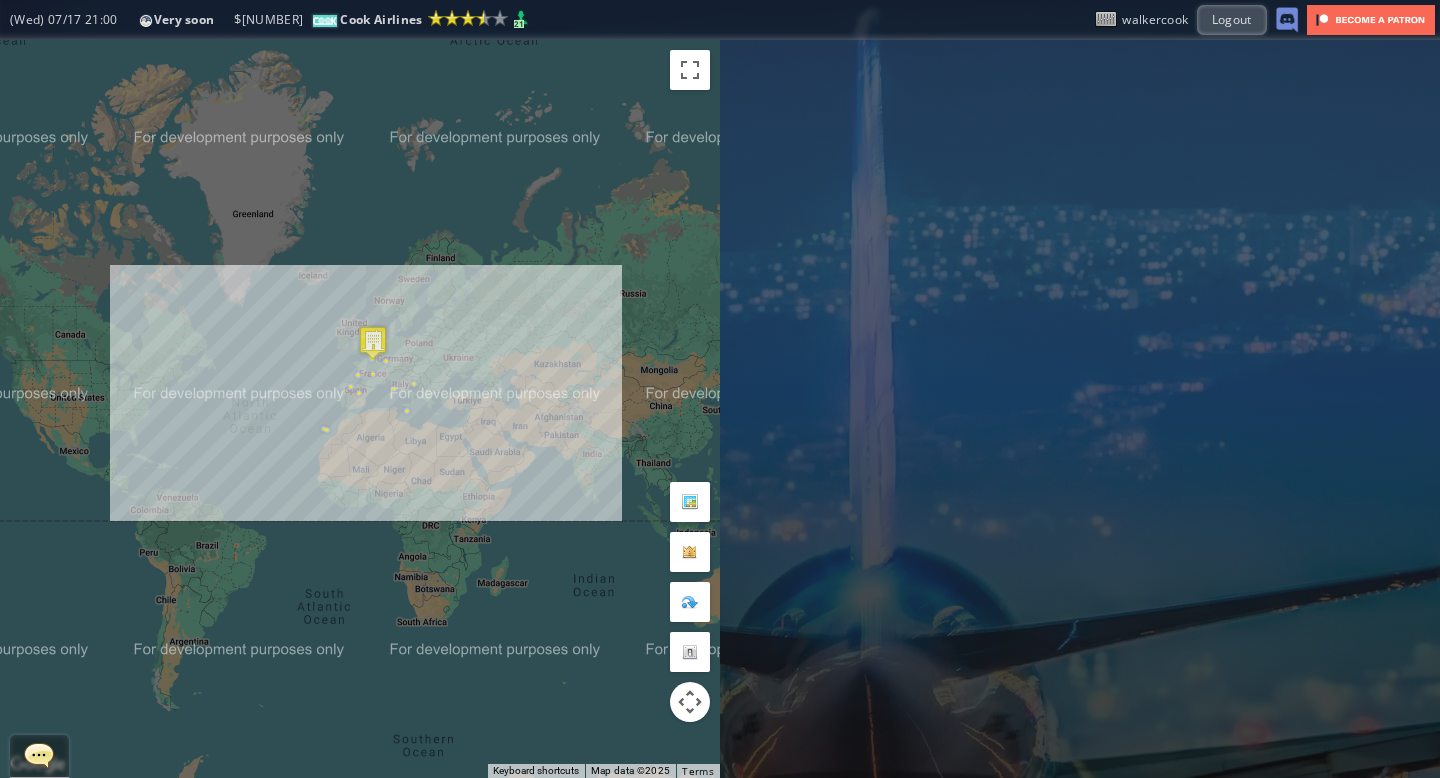 click at bounding box center [39, 755] 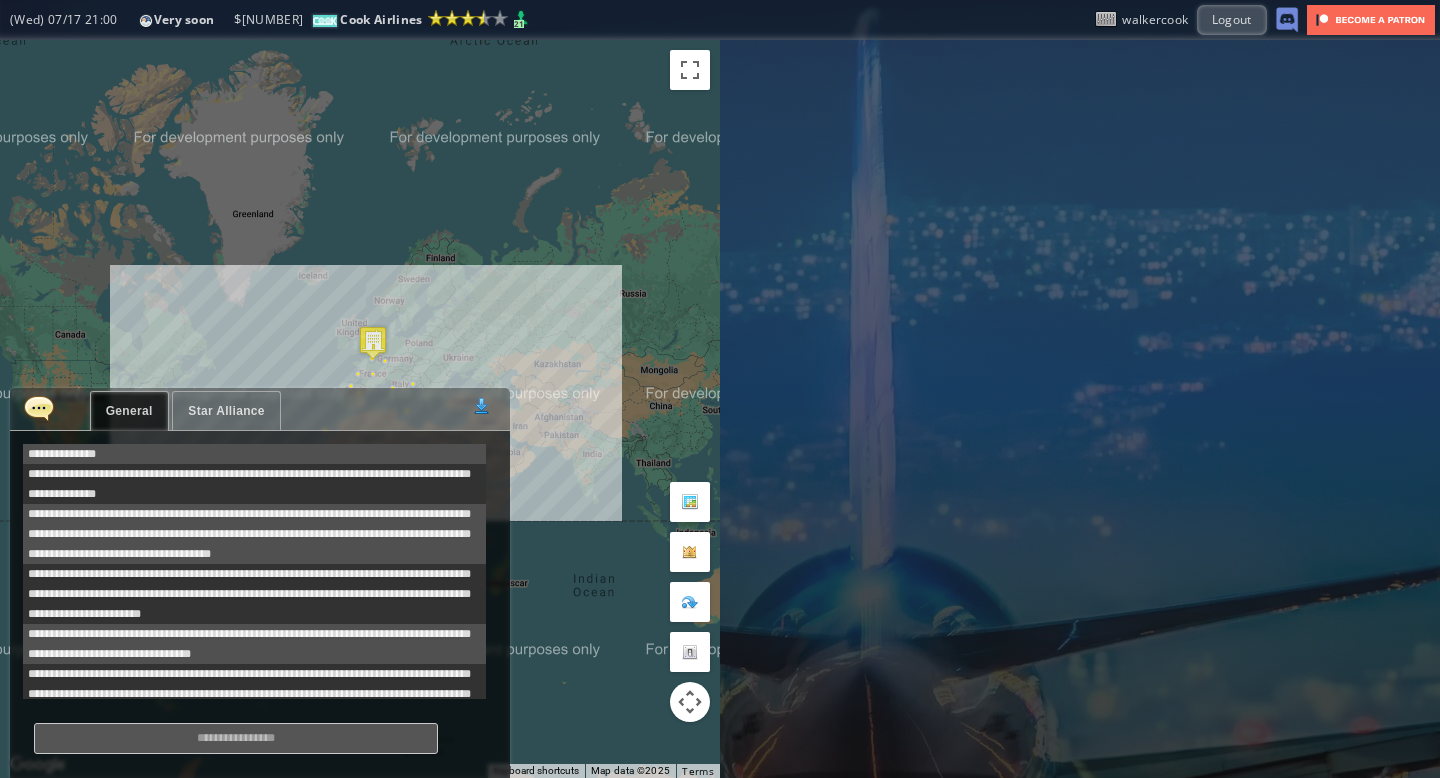 scroll, scrollTop: 638, scrollLeft: 0, axis: vertical 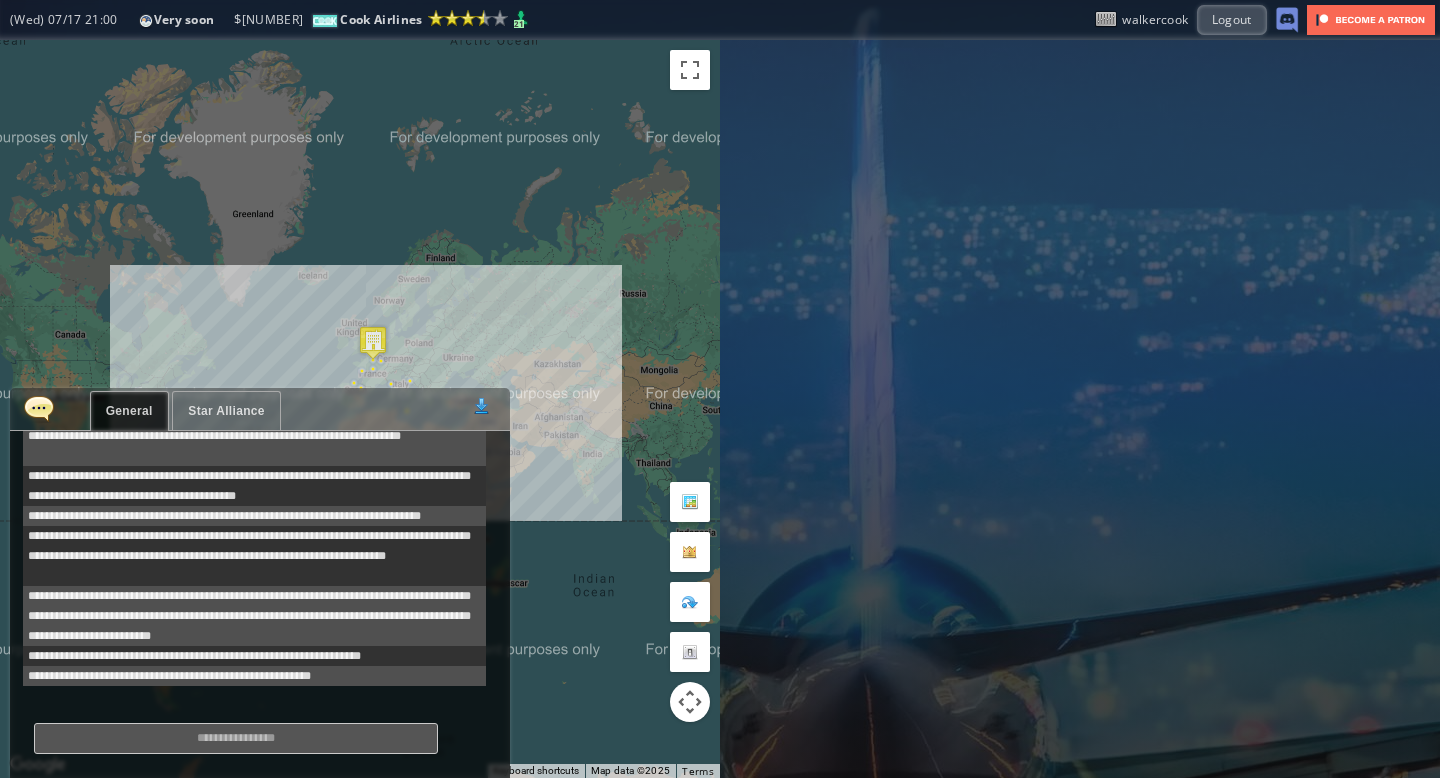 click on "Star Alliance" at bounding box center [226, 411] 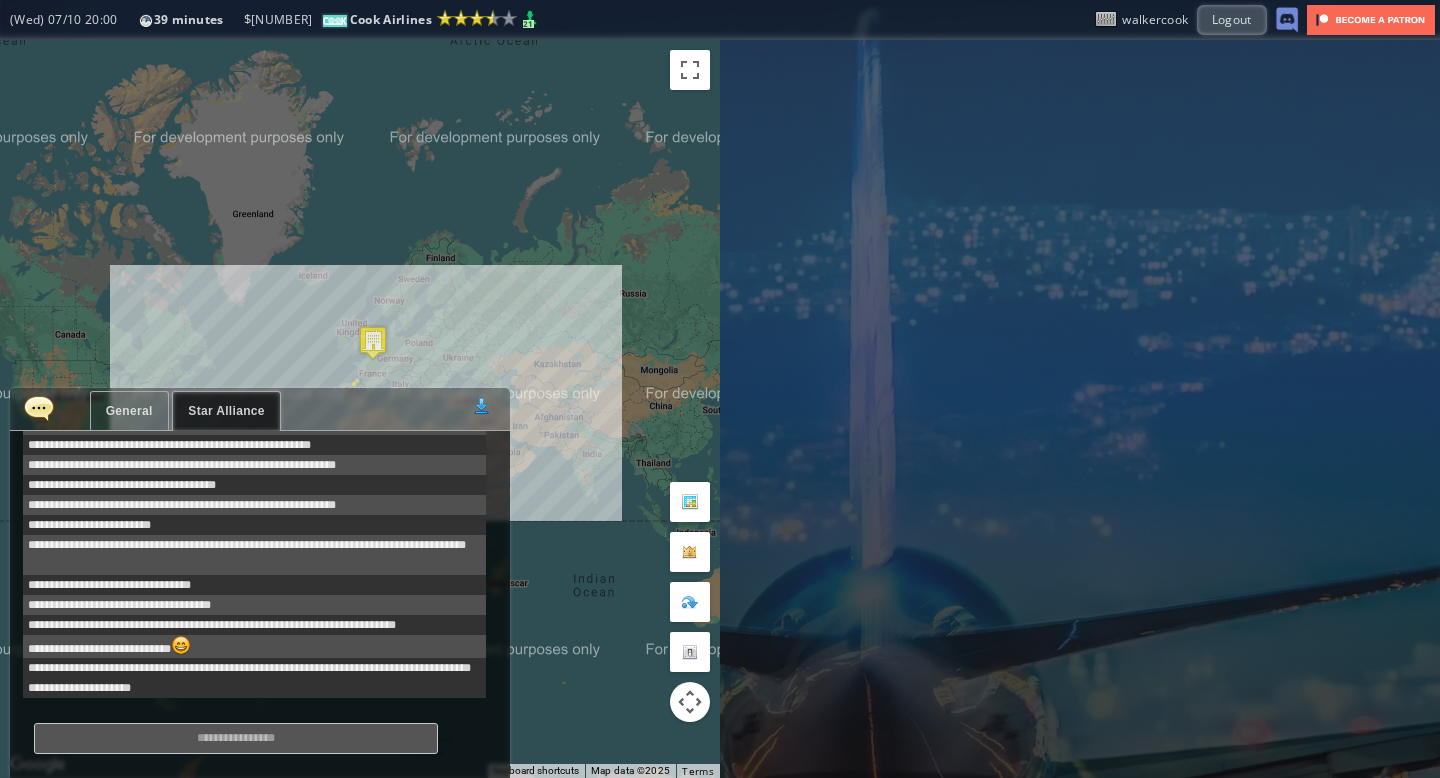 scroll, scrollTop: 201, scrollLeft: 0, axis: vertical 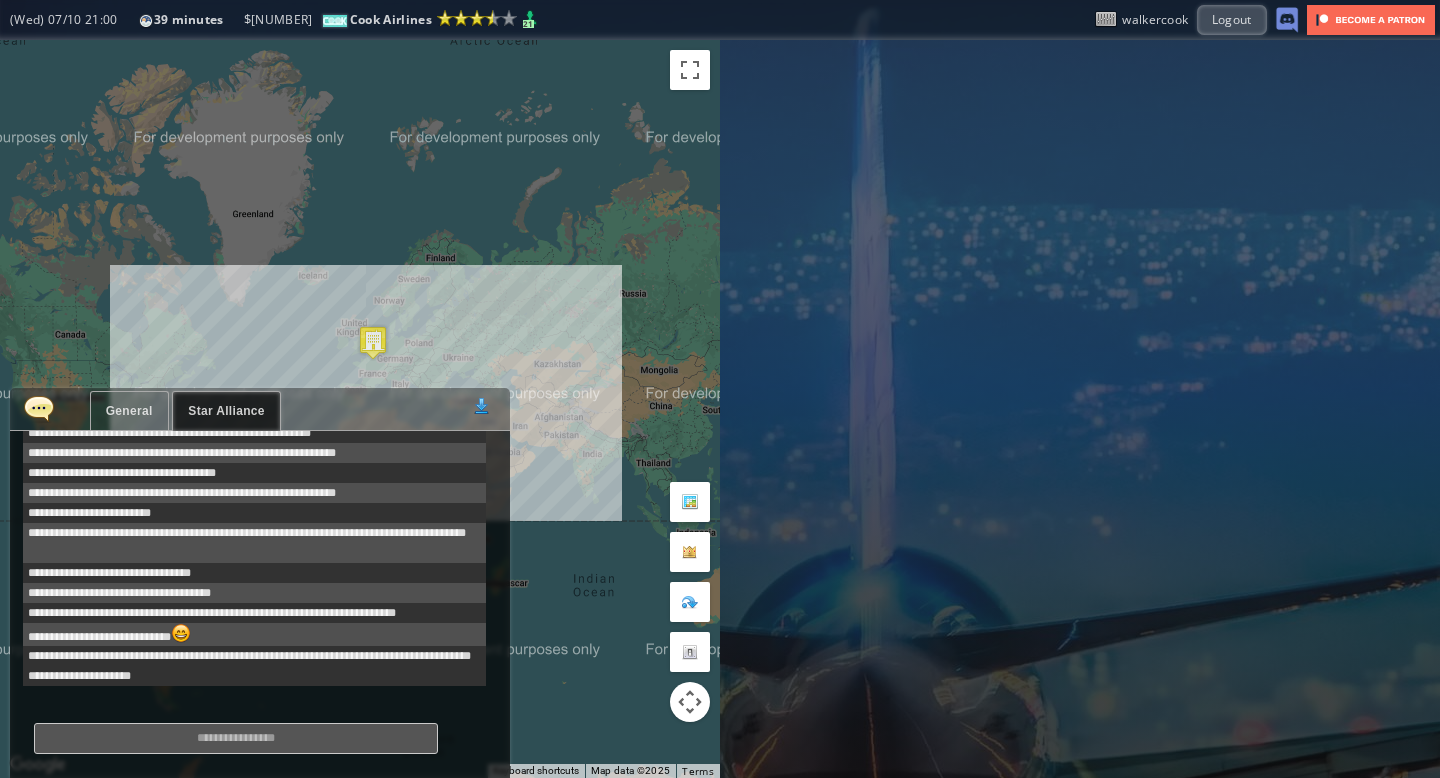 click on "General" at bounding box center (129, 411) 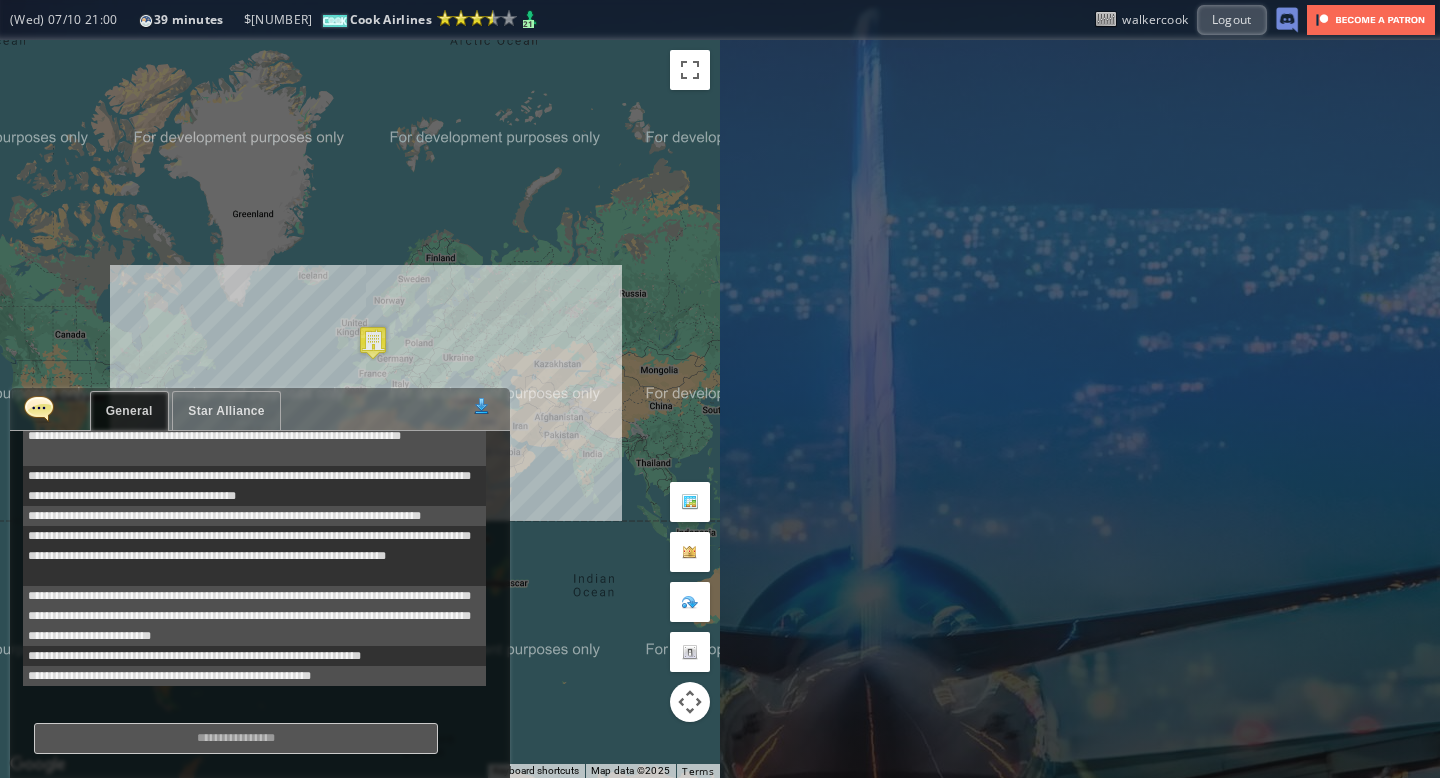 click on "Star Alliance" at bounding box center (226, 411) 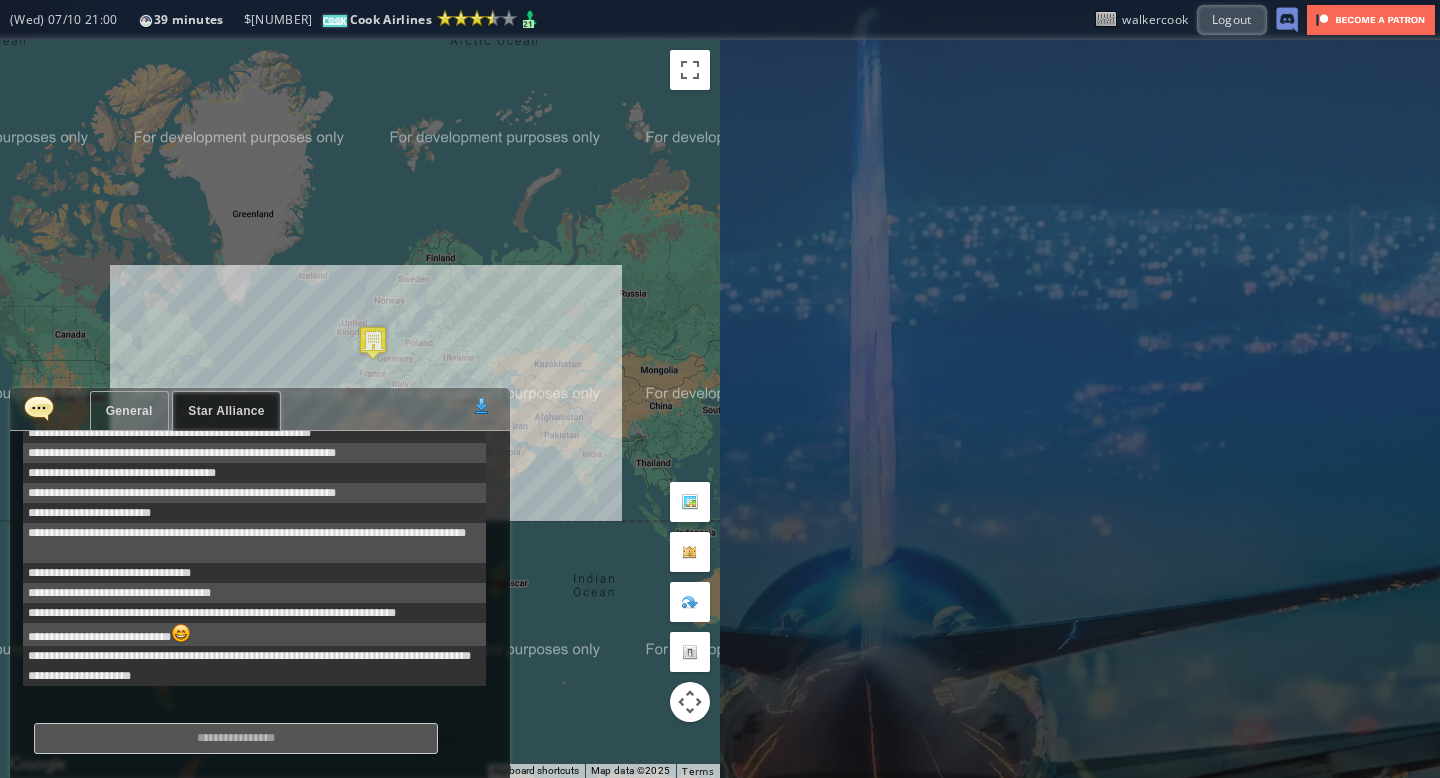 click at bounding box center (39, 408) 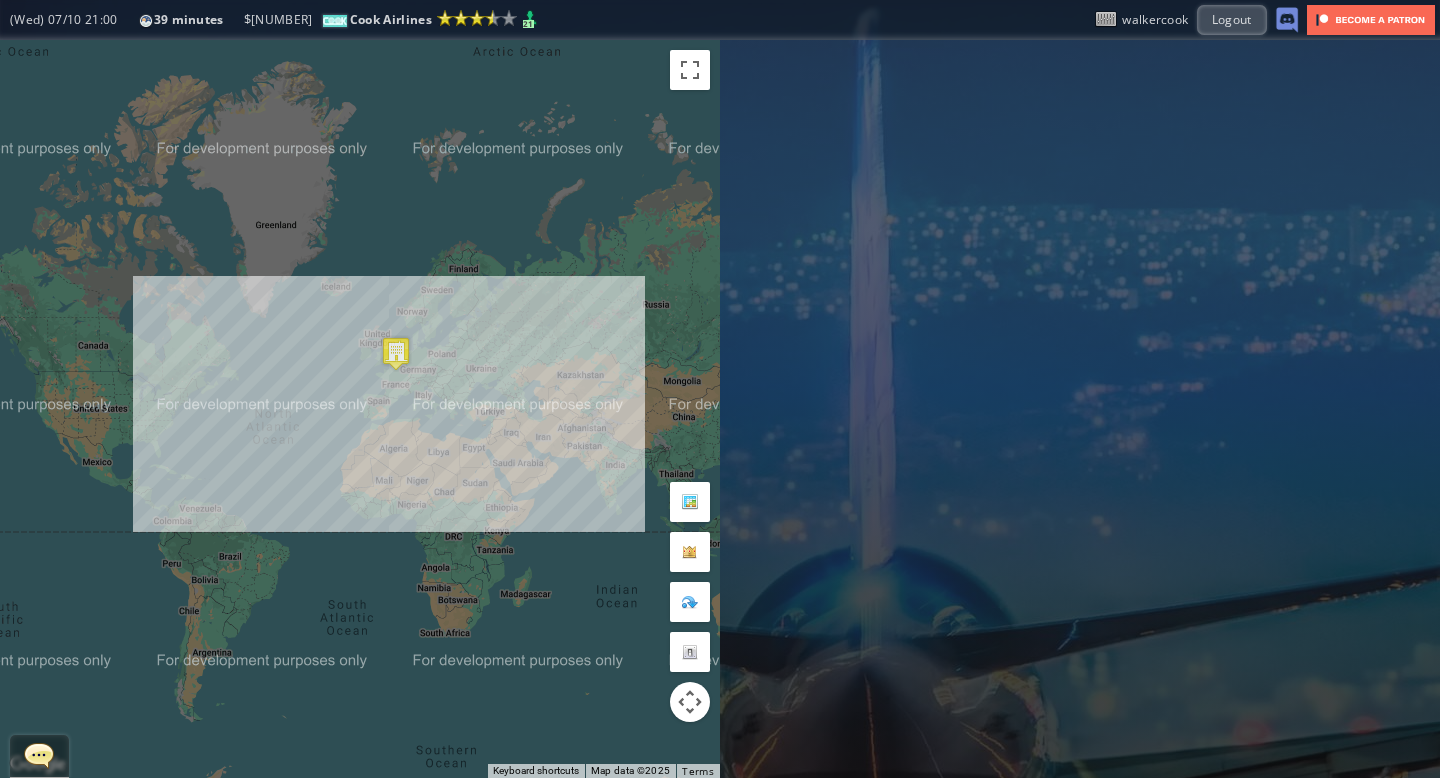 drag, startPoint x: 172, startPoint y: 247, endPoint x: 211, endPoint y: 259, distance: 40.804413 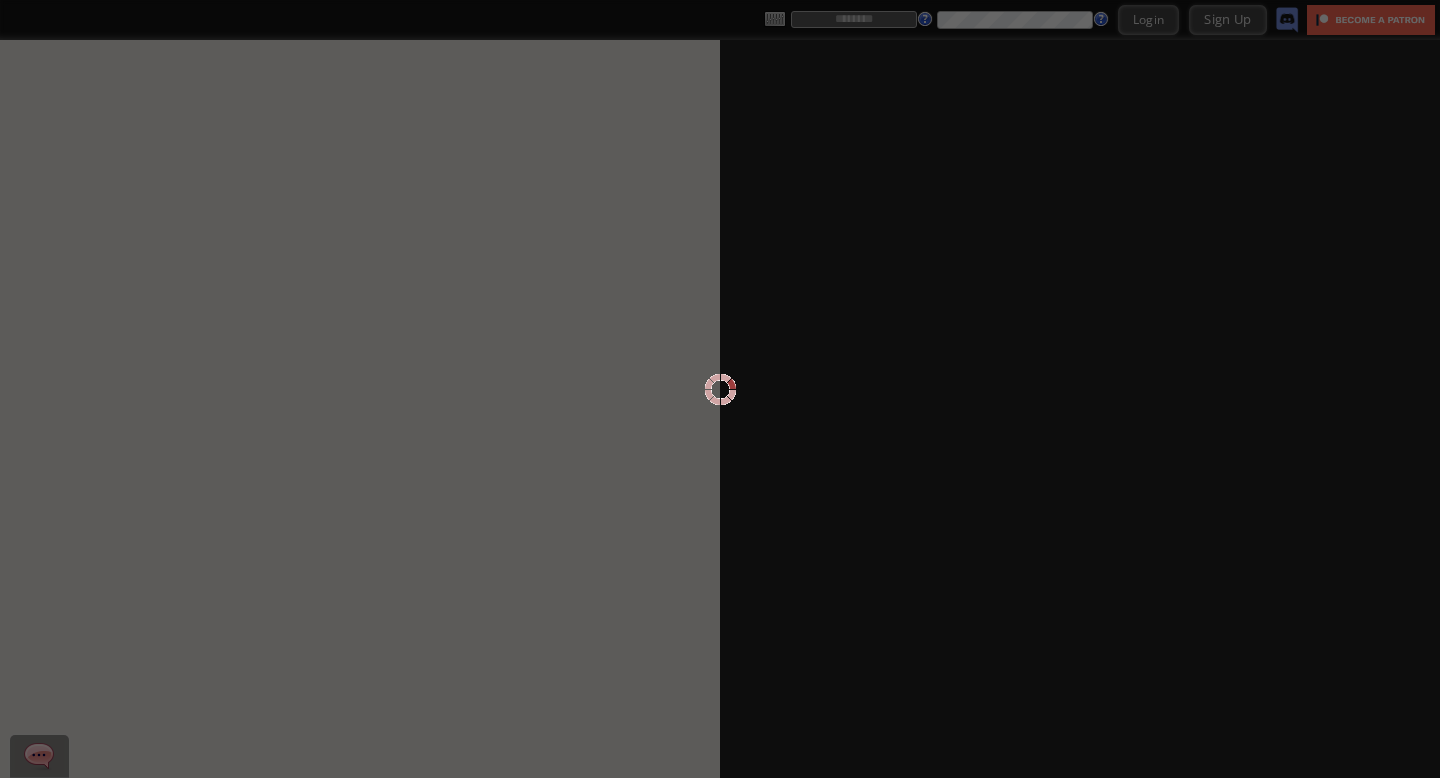 scroll, scrollTop: 0, scrollLeft: 0, axis: both 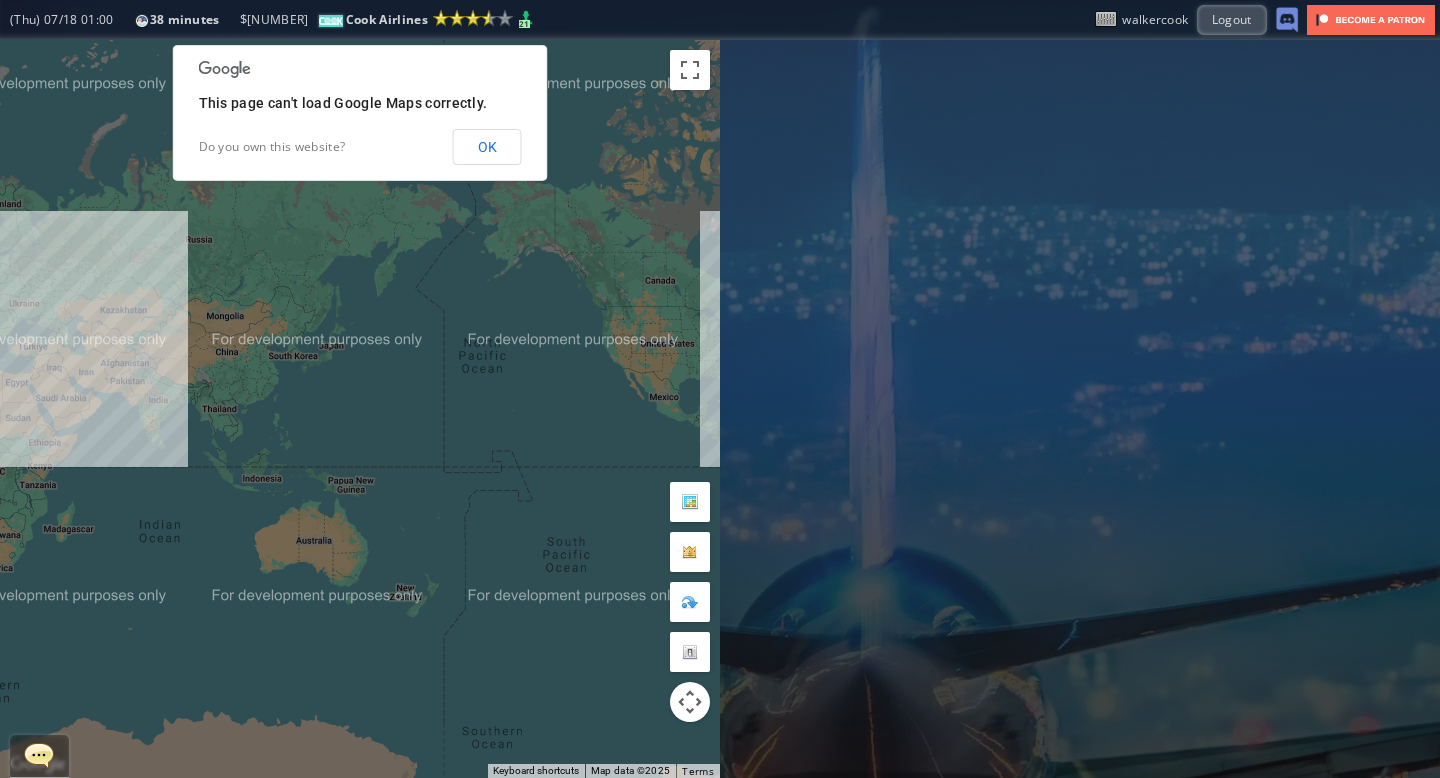 click on "OK" at bounding box center (487, 147) 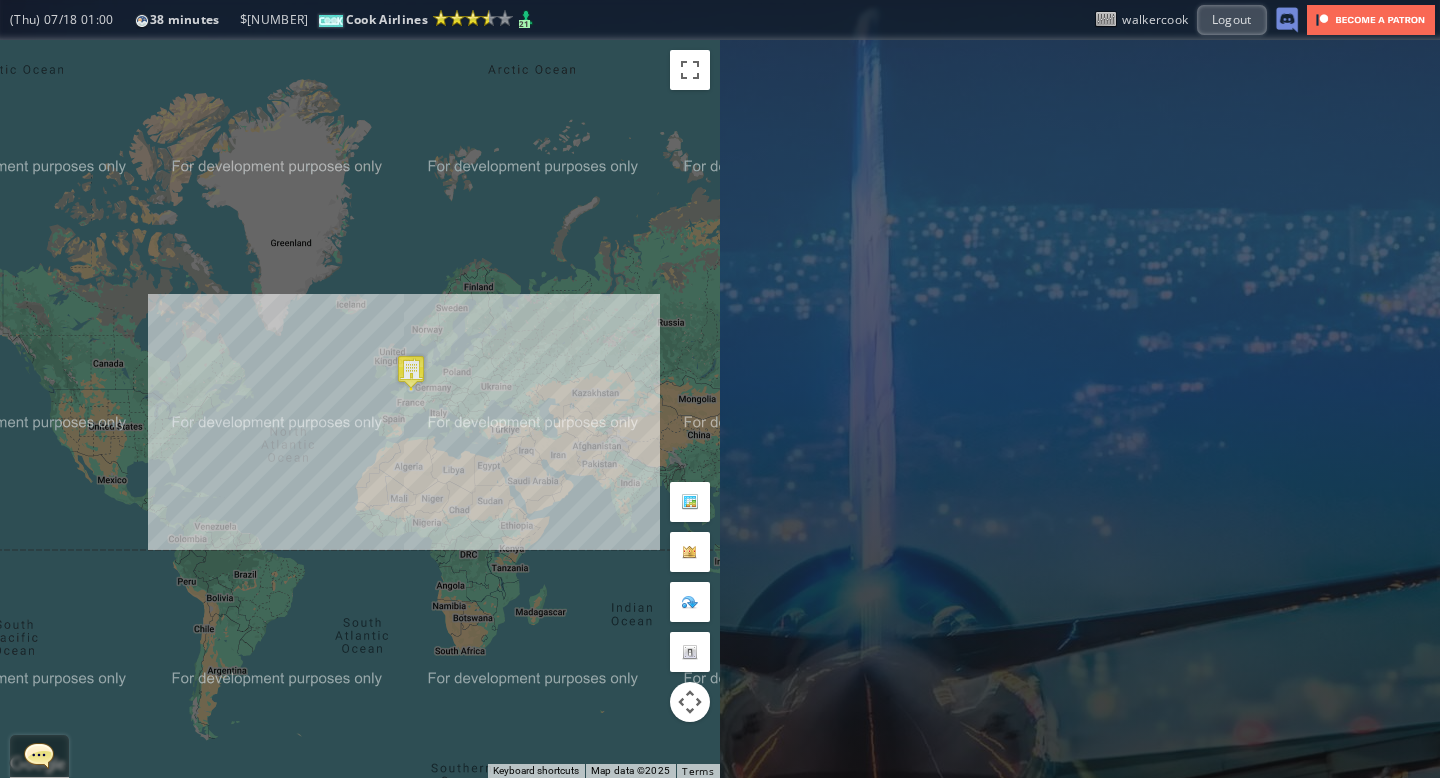 drag, startPoint x: 177, startPoint y: 239, endPoint x: 651, endPoint y: 332, distance: 483.03726 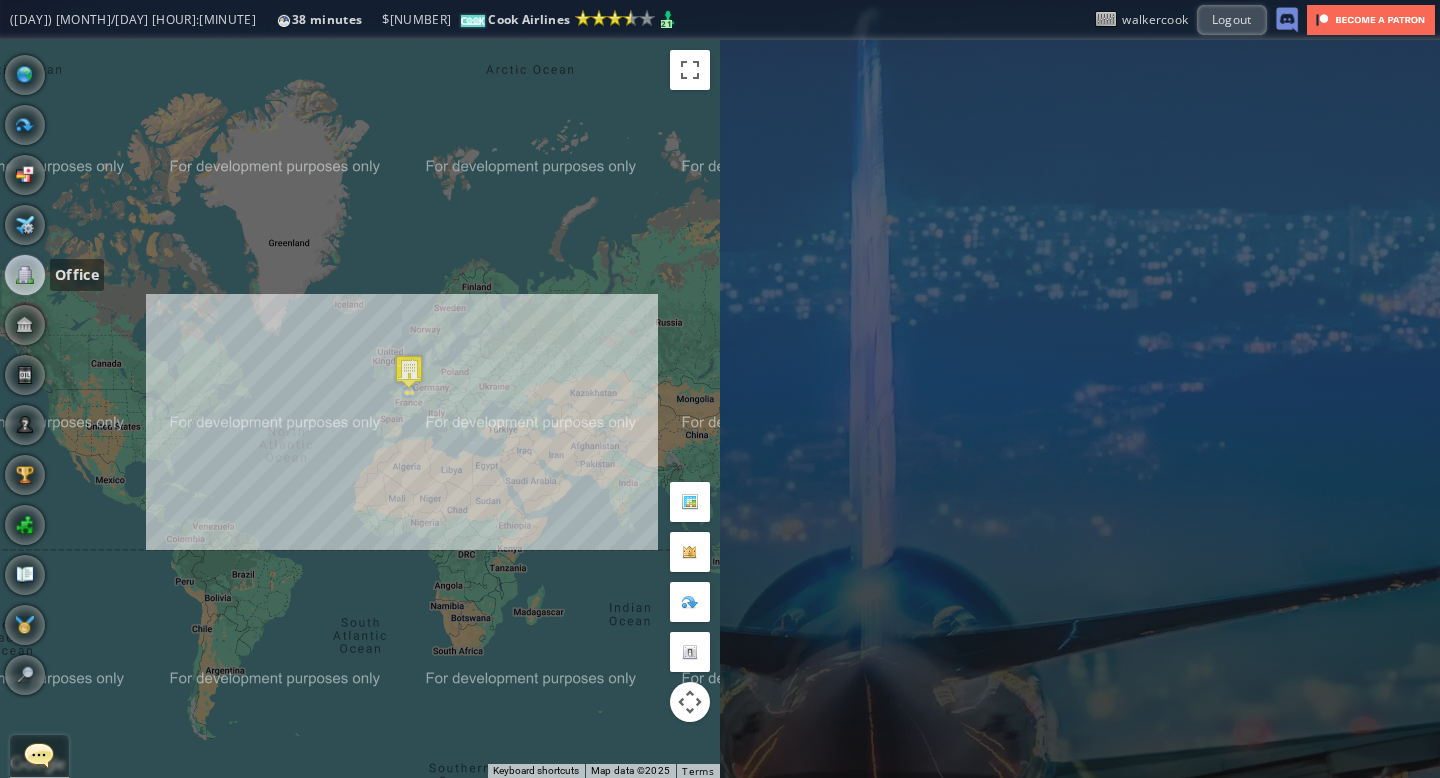 click at bounding box center [25, 275] 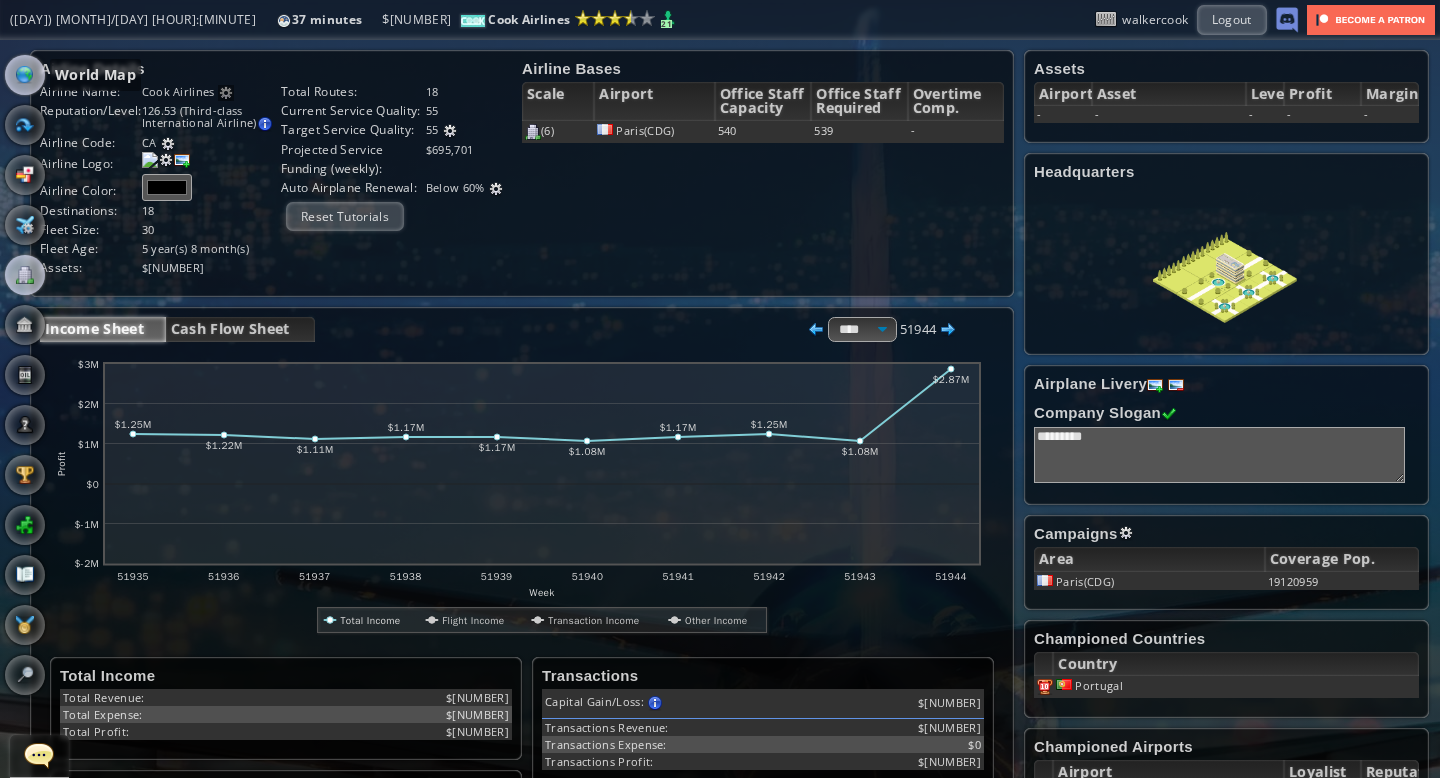 click at bounding box center [25, 75] 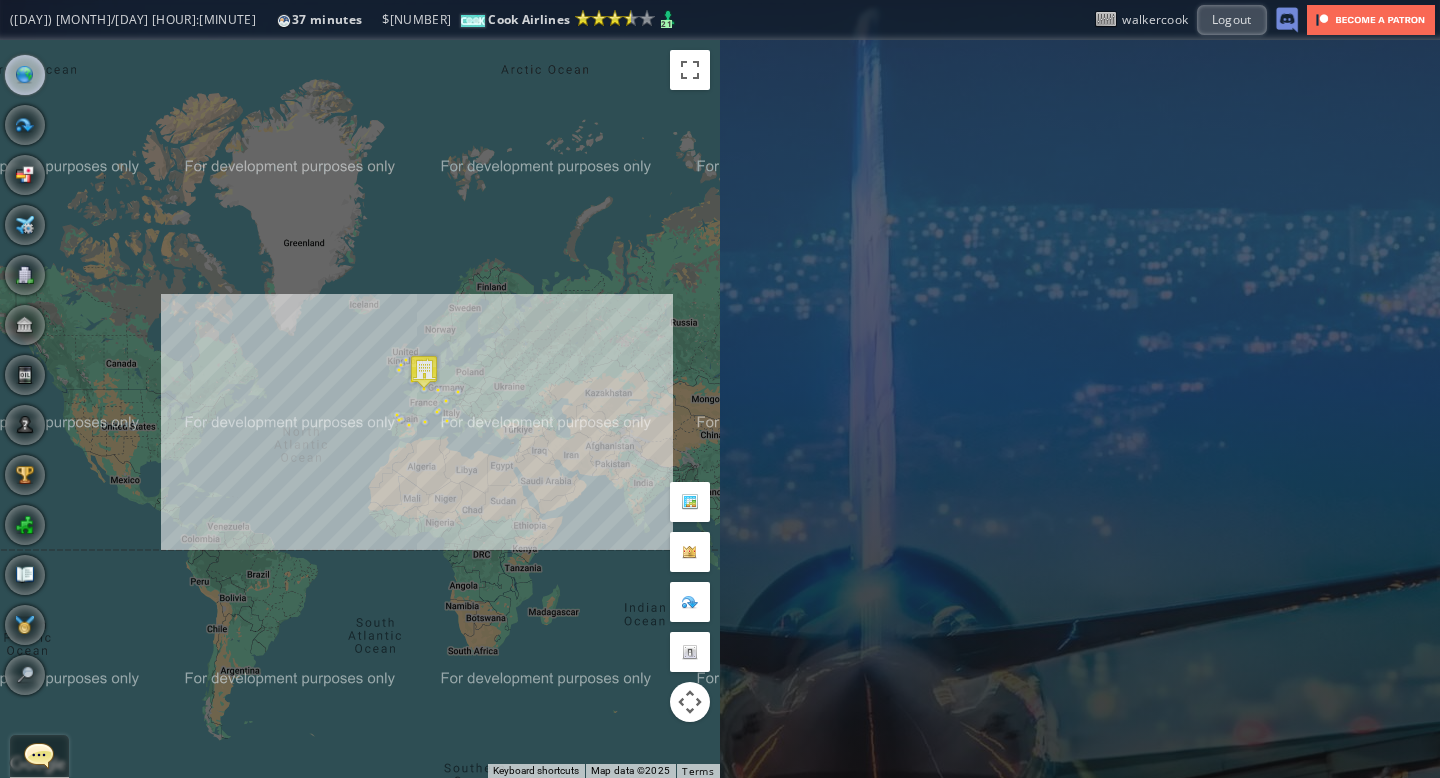 drag, startPoint x: 379, startPoint y: 274, endPoint x: 395, endPoint y: 284, distance: 18.867962 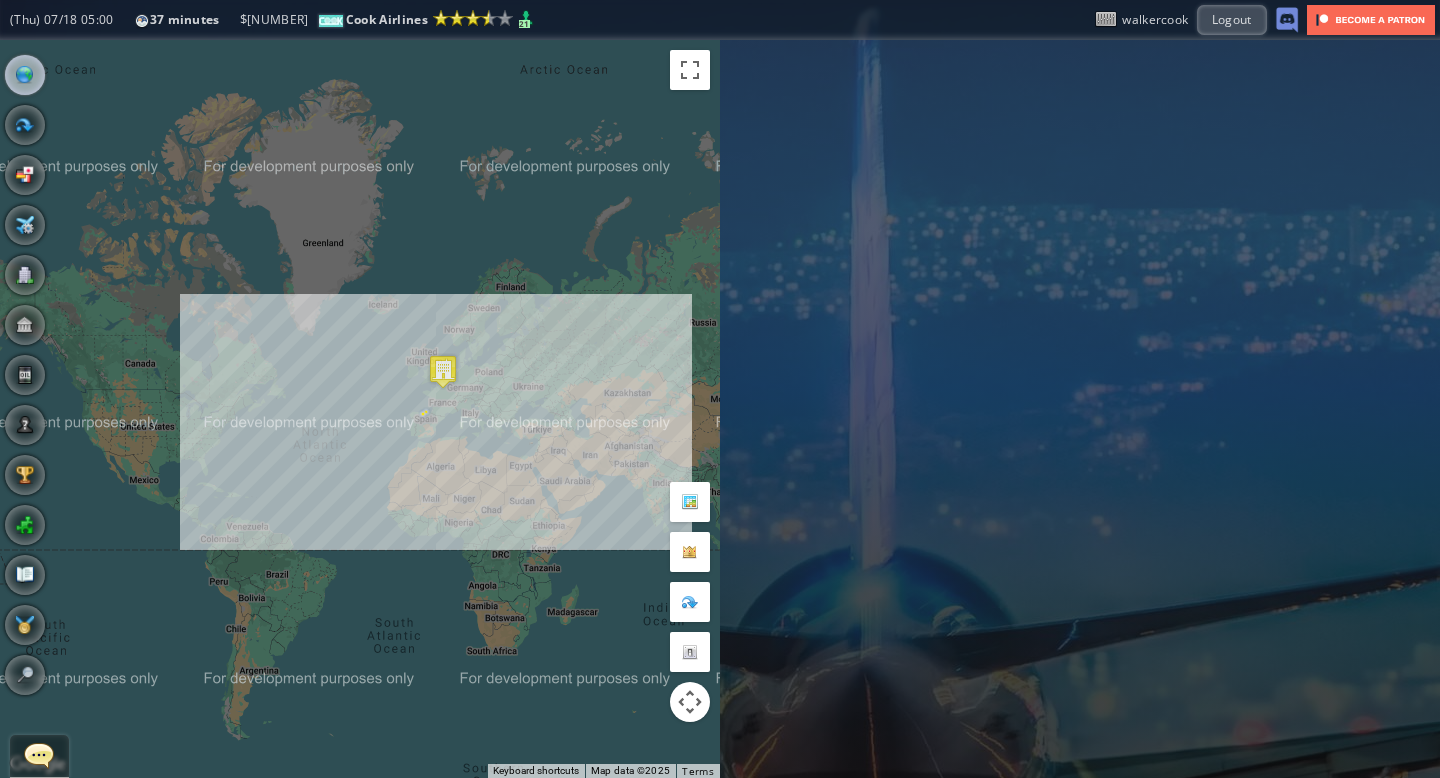 drag, startPoint x: 159, startPoint y: 338, endPoint x: 177, endPoint y: 339, distance: 18.027756 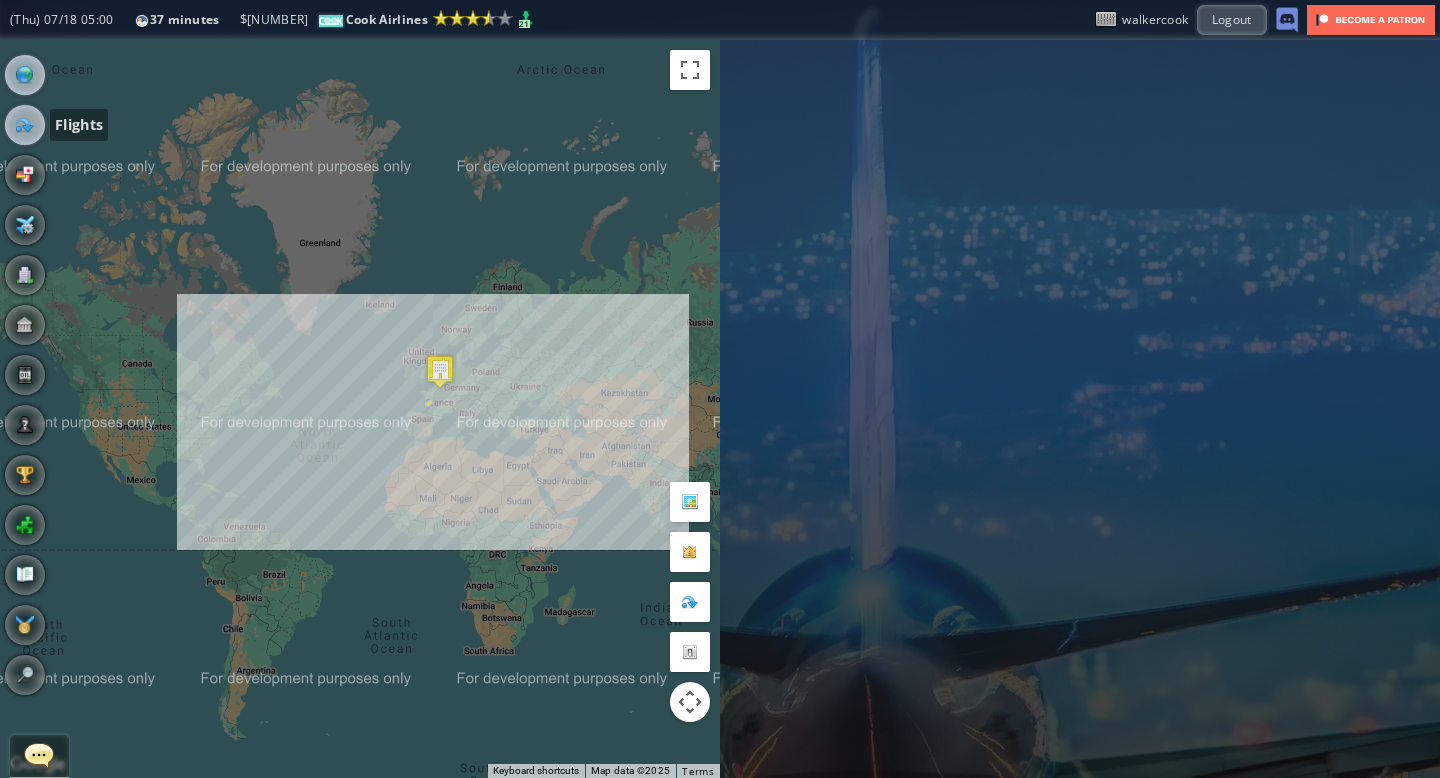 click at bounding box center (25, 125) 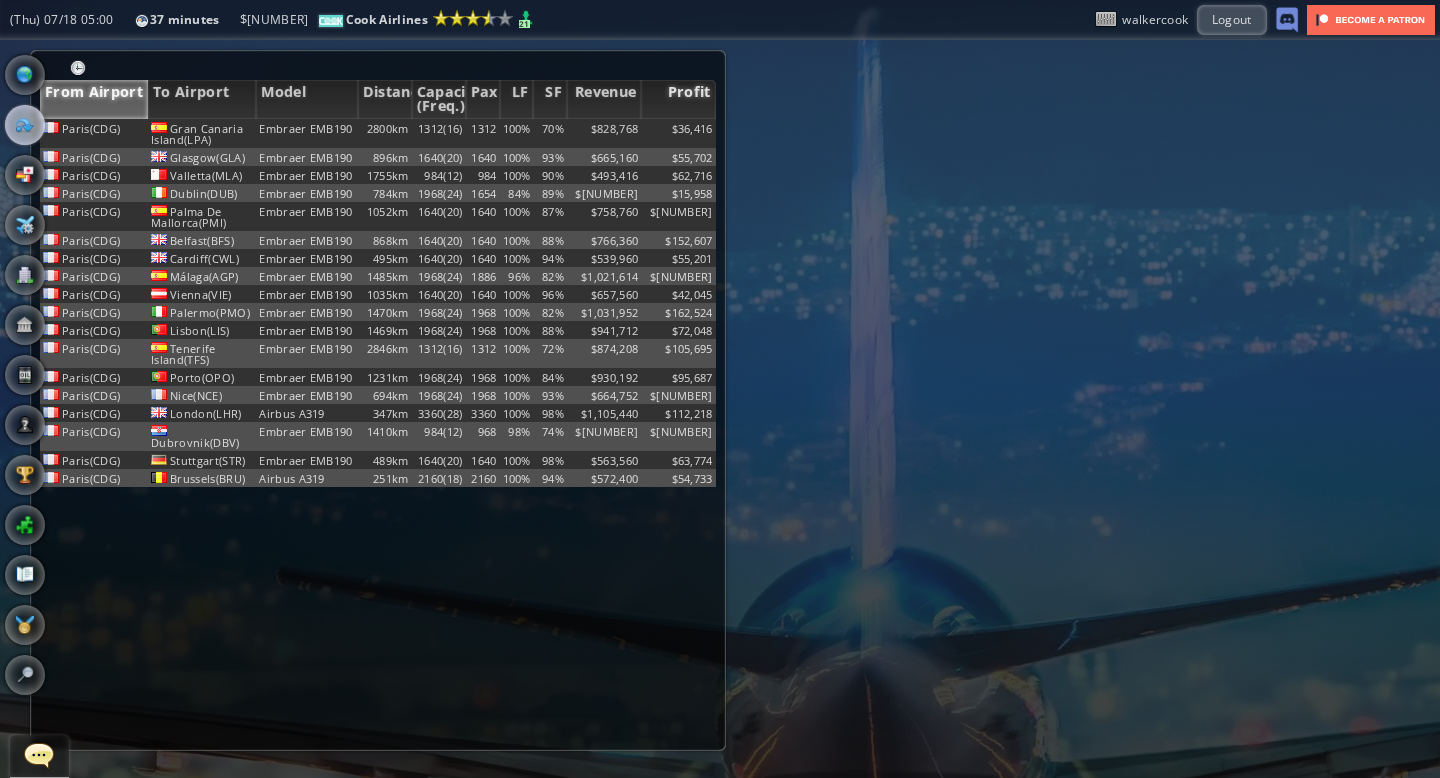 click on "Profit" at bounding box center [678, 99] 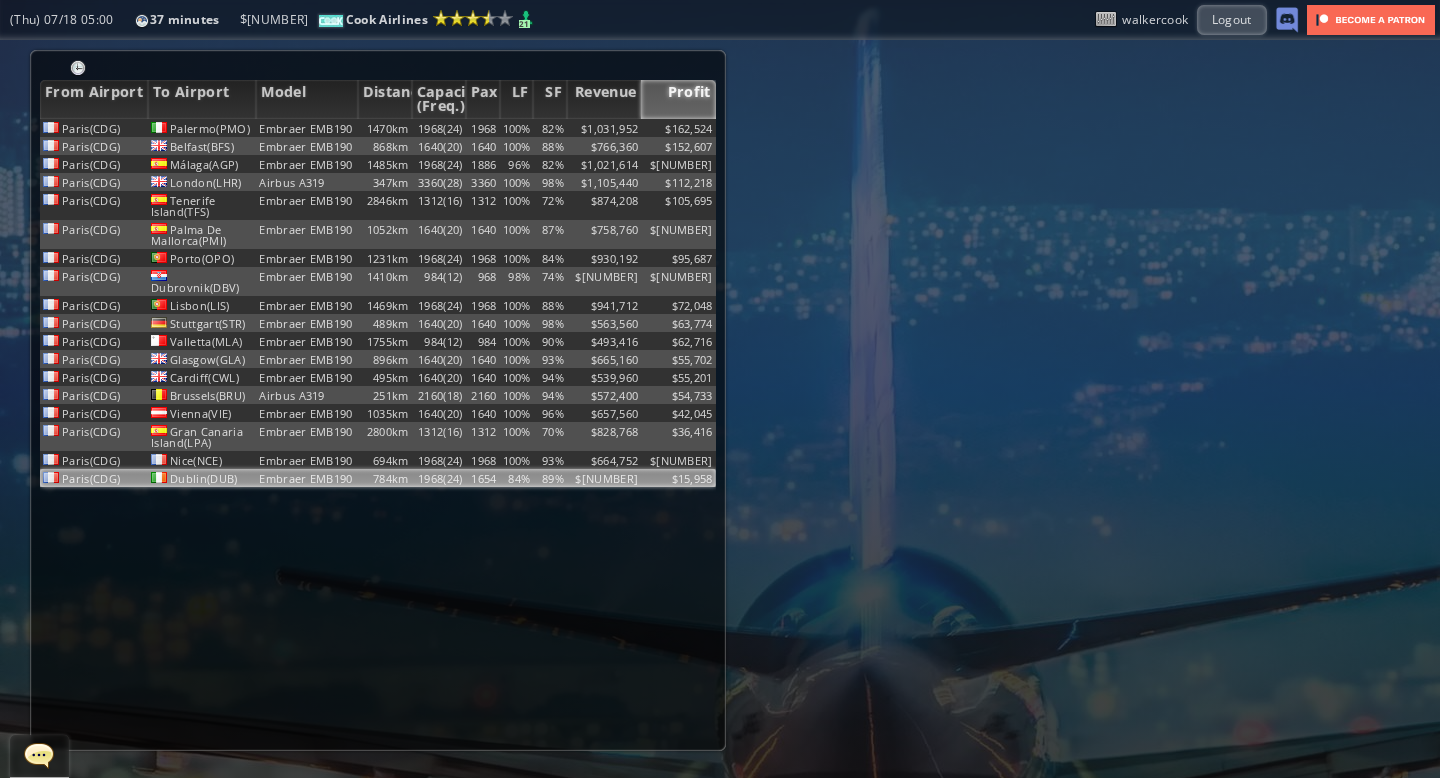 click on "84%" at bounding box center [517, 128] 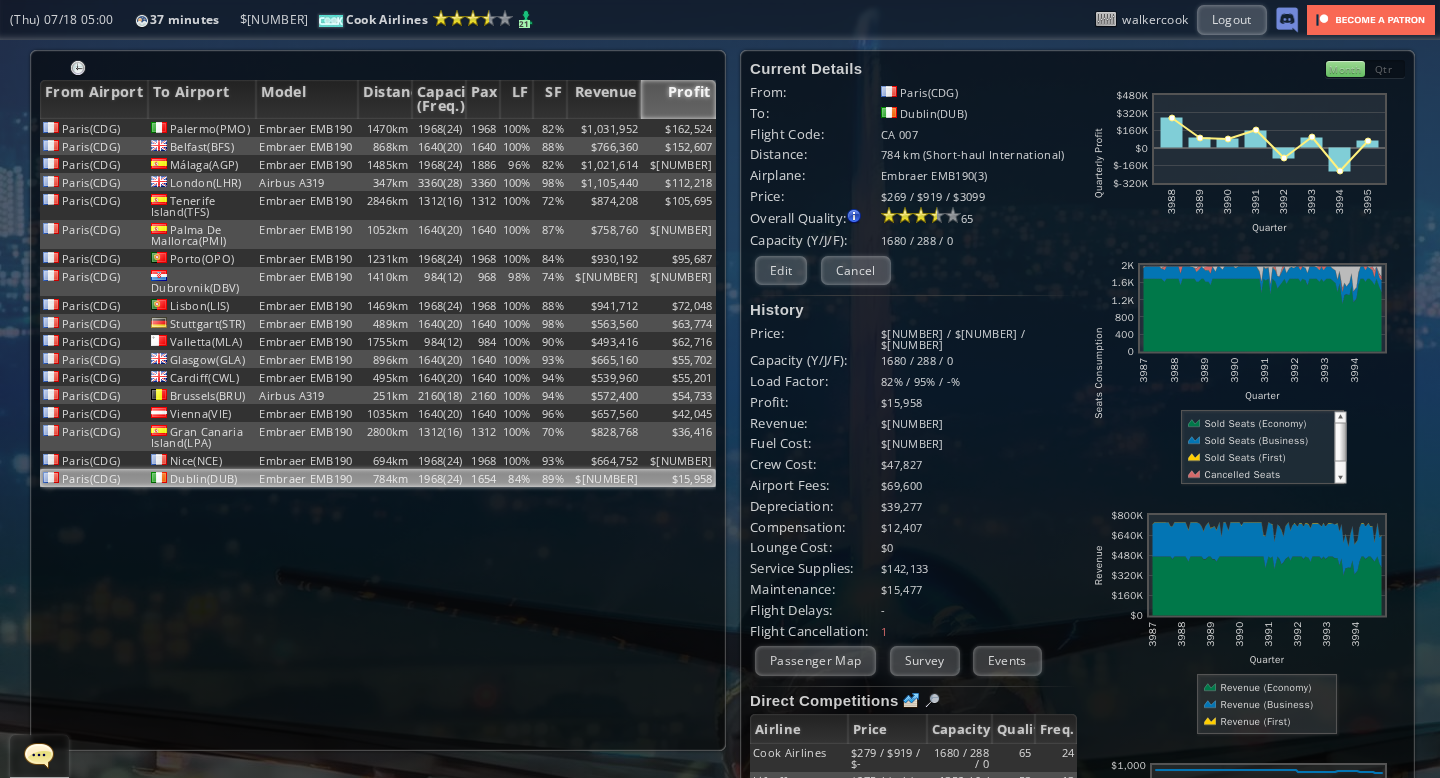 click on "Month" at bounding box center [1345, 69] 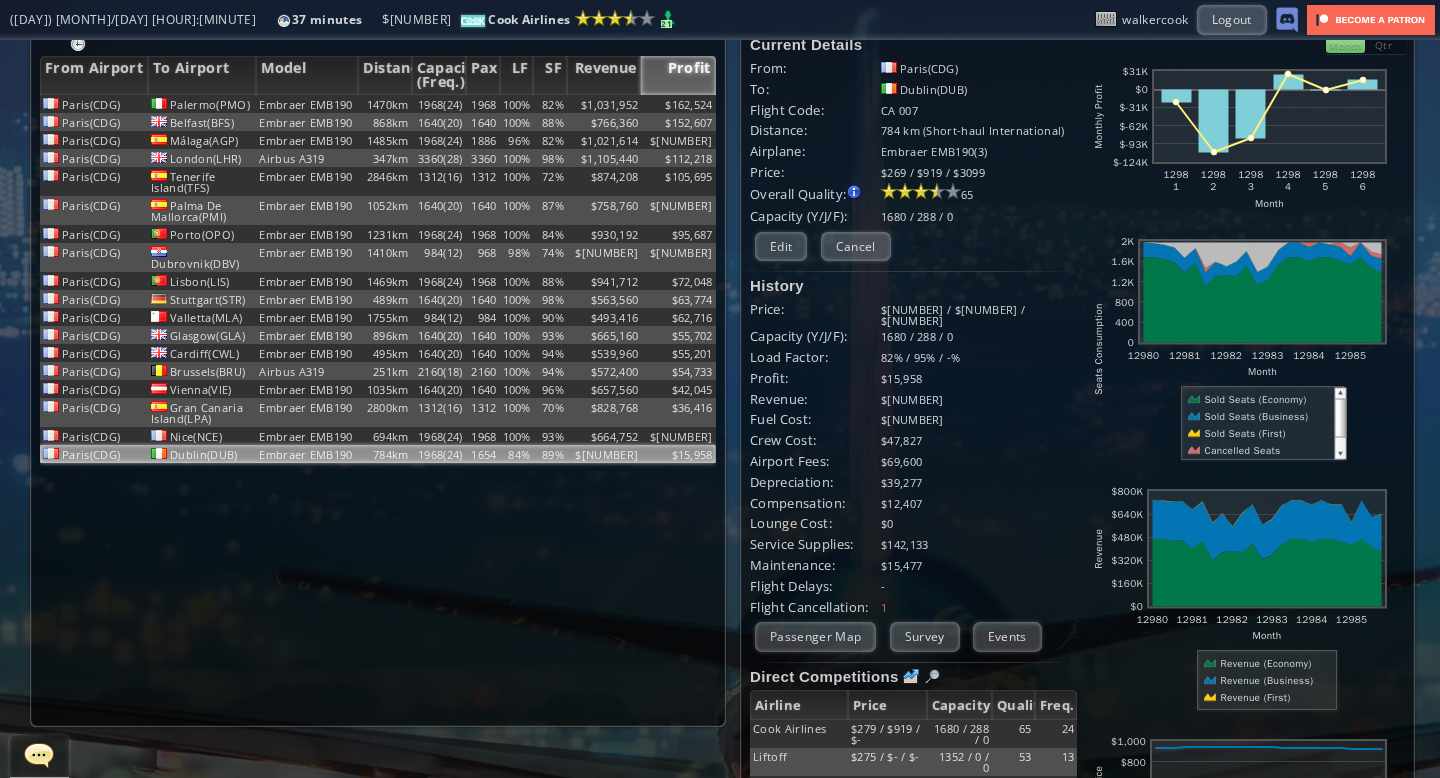 scroll, scrollTop: 0, scrollLeft: 0, axis: both 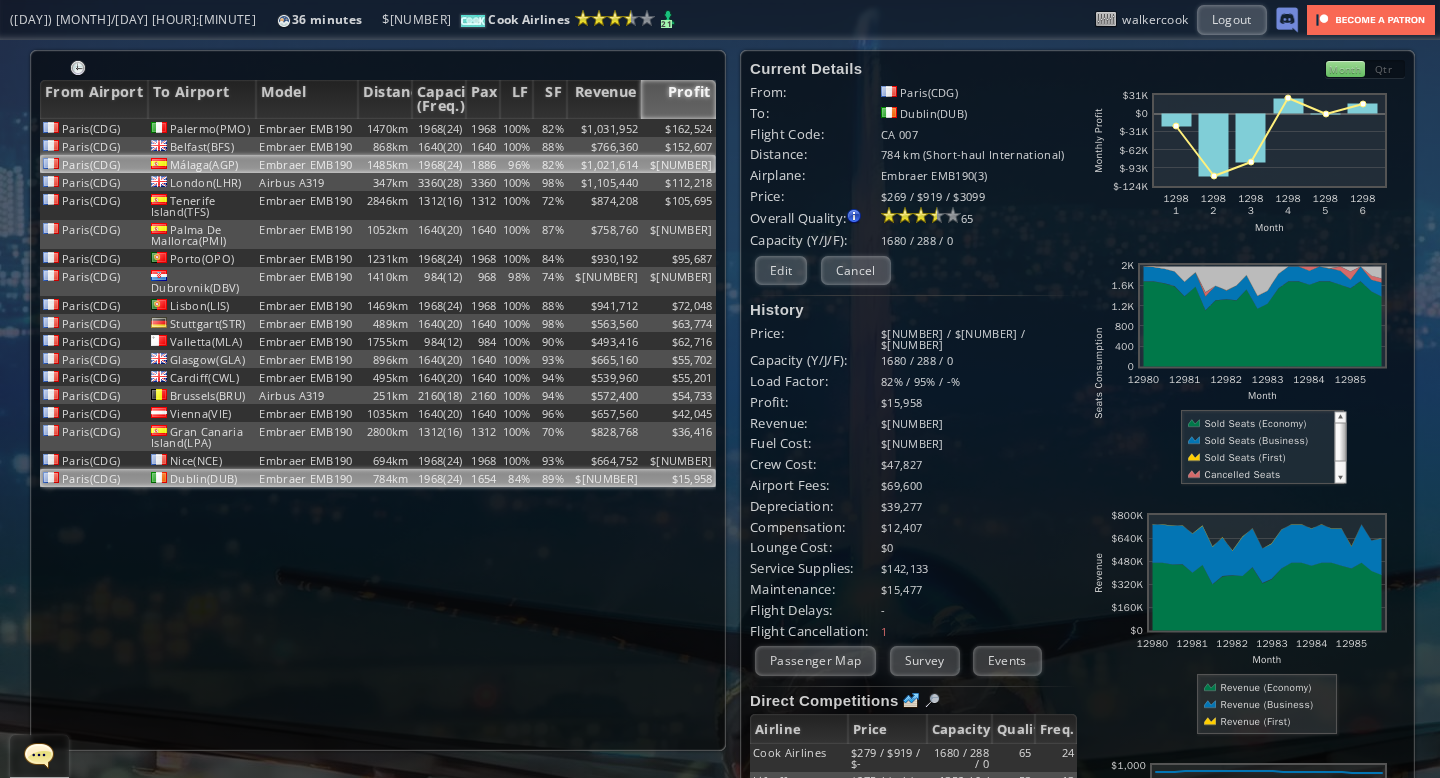 click on "$1,021,614" at bounding box center [604, 128] 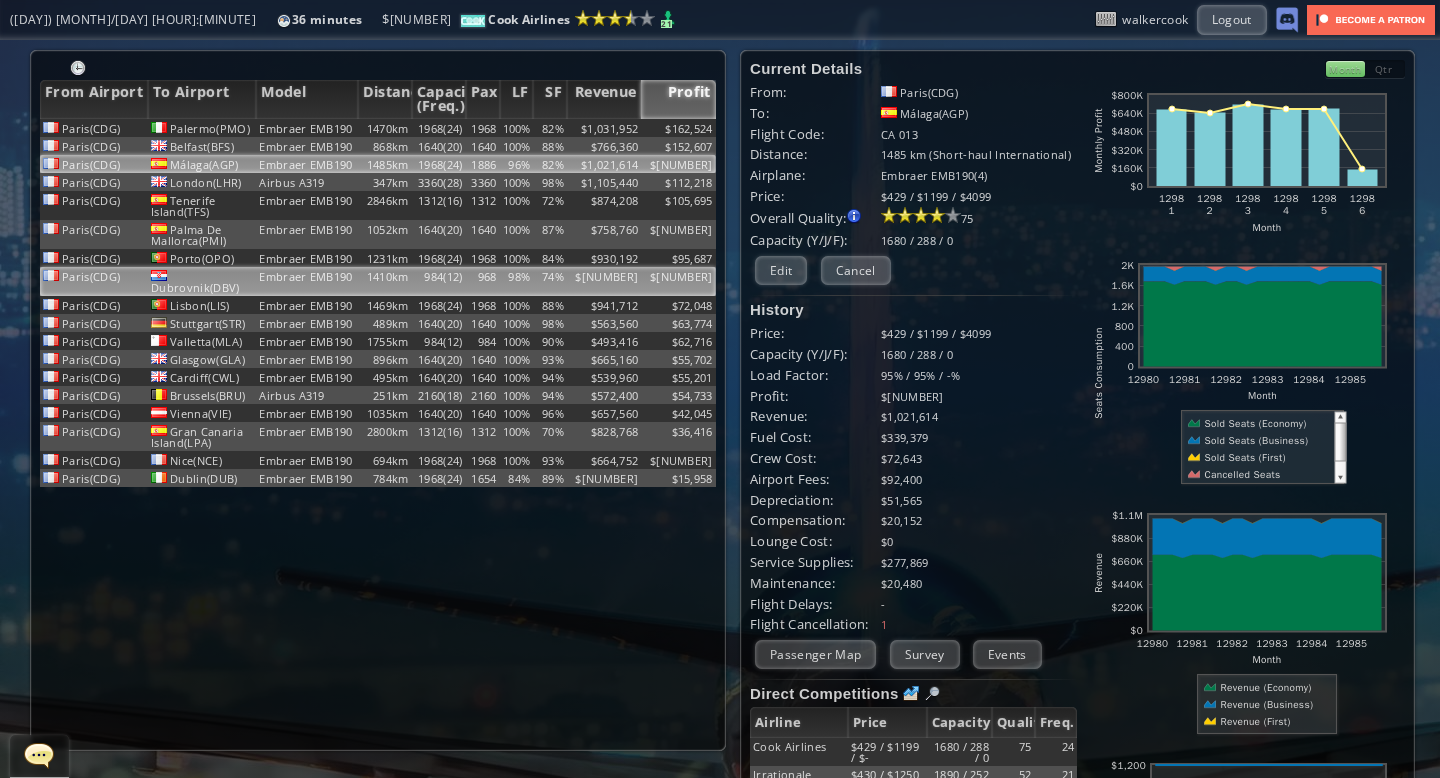 click on "98%" at bounding box center [517, 128] 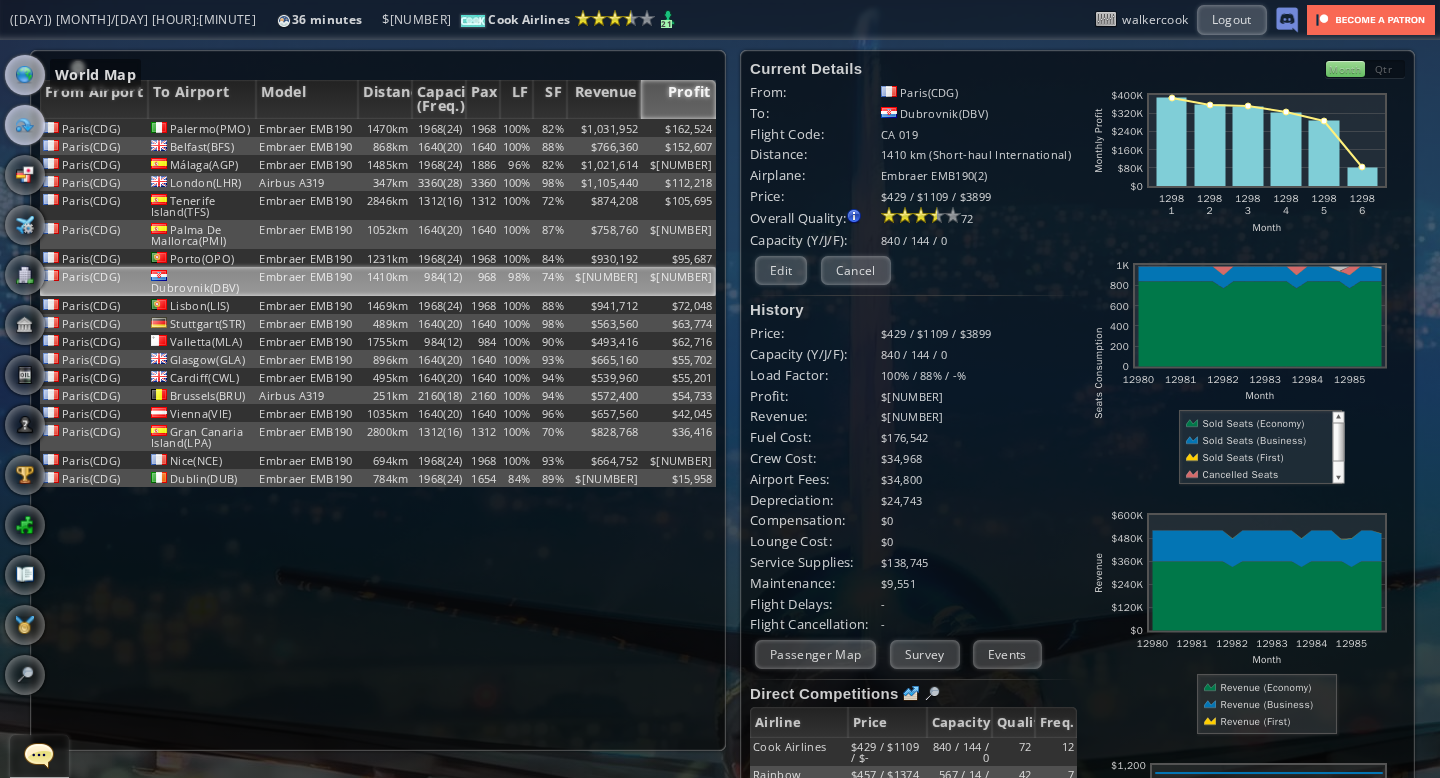 click at bounding box center (25, 75) 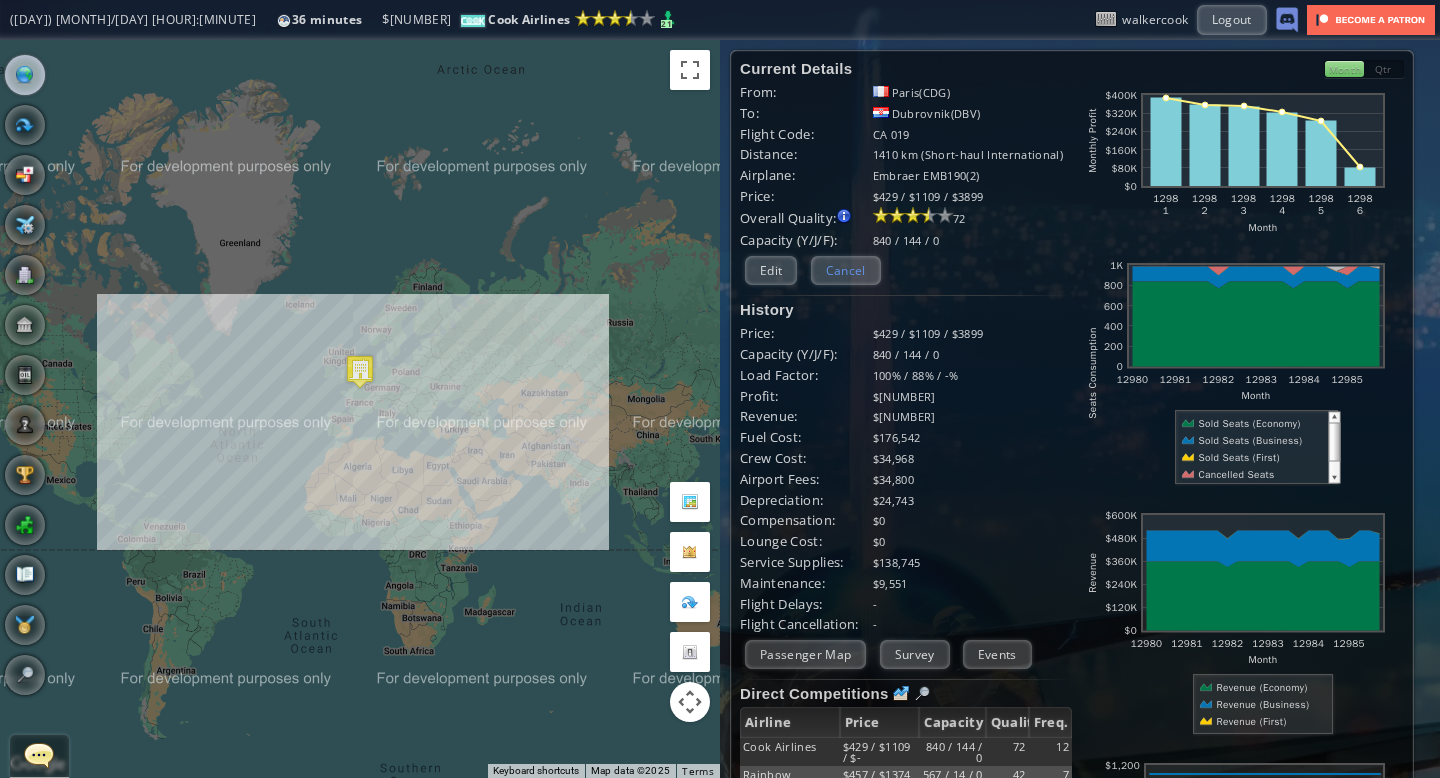 click on "Cancel" at bounding box center (846, 270) 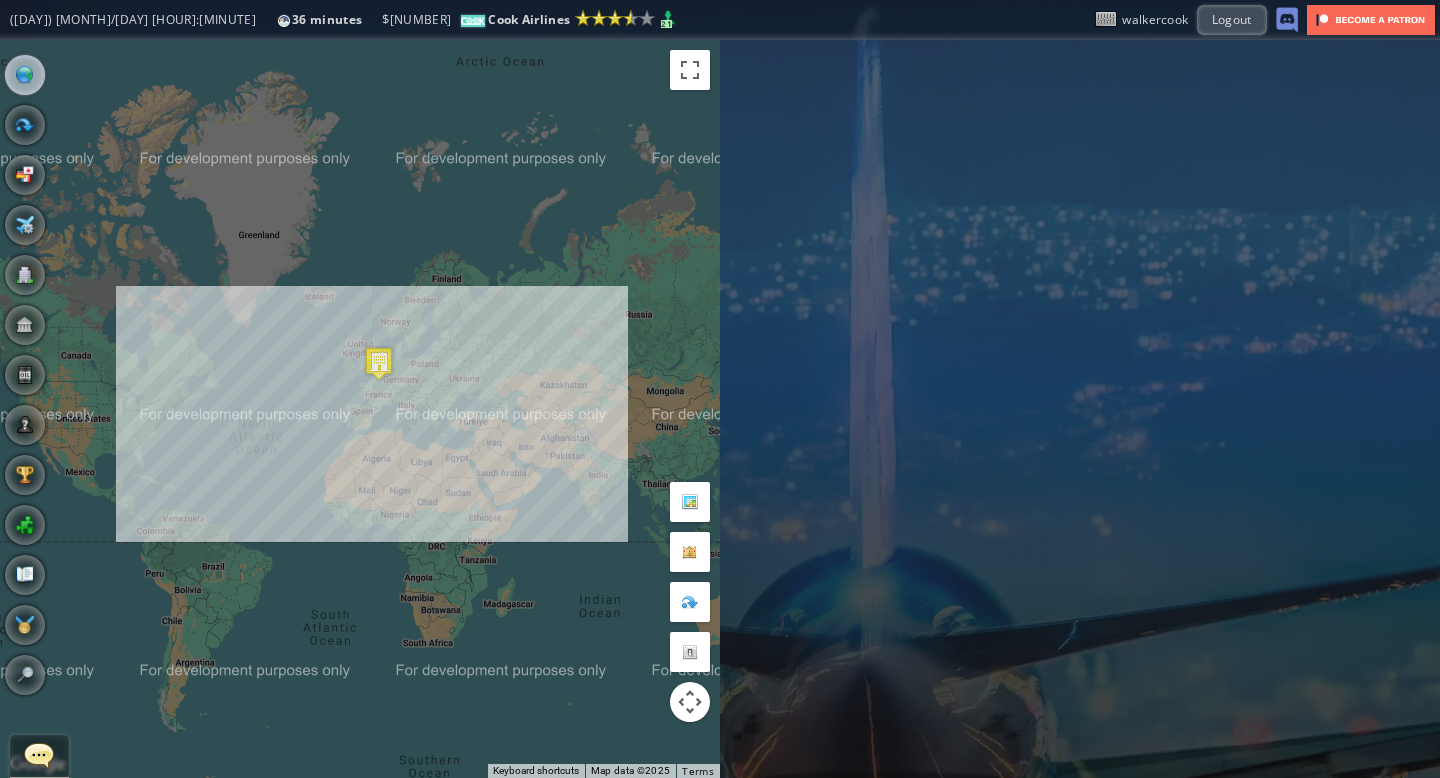 drag, startPoint x: 455, startPoint y: 288, endPoint x: 476, endPoint y: 279, distance: 22.847319 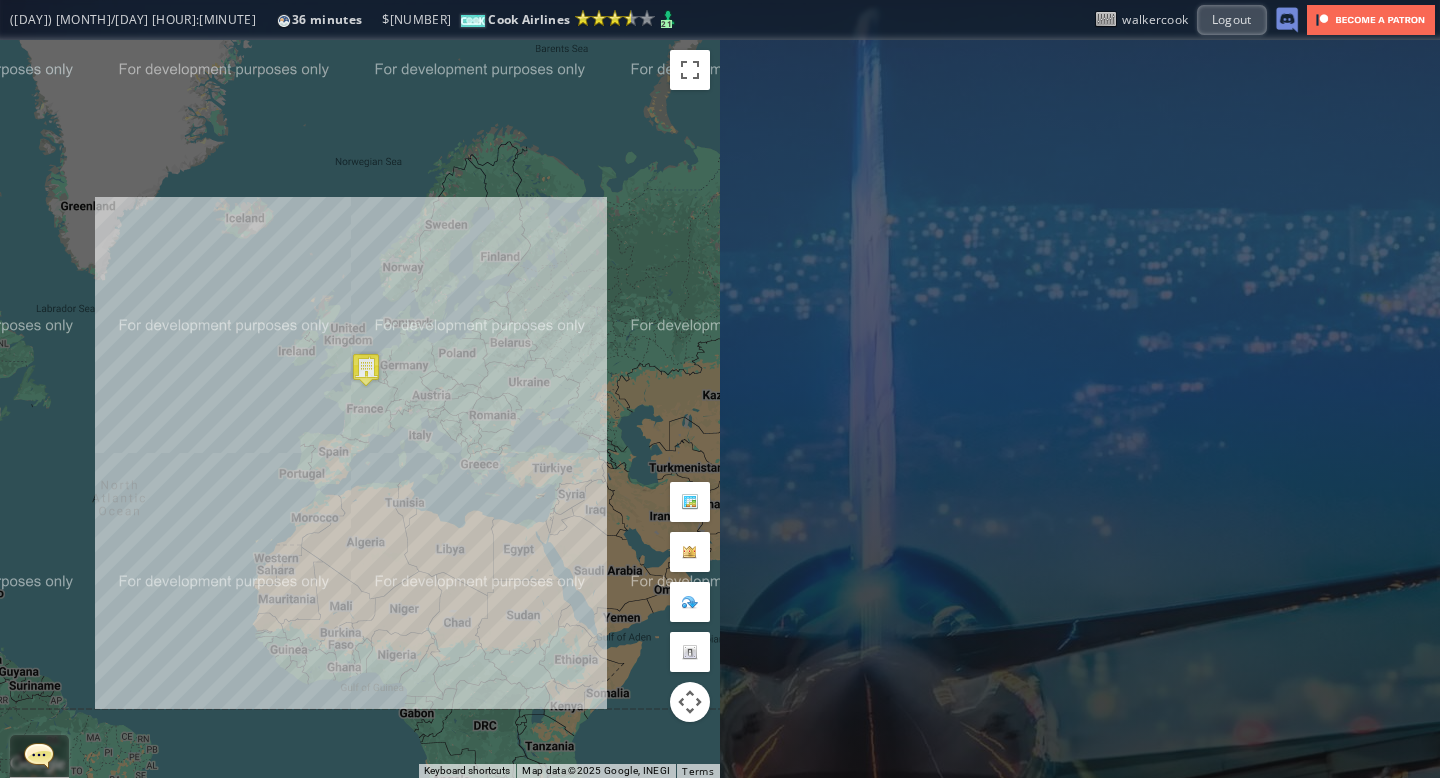 drag, startPoint x: 398, startPoint y: 330, endPoint x: 523, endPoint y: 208, distance: 174.66826 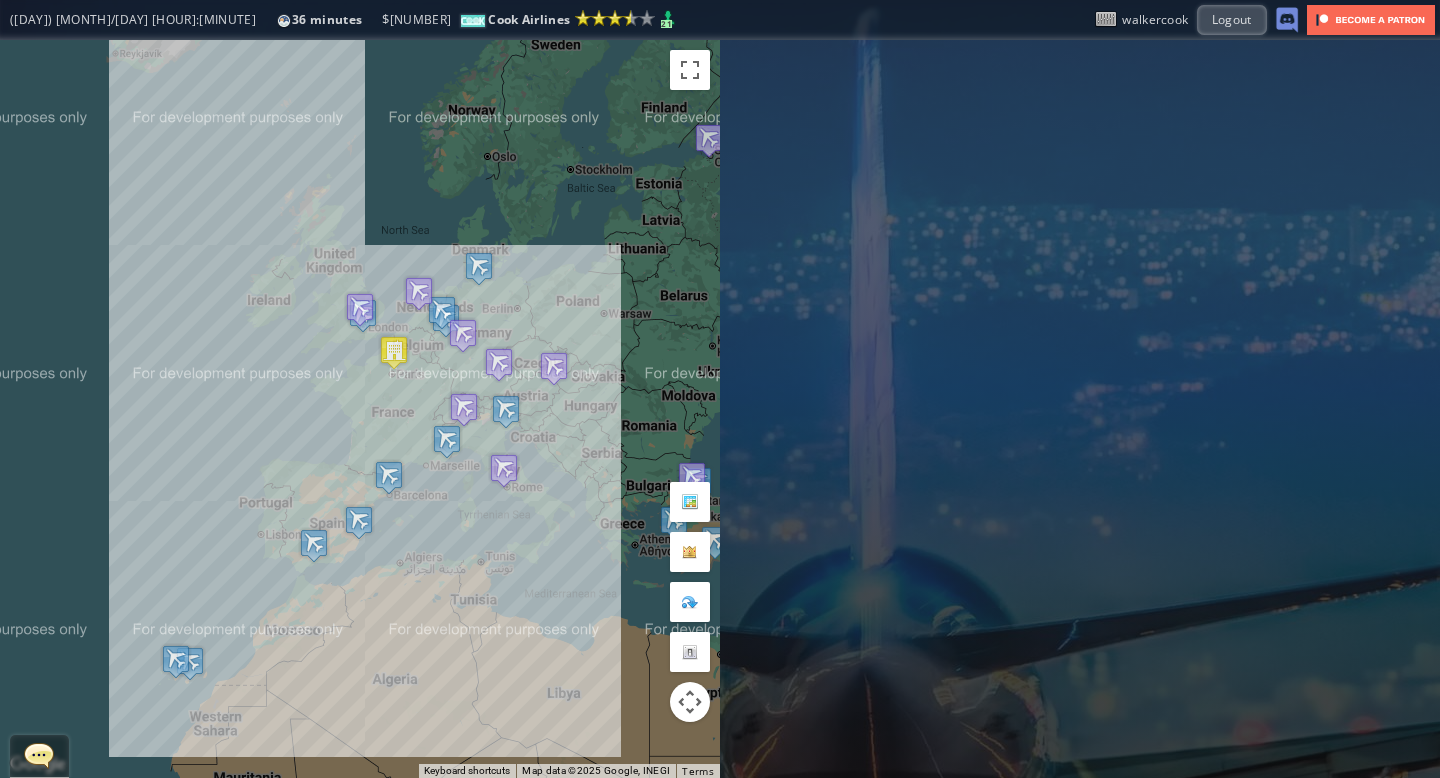 drag, startPoint x: 395, startPoint y: 266, endPoint x: 509, endPoint y: 119, distance: 186.02419 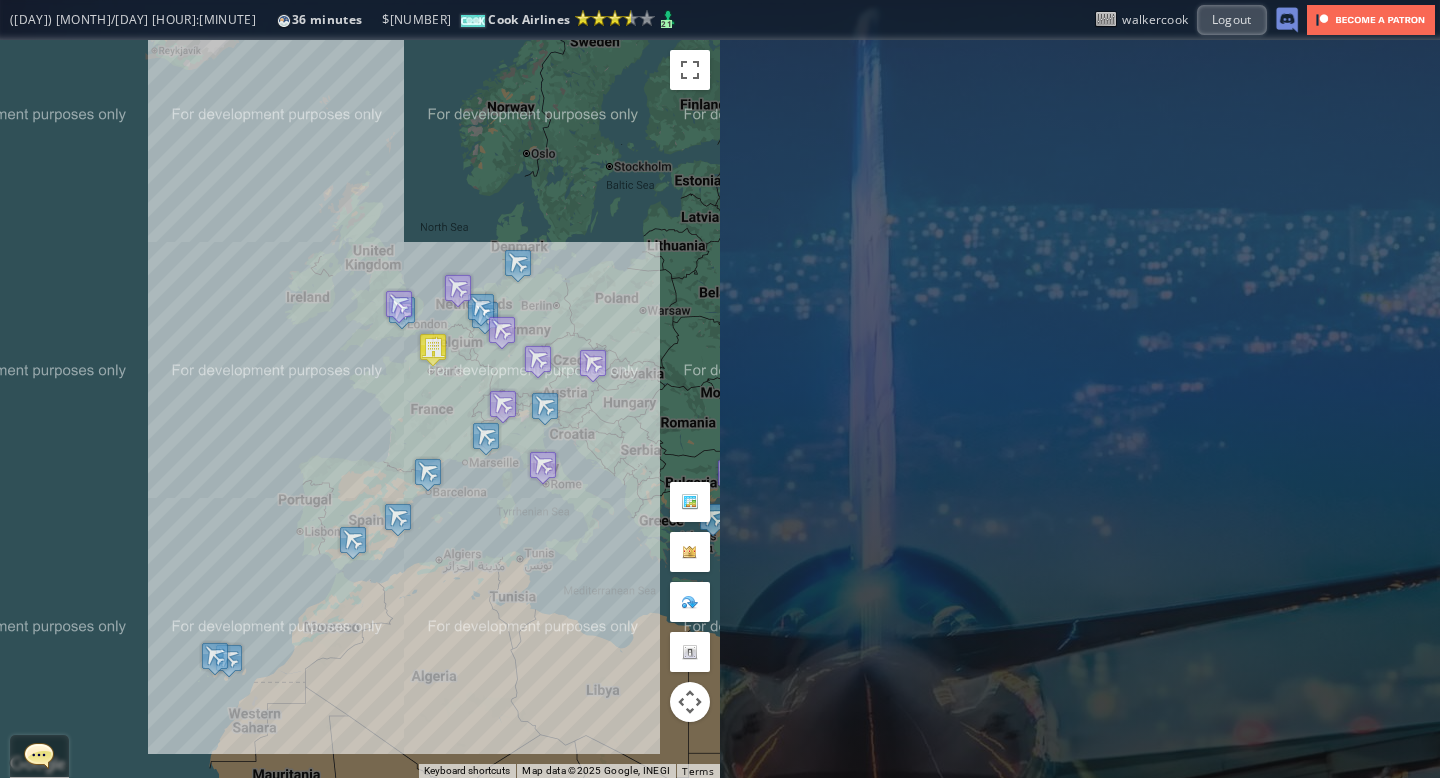drag, startPoint x: 170, startPoint y: 321, endPoint x: 211, endPoint y: 317, distance: 41.19466 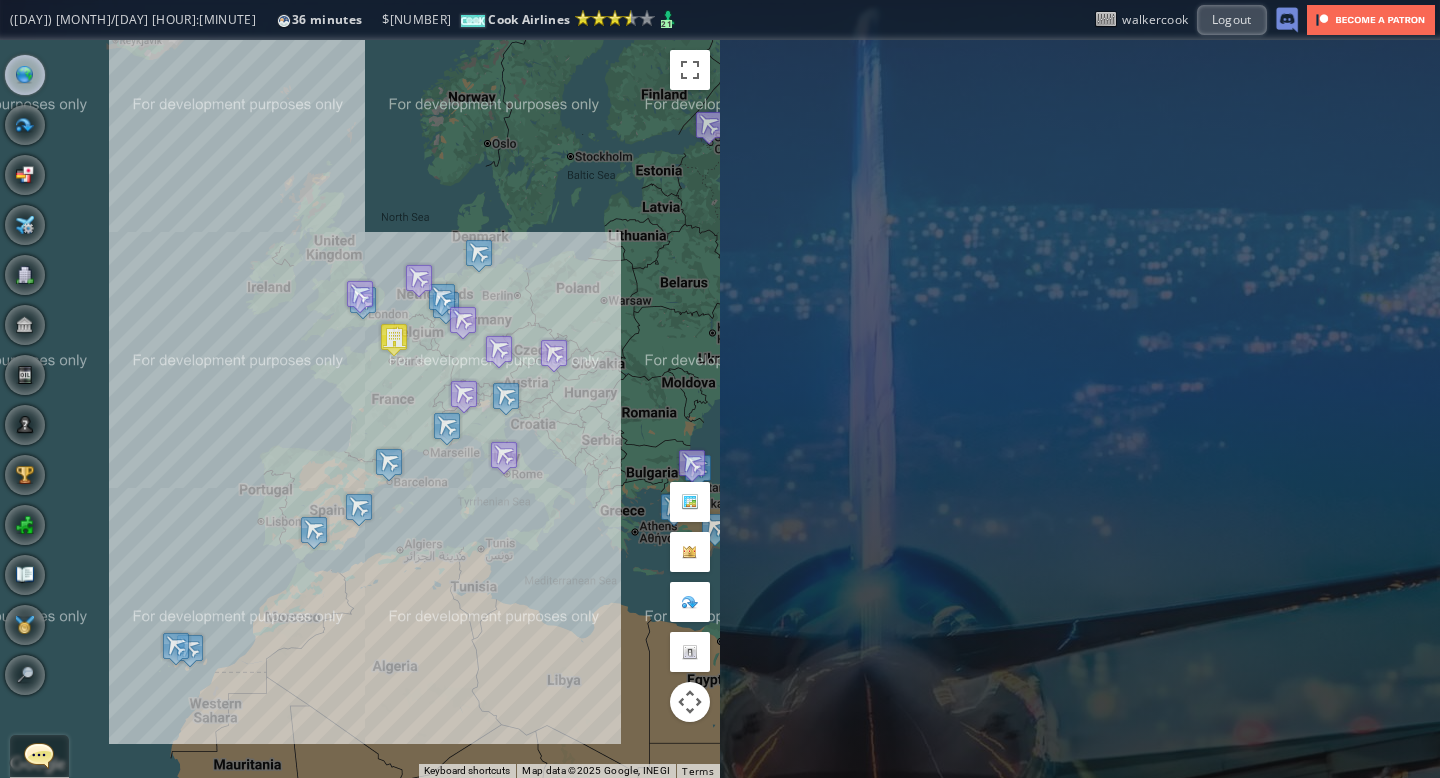 drag, startPoint x: 188, startPoint y: 278, endPoint x: 147, endPoint y: 268, distance: 42.201897 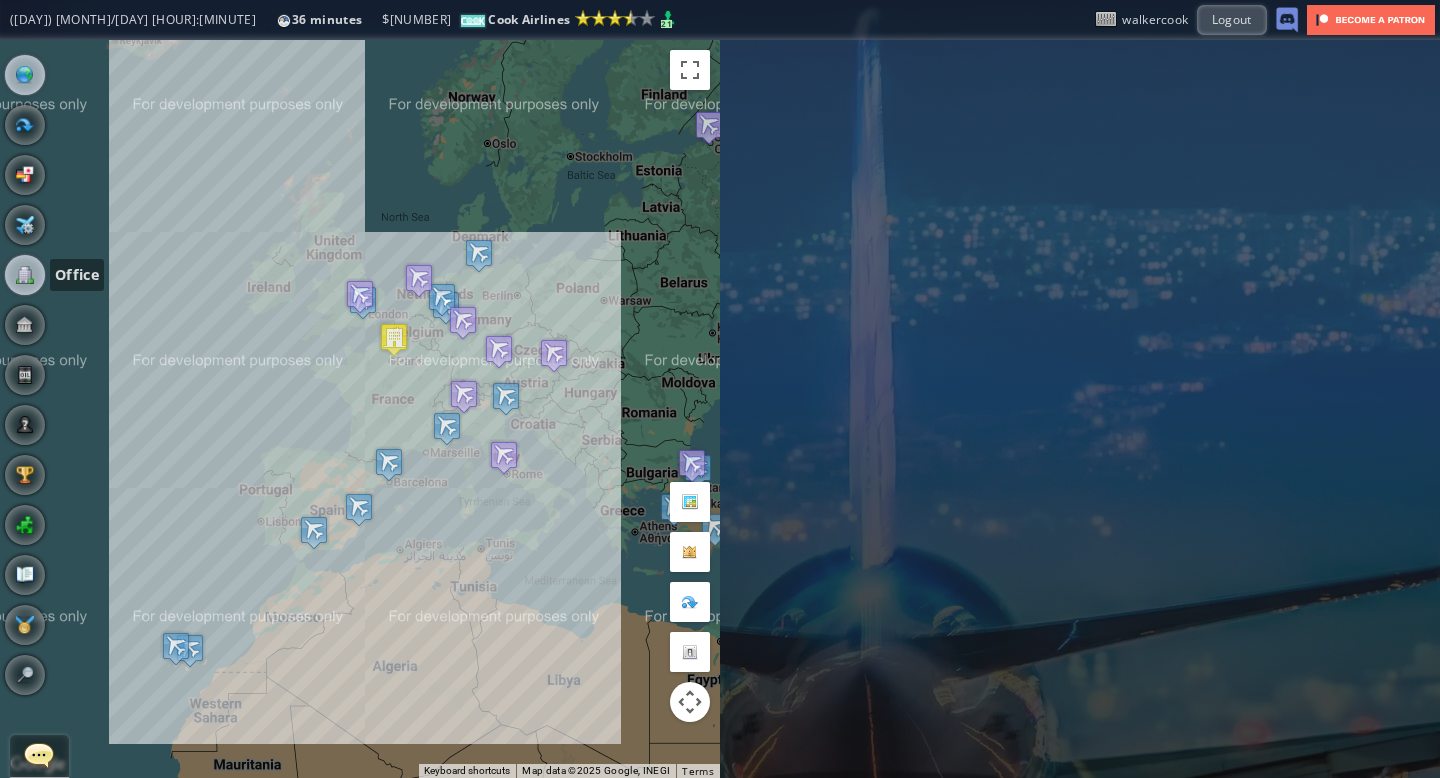 click at bounding box center [25, 275] 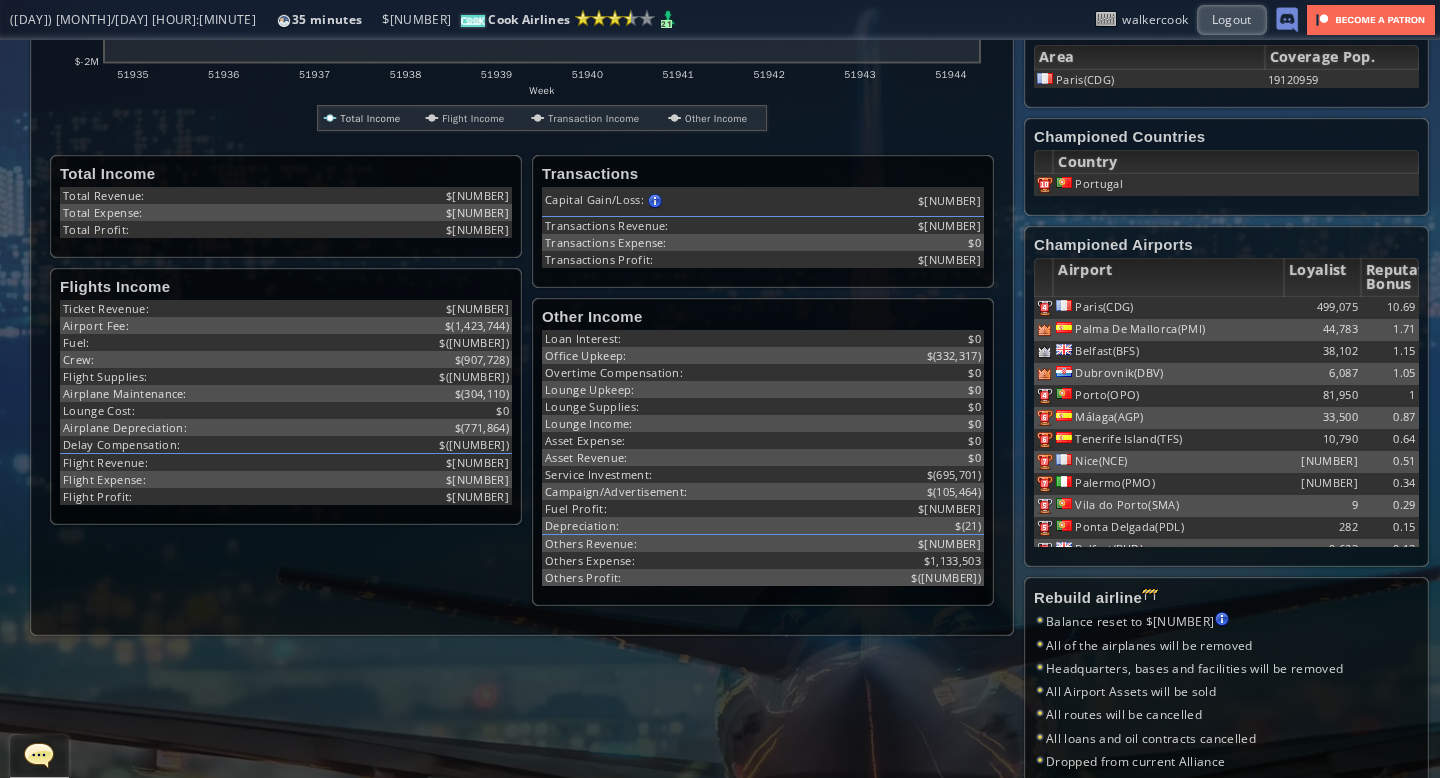 scroll, scrollTop: 503, scrollLeft: 0, axis: vertical 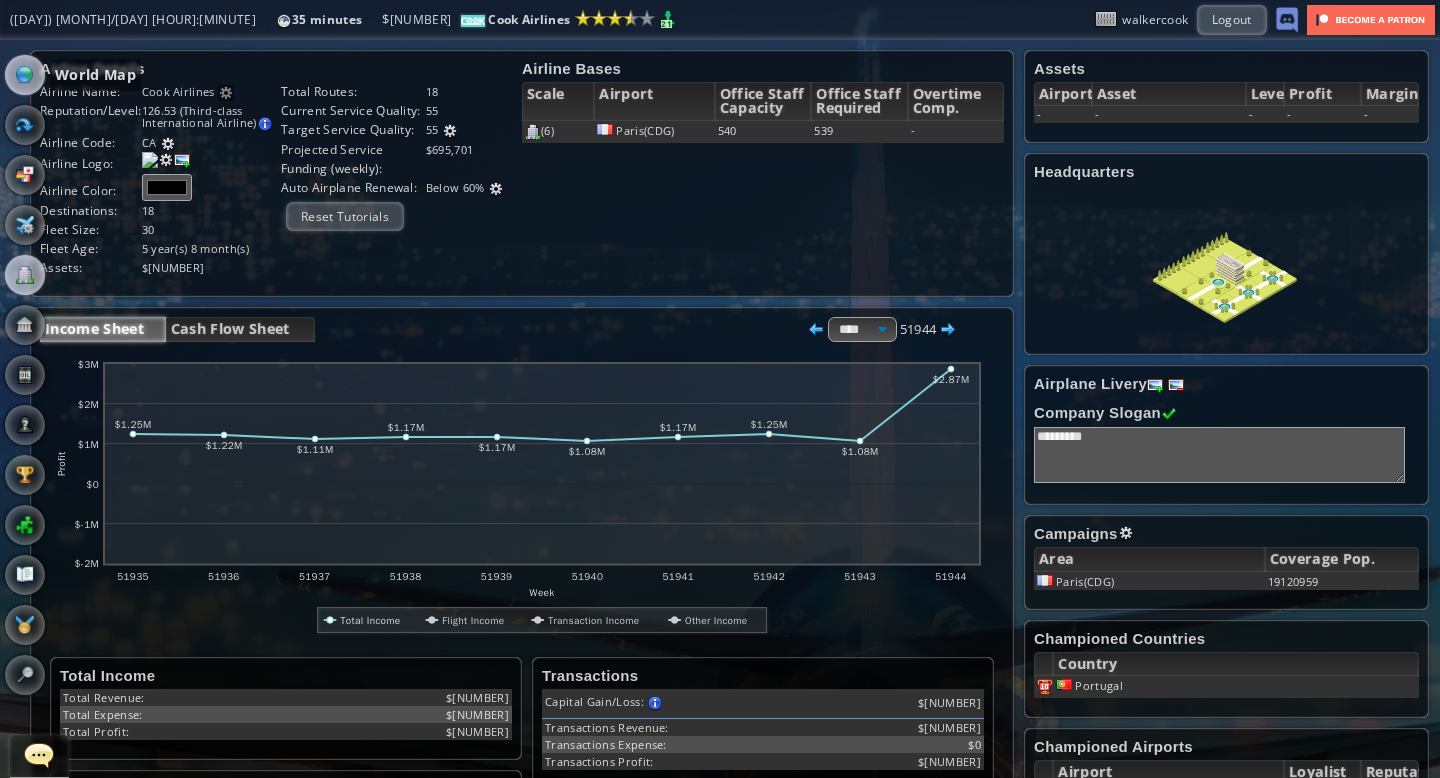 click at bounding box center (25, 75) 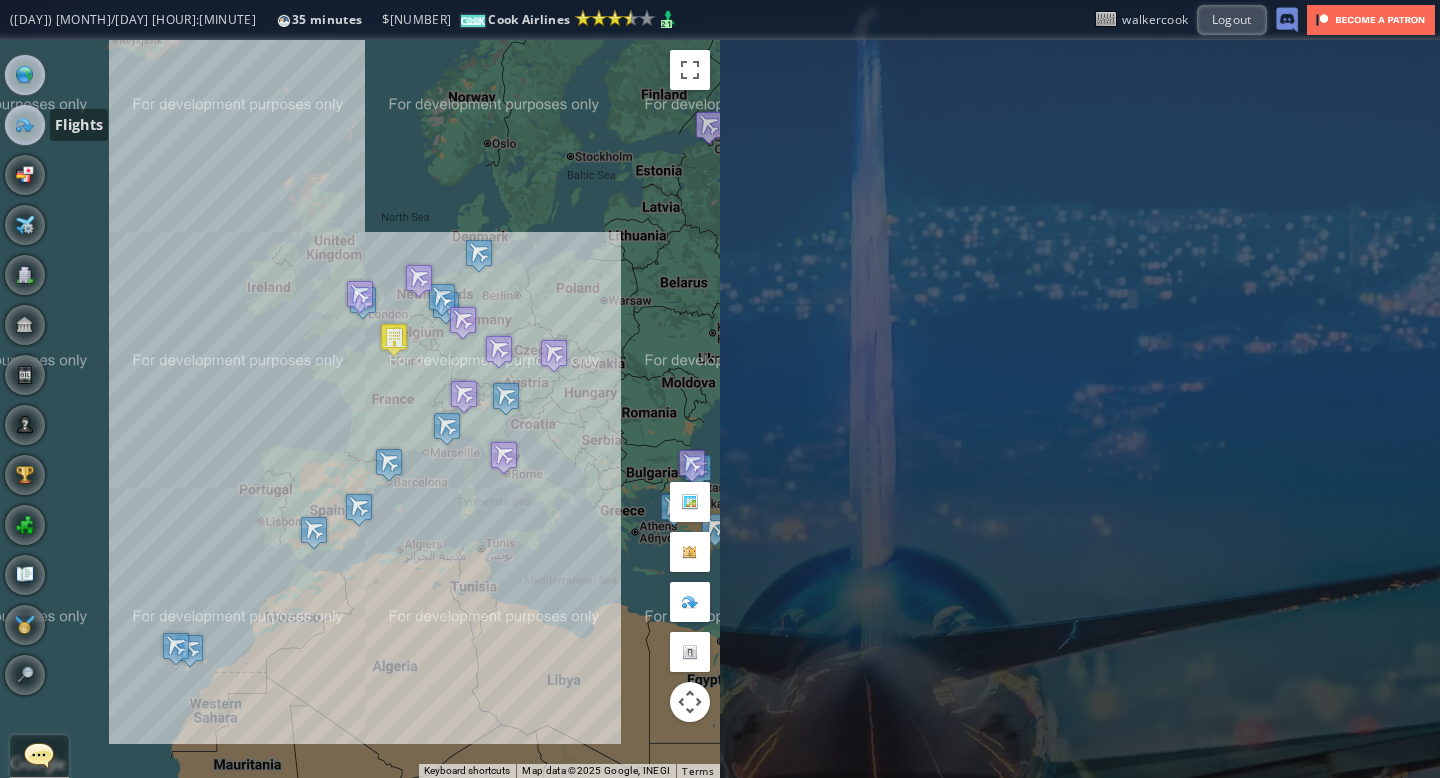click at bounding box center (25, 125) 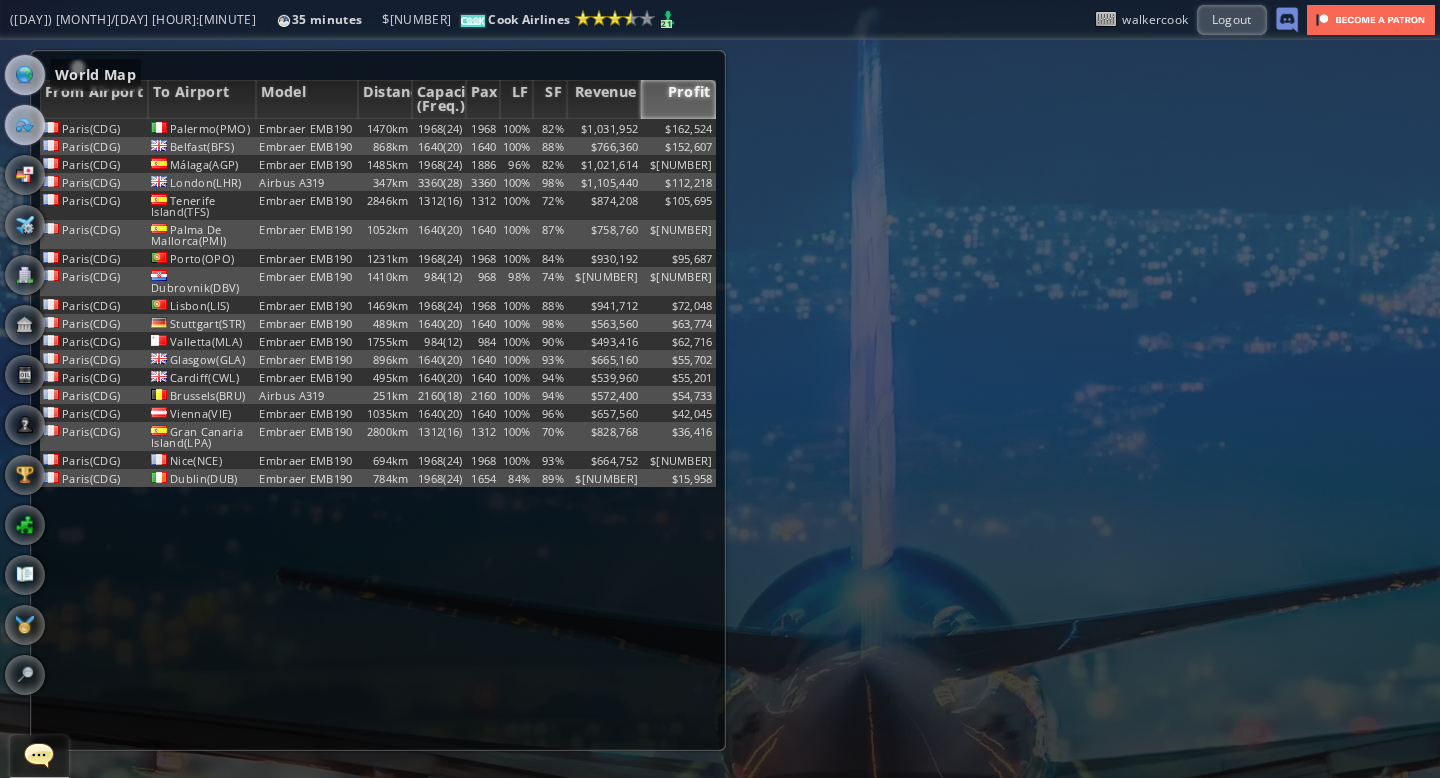 click at bounding box center (25, 75) 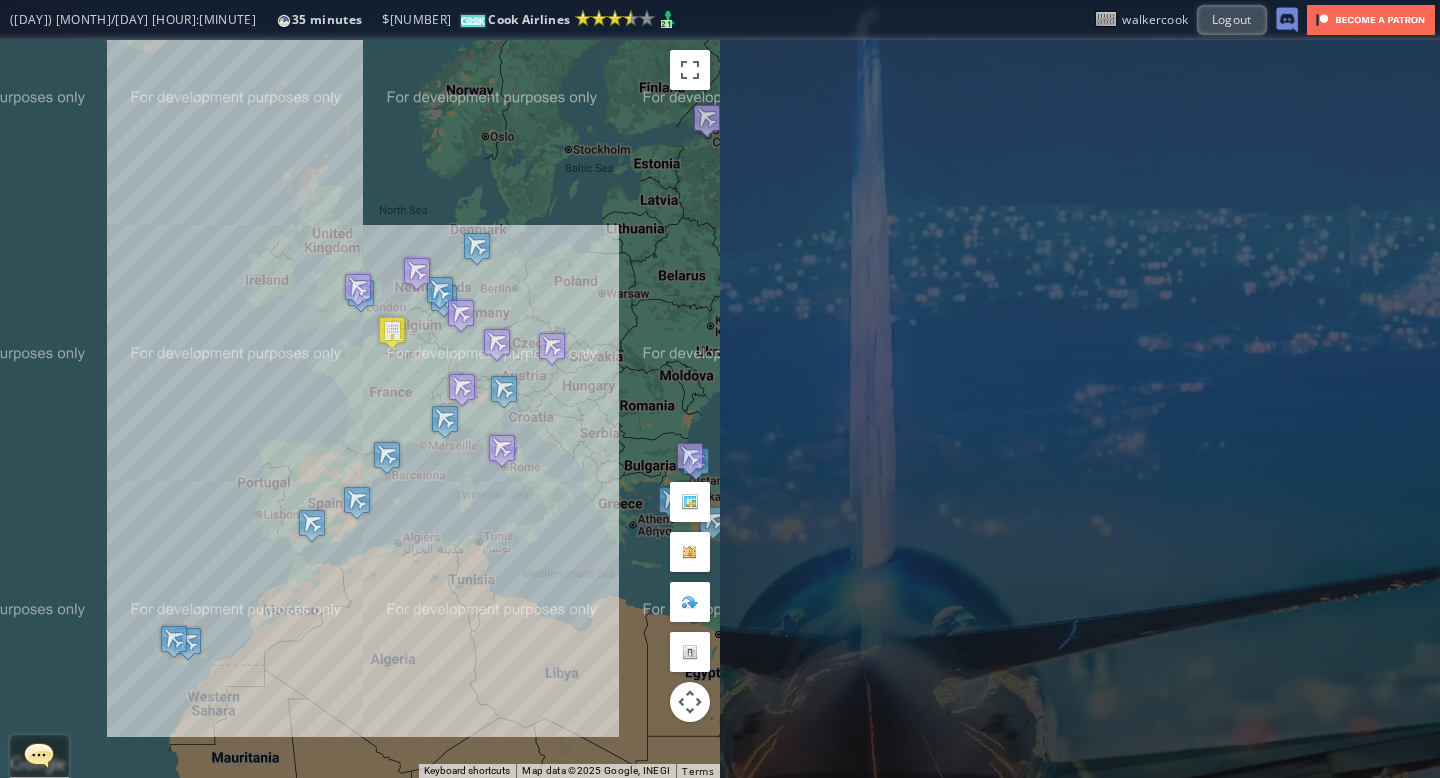 click on "To navigate, press the arrow keys." at bounding box center [360, 409] 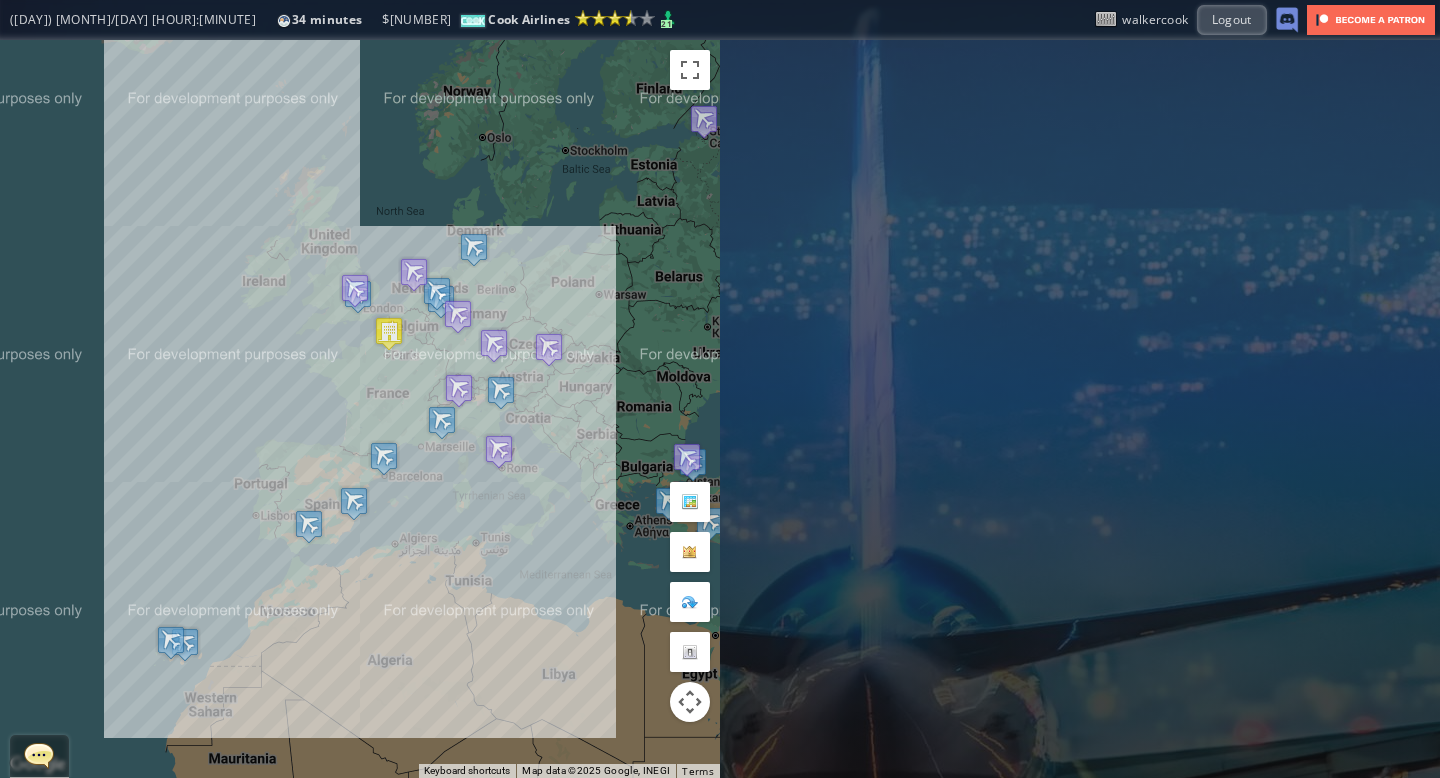 click at bounding box center (389, 333) 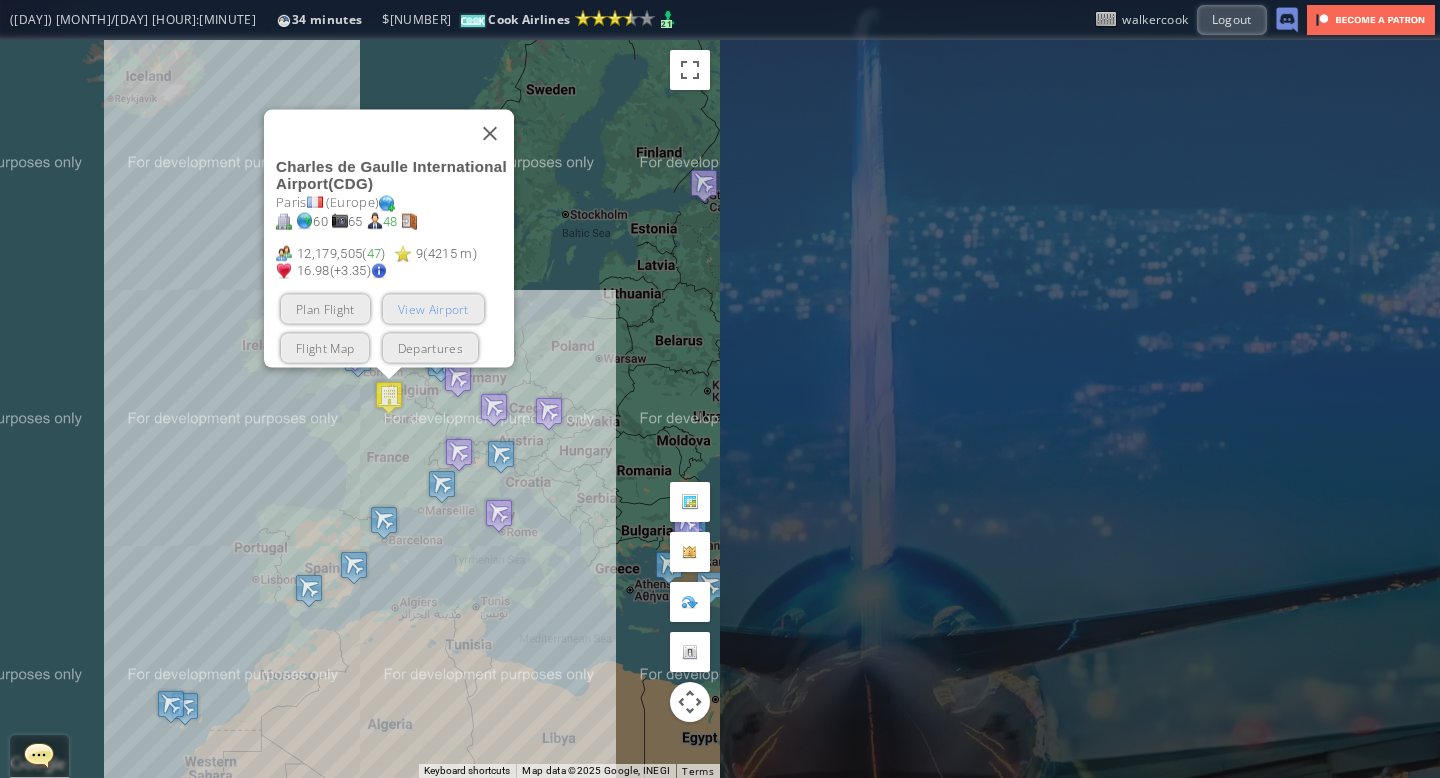 click on "View Airport" at bounding box center (433, 309) 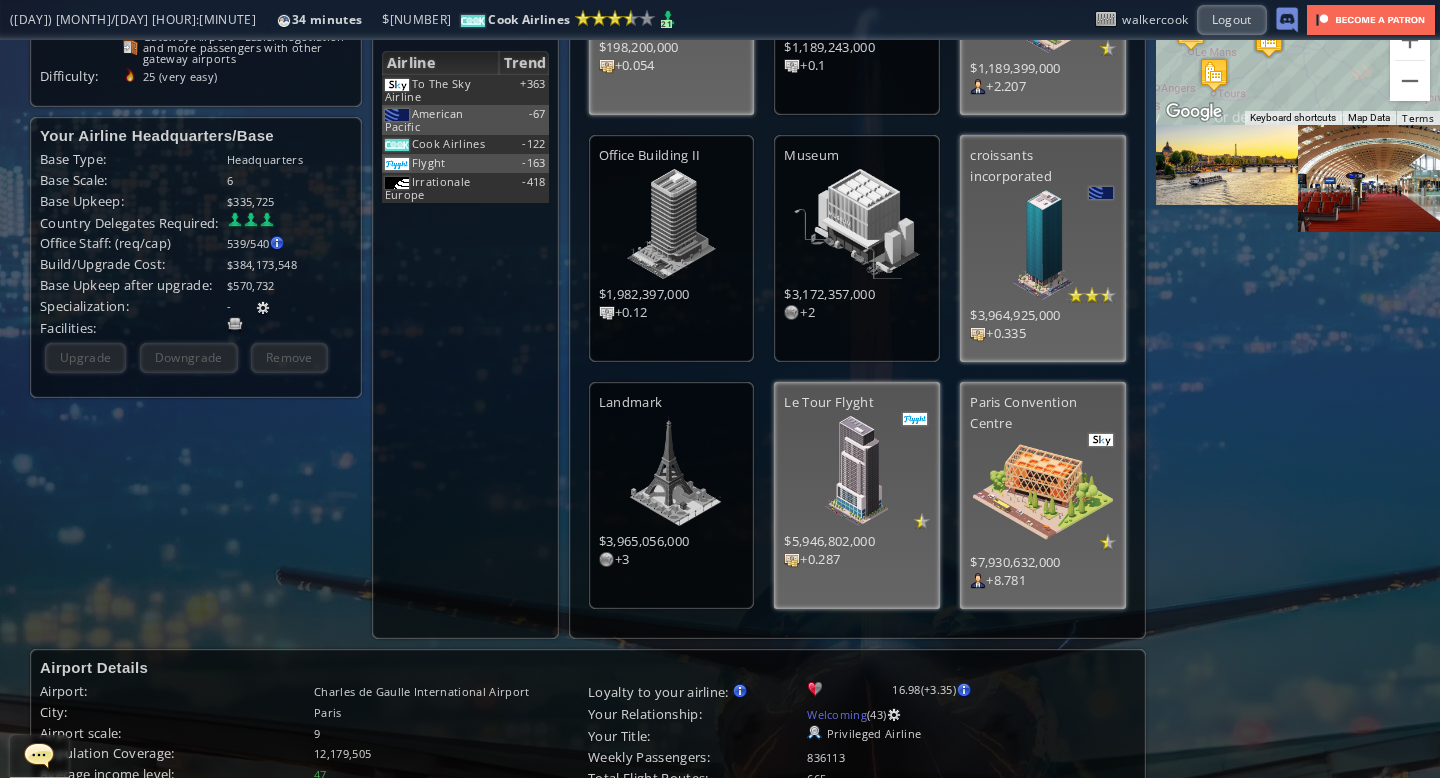 scroll, scrollTop: 0, scrollLeft: 0, axis: both 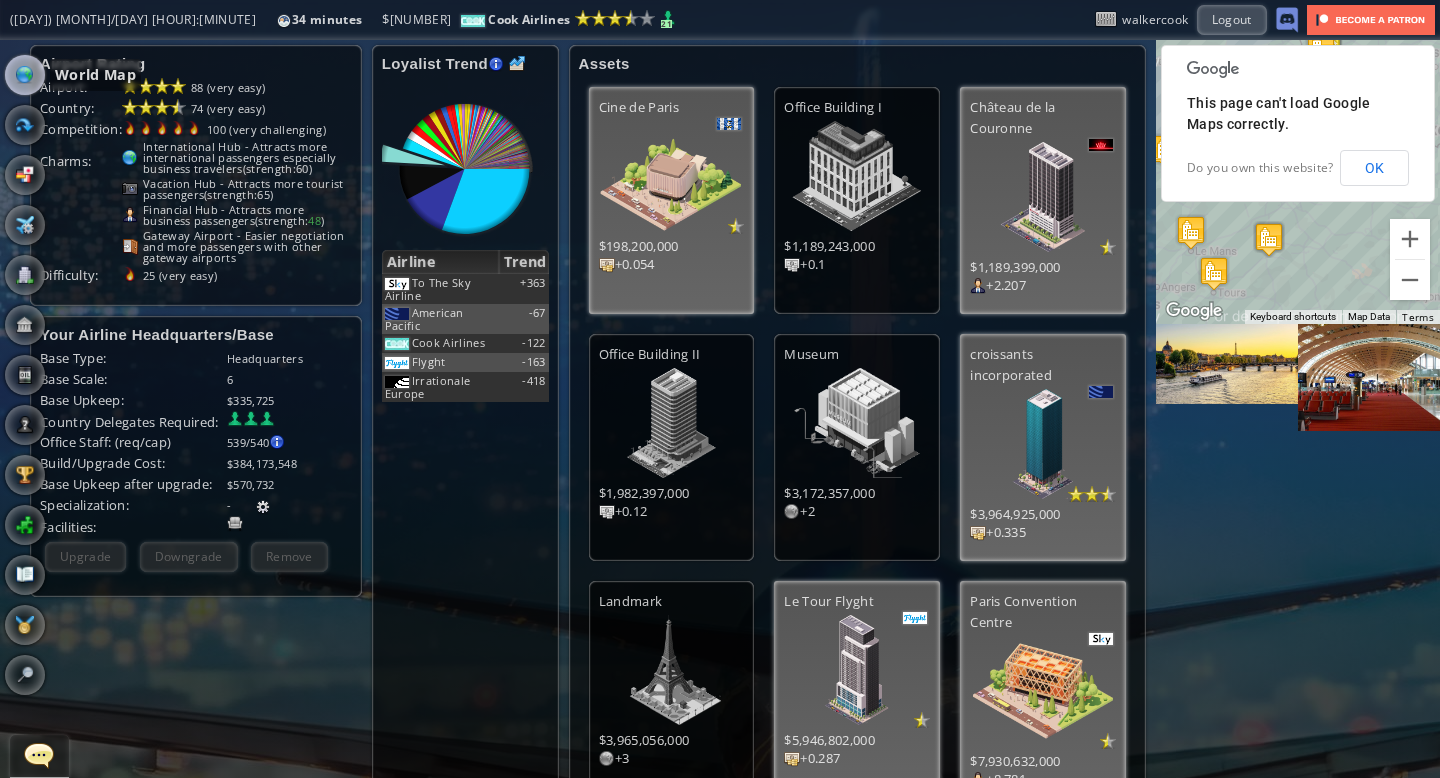 click at bounding box center [25, 75] 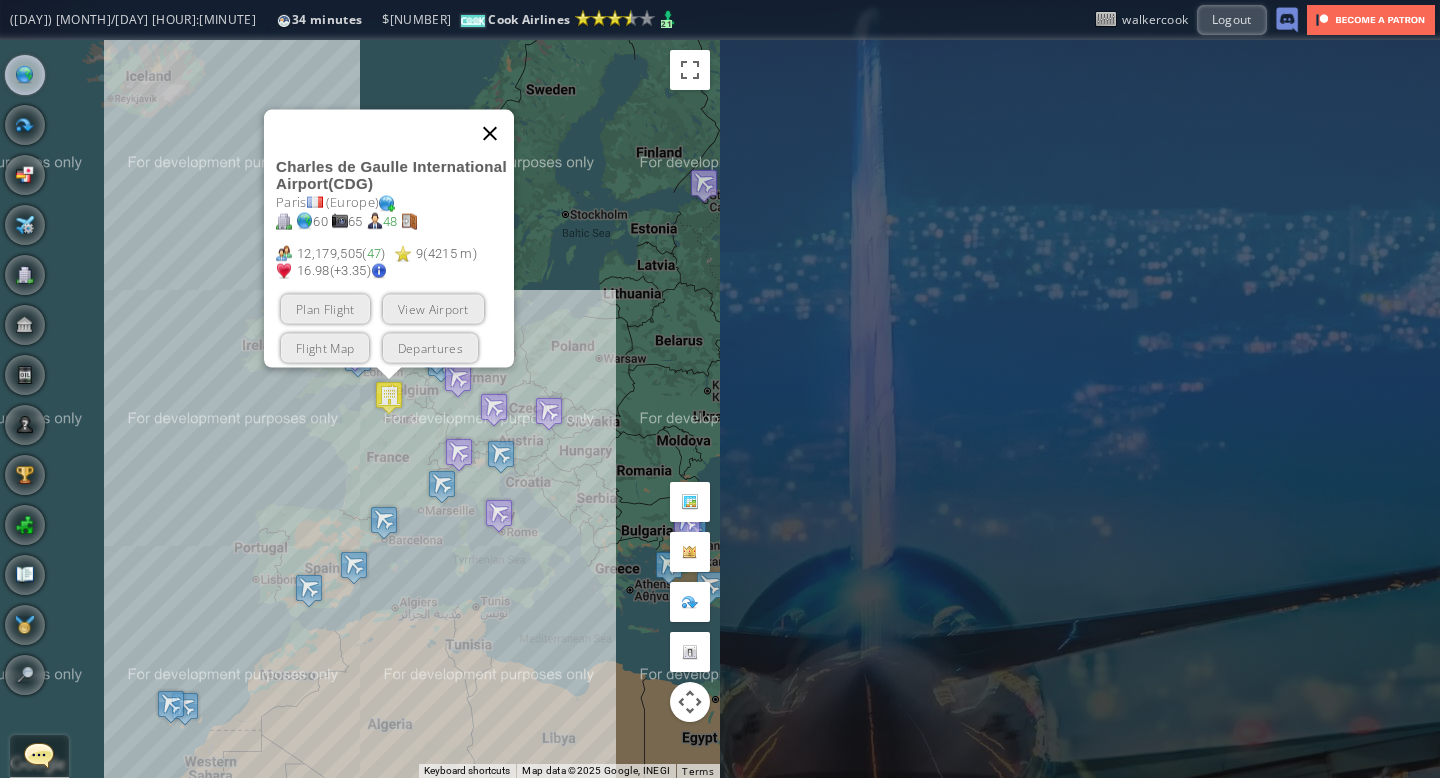 click at bounding box center [490, 134] 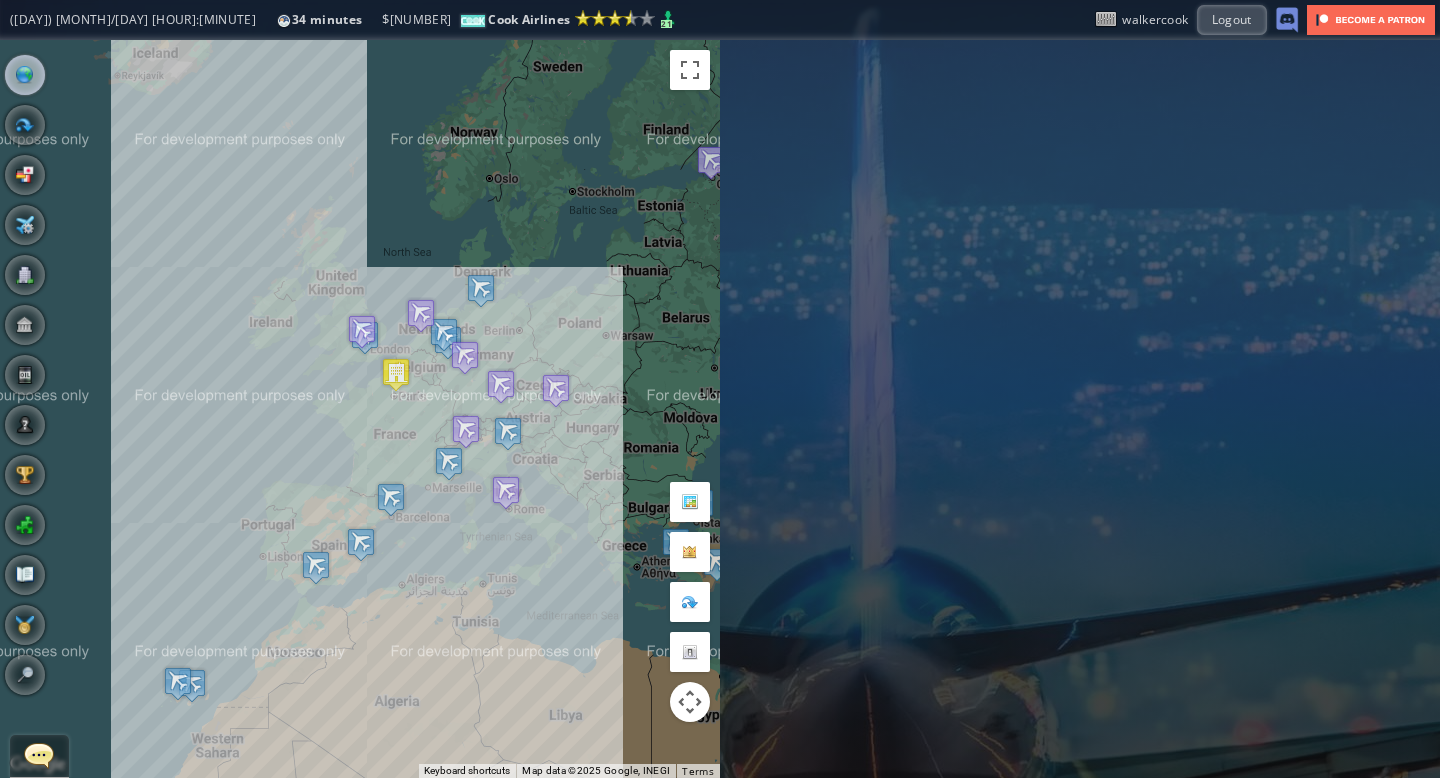 drag, startPoint x: 197, startPoint y: 260, endPoint x: 204, endPoint y: 234, distance: 26.925823 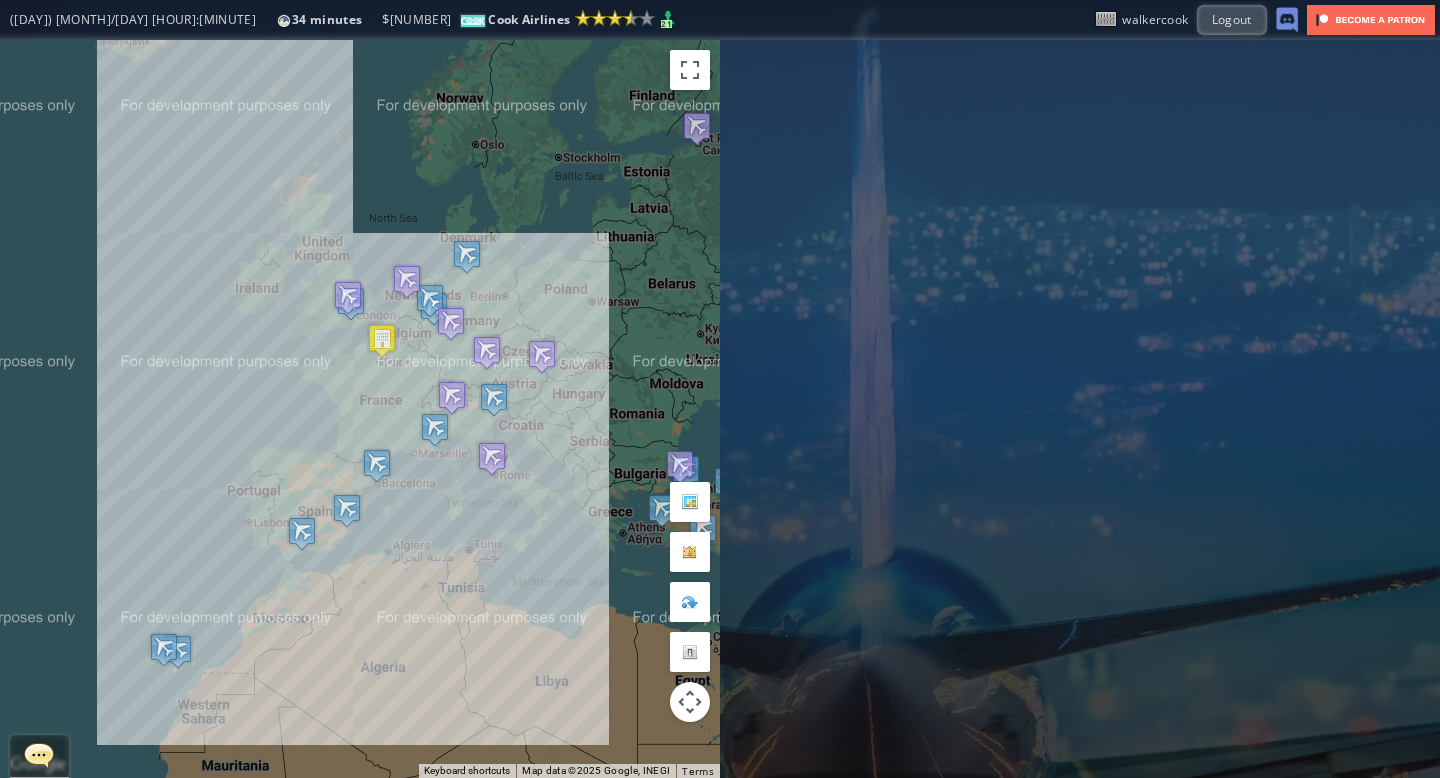 drag, startPoint x: 191, startPoint y: 324, endPoint x: 177, endPoint y: 288, distance: 38.626415 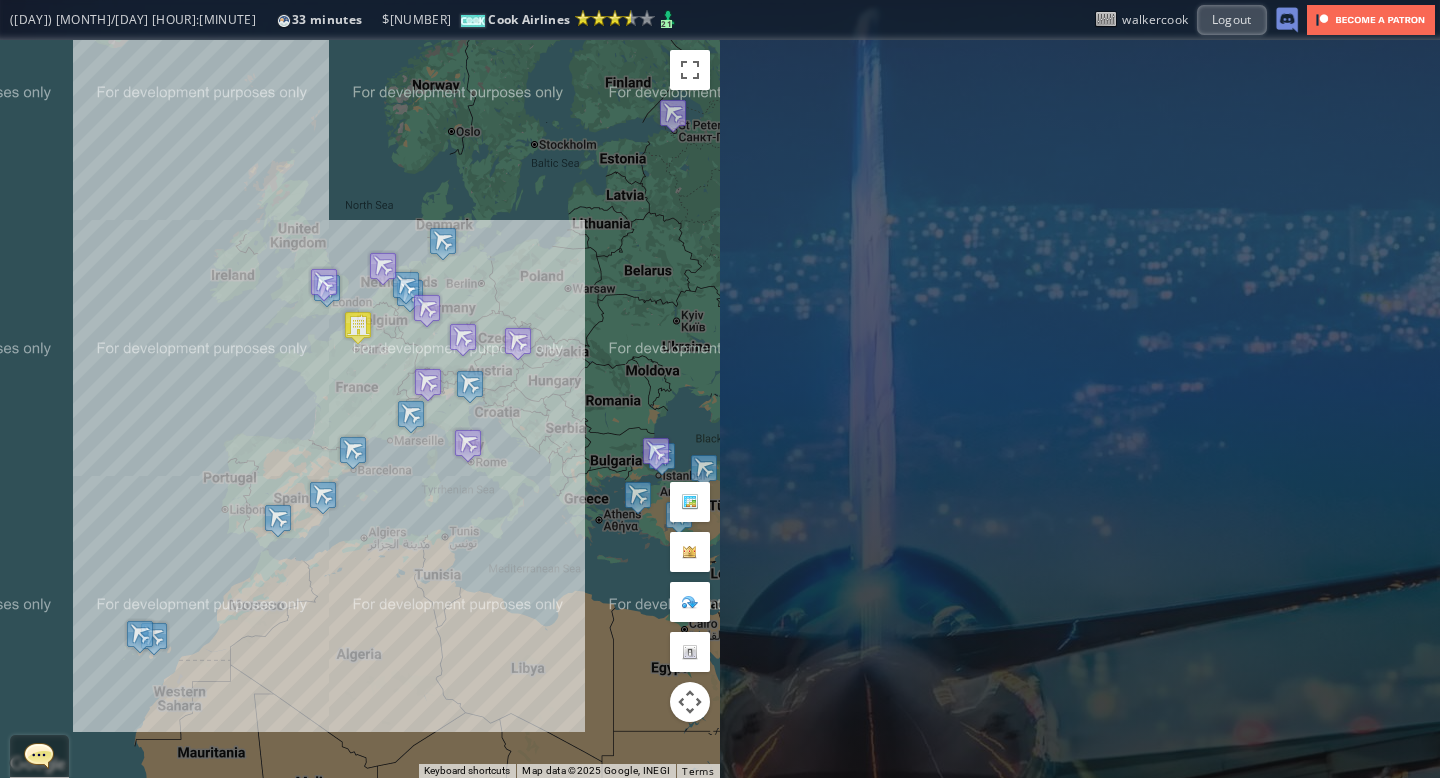 drag, startPoint x: 207, startPoint y: 289, endPoint x: 179, endPoint y: 277, distance: 30.463093 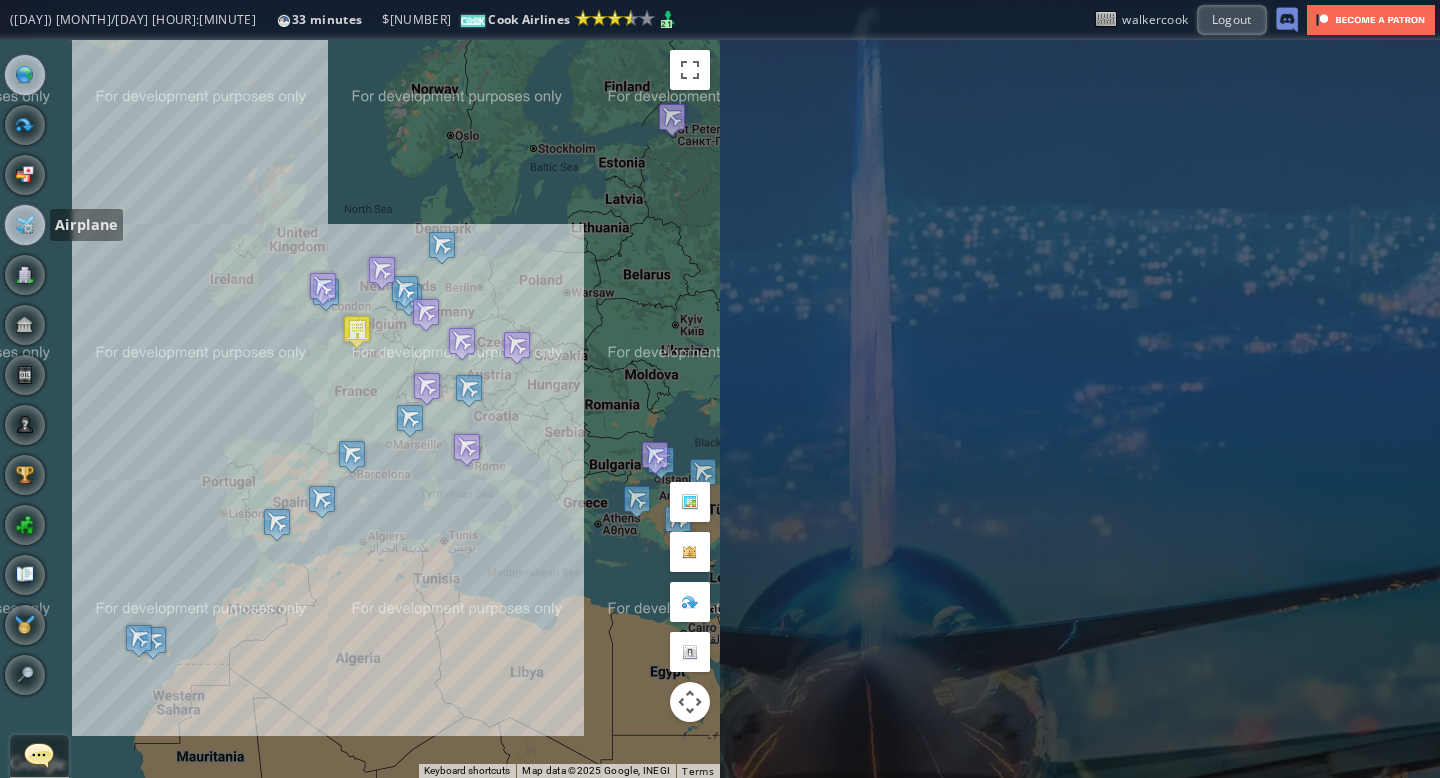 click at bounding box center (25, 225) 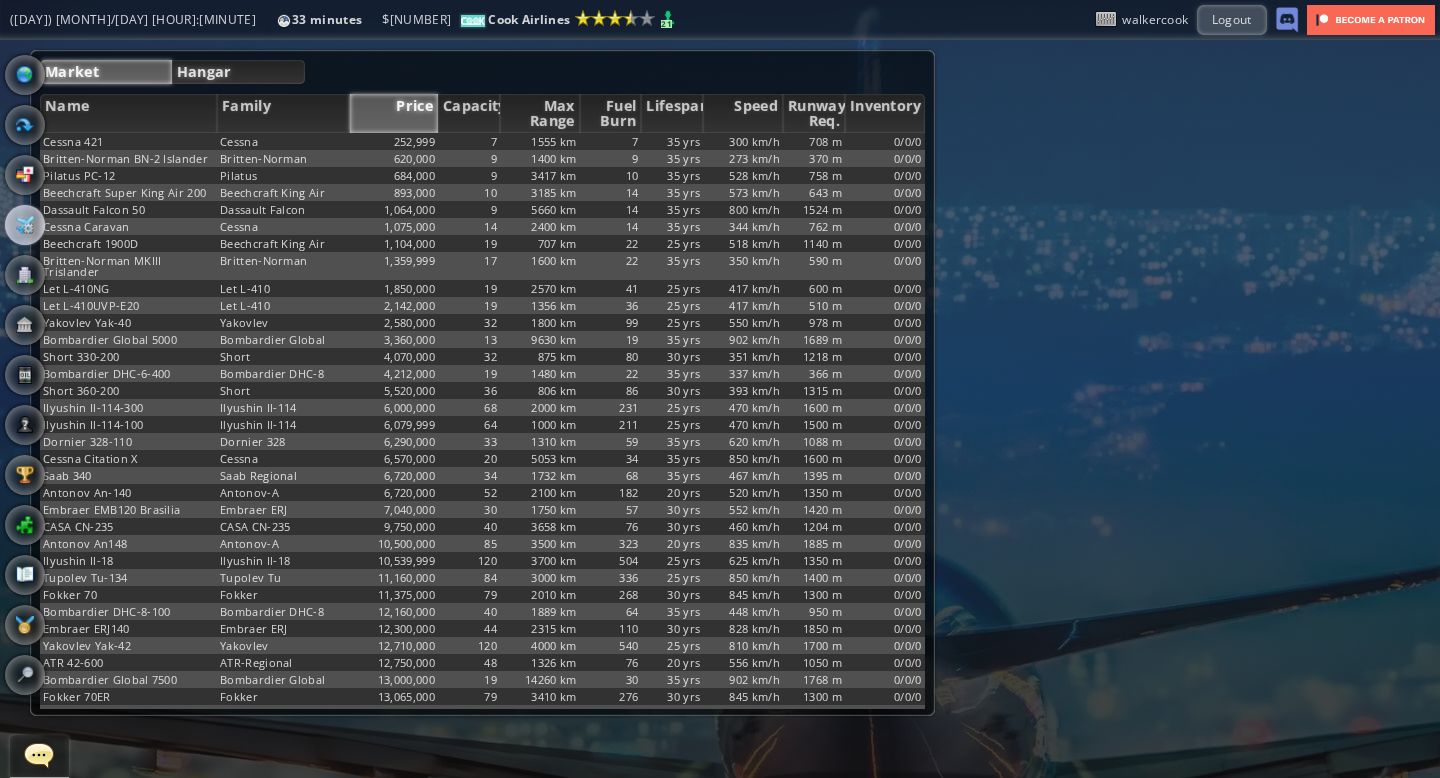 click on "Hangar" at bounding box center [239, 72] 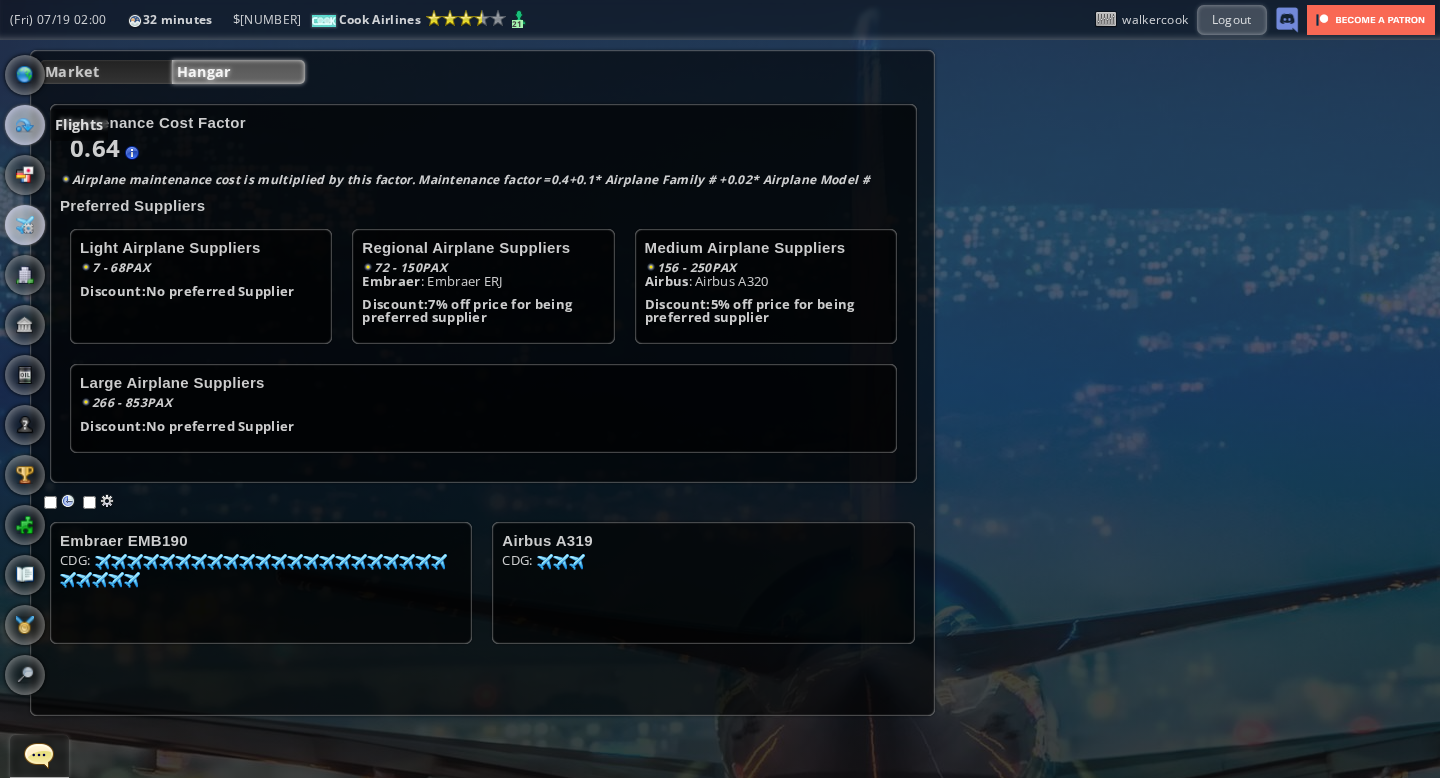 click at bounding box center (25, 125) 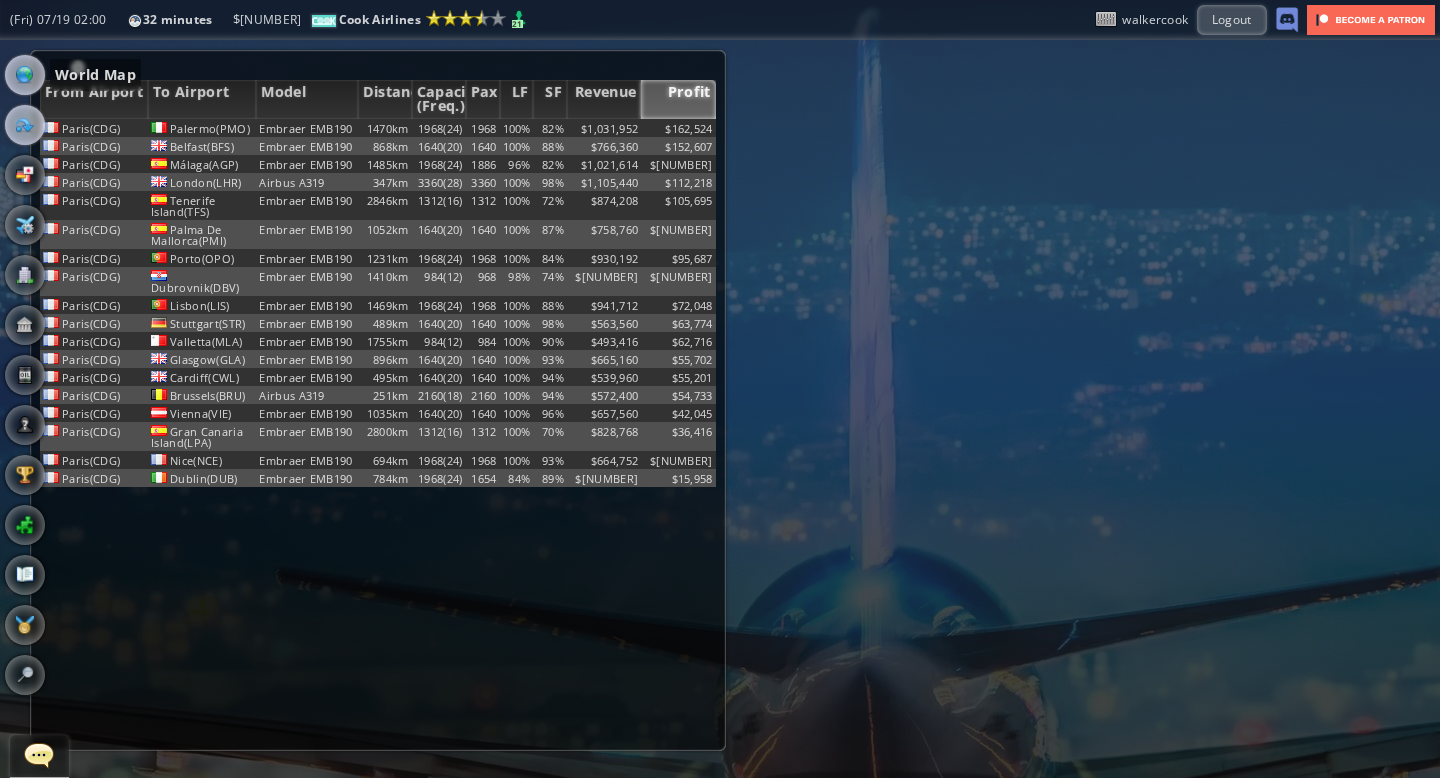 click at bounding box center (25, 75) 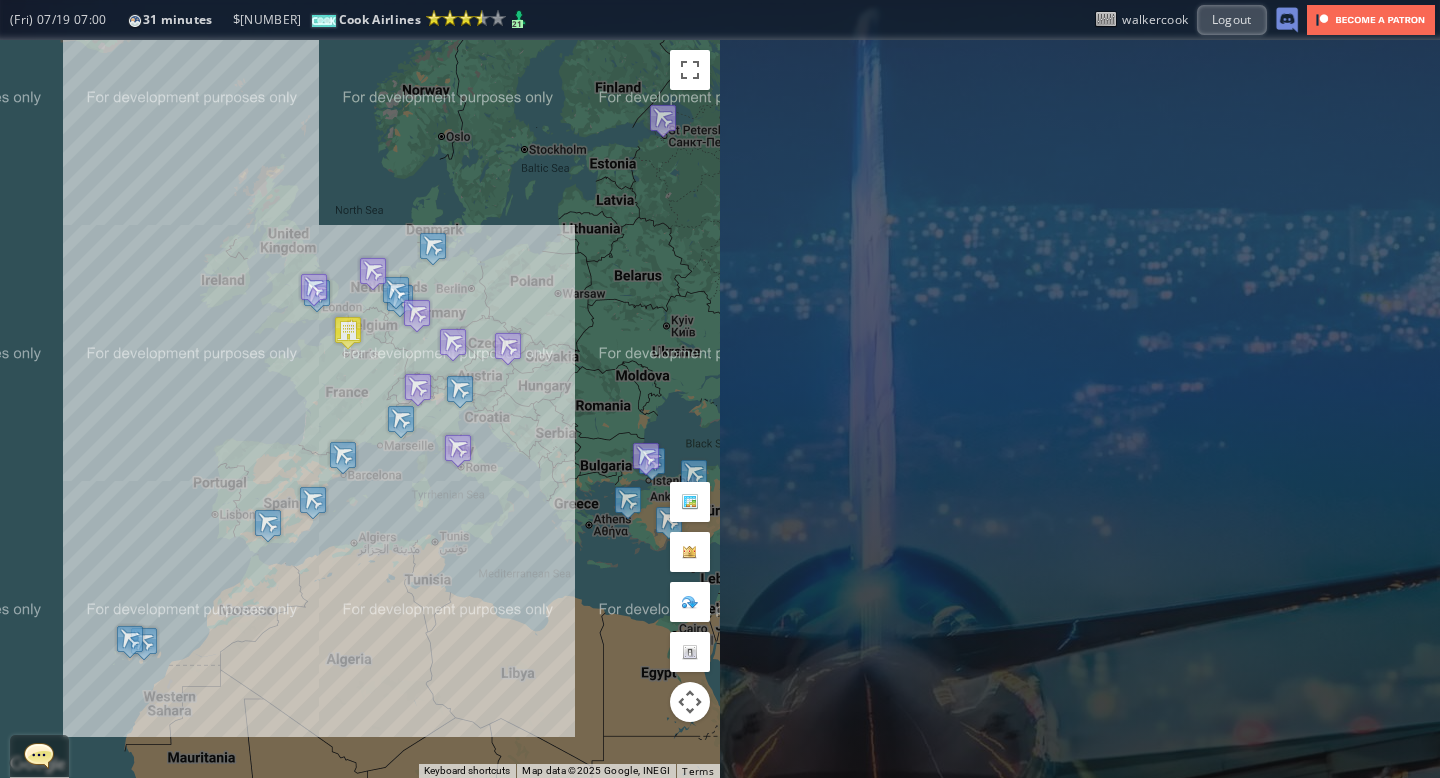 drag, startPoint x: 184, startPoint y: 322, endPoint x: 174, endPoint y: 323, distance: 10.049875 